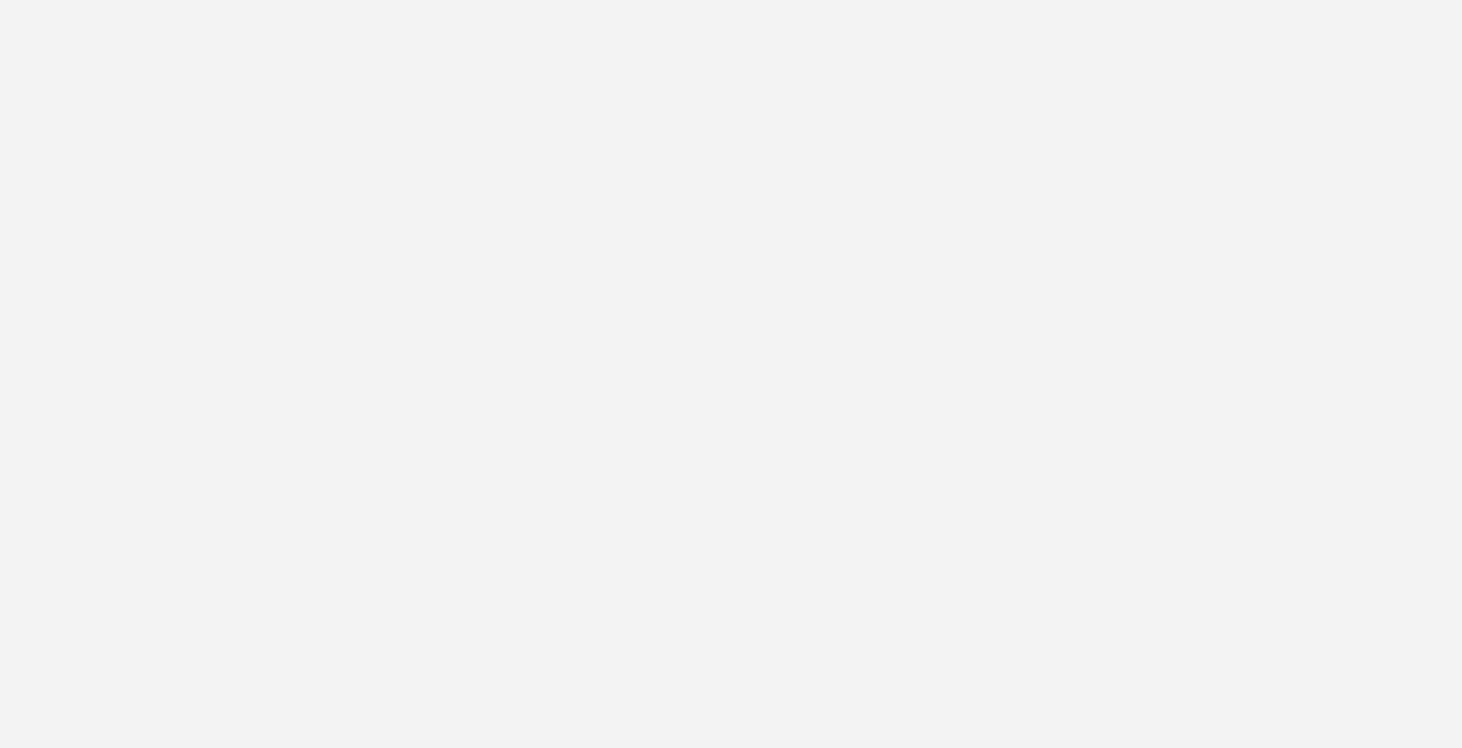 scroll, scrollTop: 0, scrollLeft: 0, axis: both 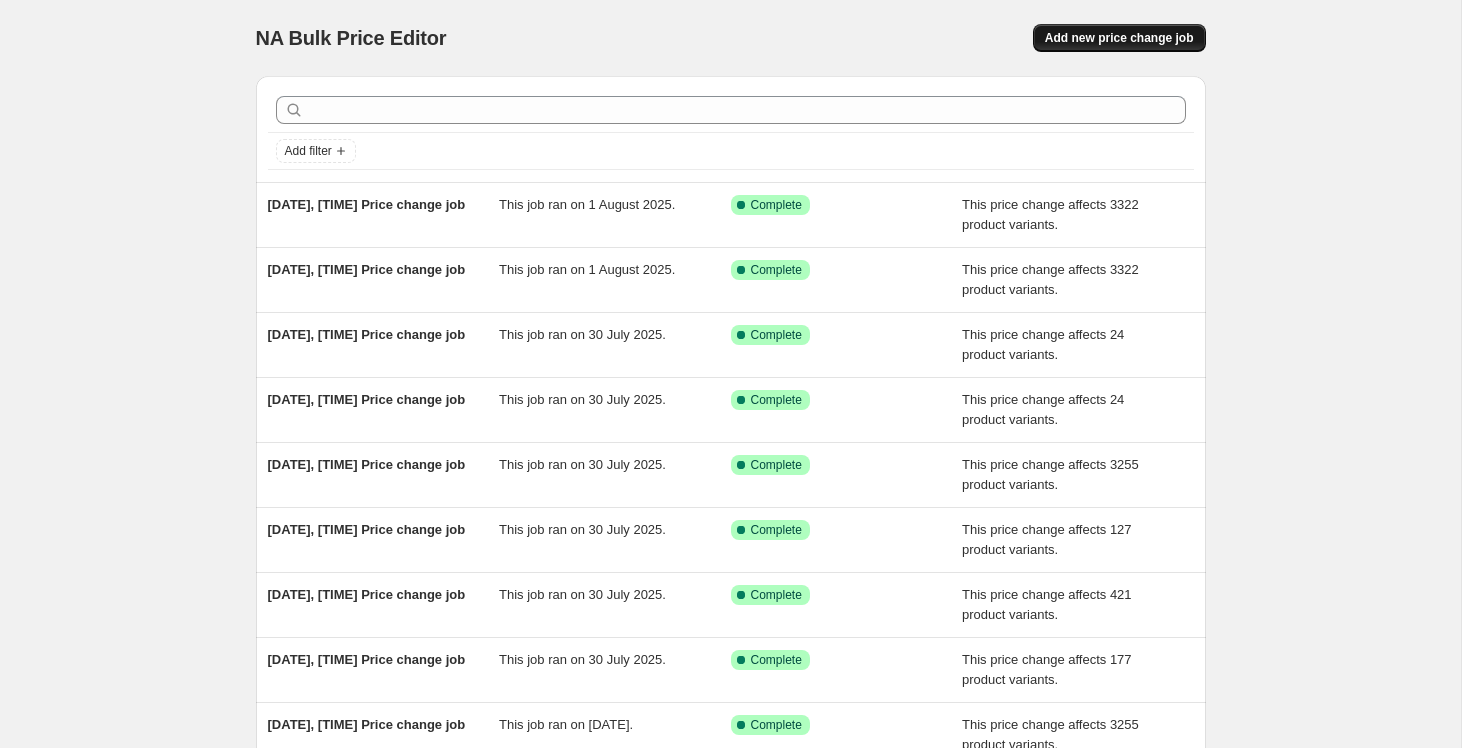 click on "Add new price change job" at bounding box center [1119, 38] 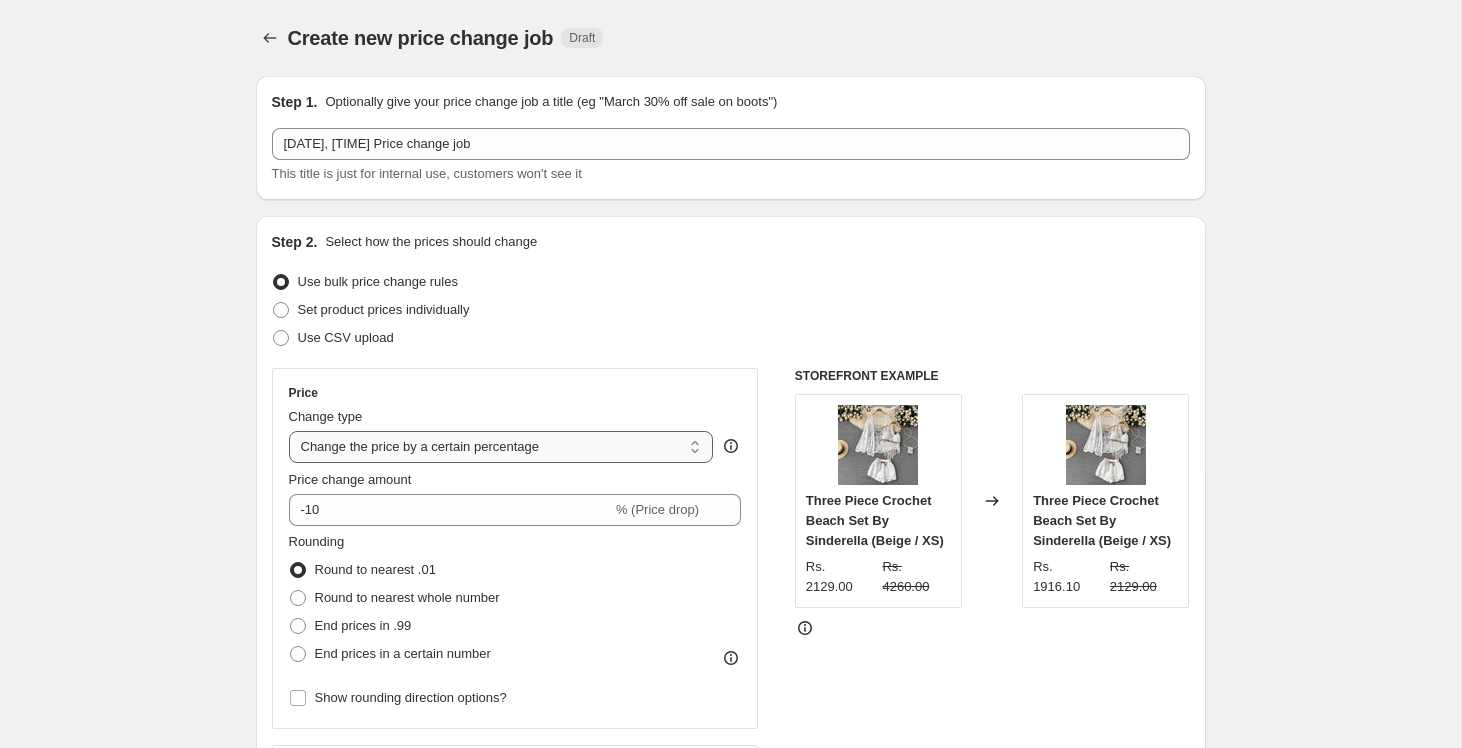 click on "Change the price to a certain amount Change the price by a certain amount Change the price by a certain percentage Change the price to the current compare at price (price before sale) Change the price by a certain amount relative to the compare at price Change the price by a certain percentage relative to the compare at price Don't change the price Change the price by a certain percentage relative to the cost per item Change price to certain cost margin" at bounding box center [501, 447] 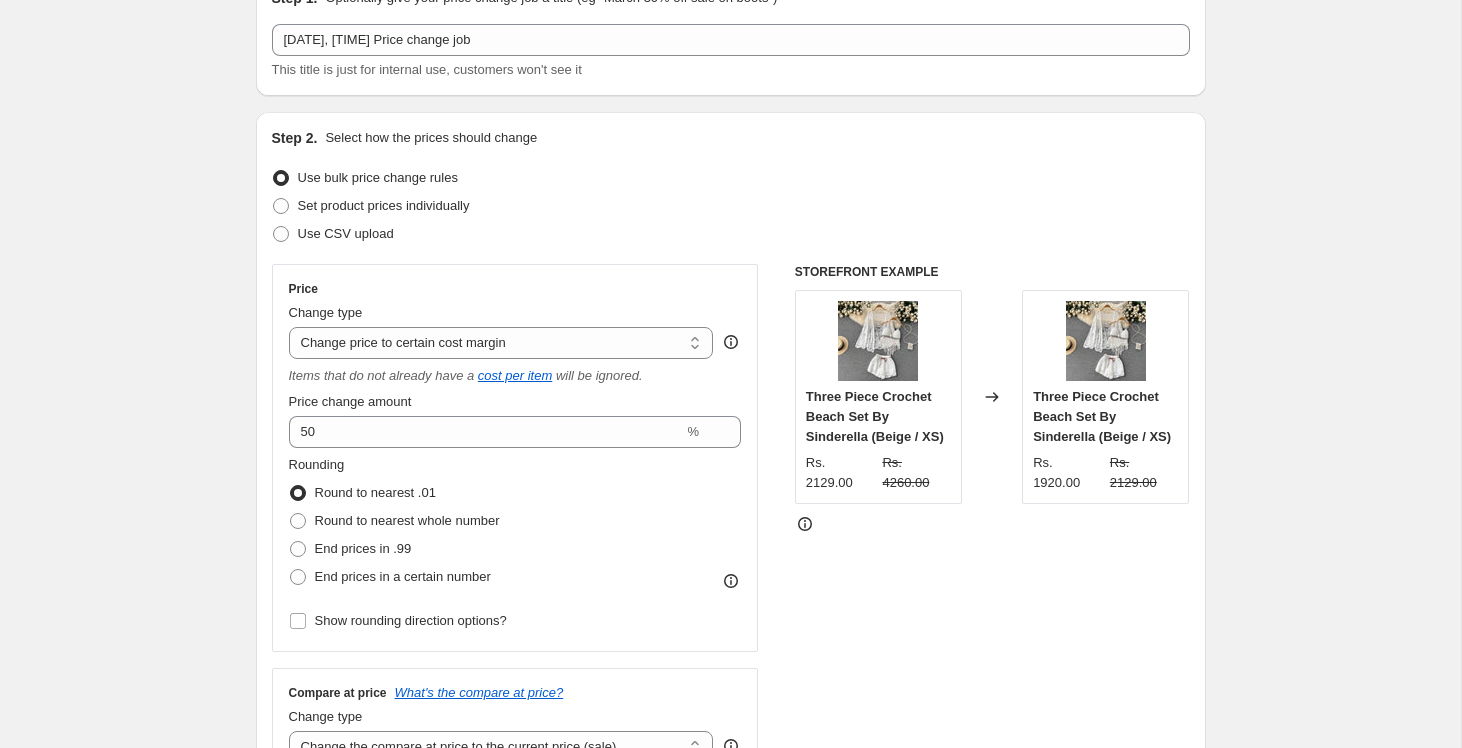 scroll, scrollTop: 111, scrollLeft: 0, axis: vertical 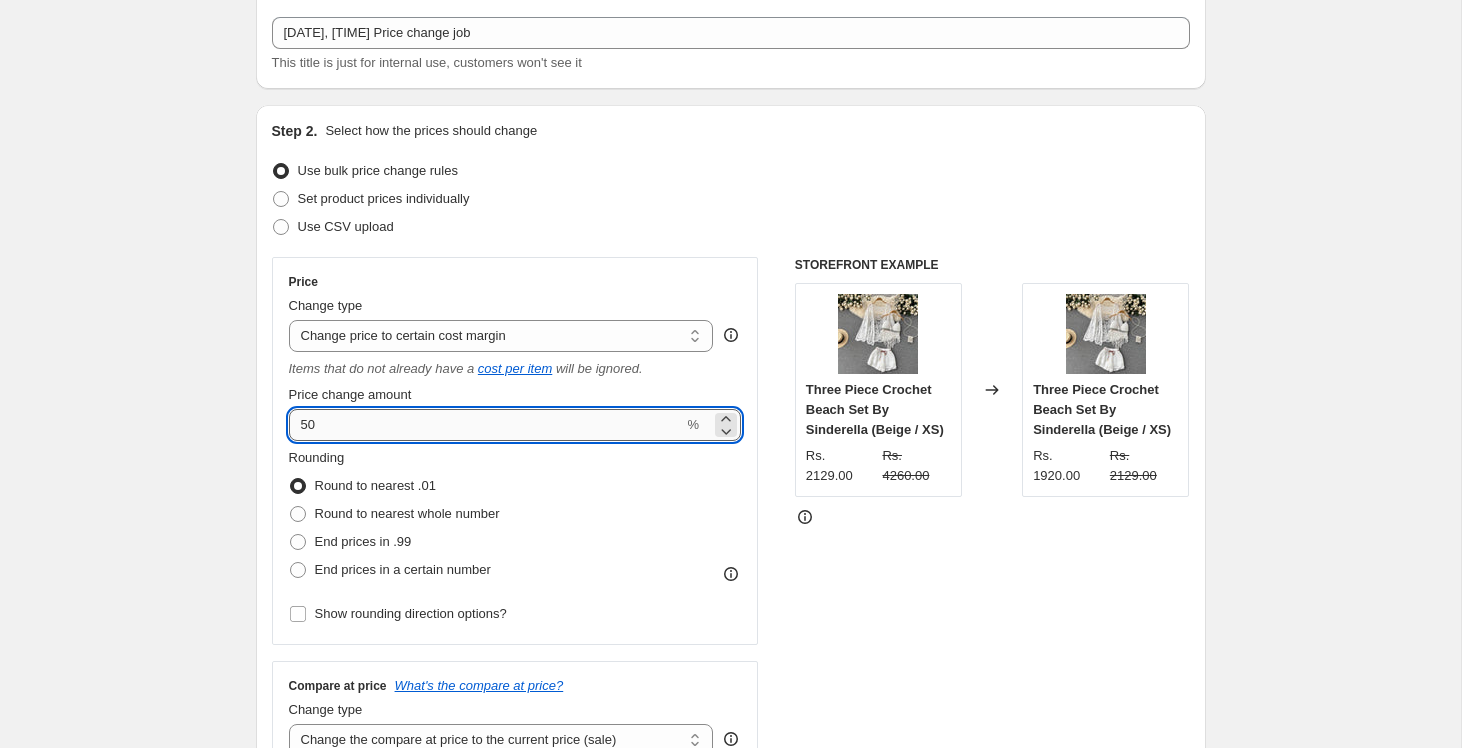click on "50" at bounding box center [486, 425] 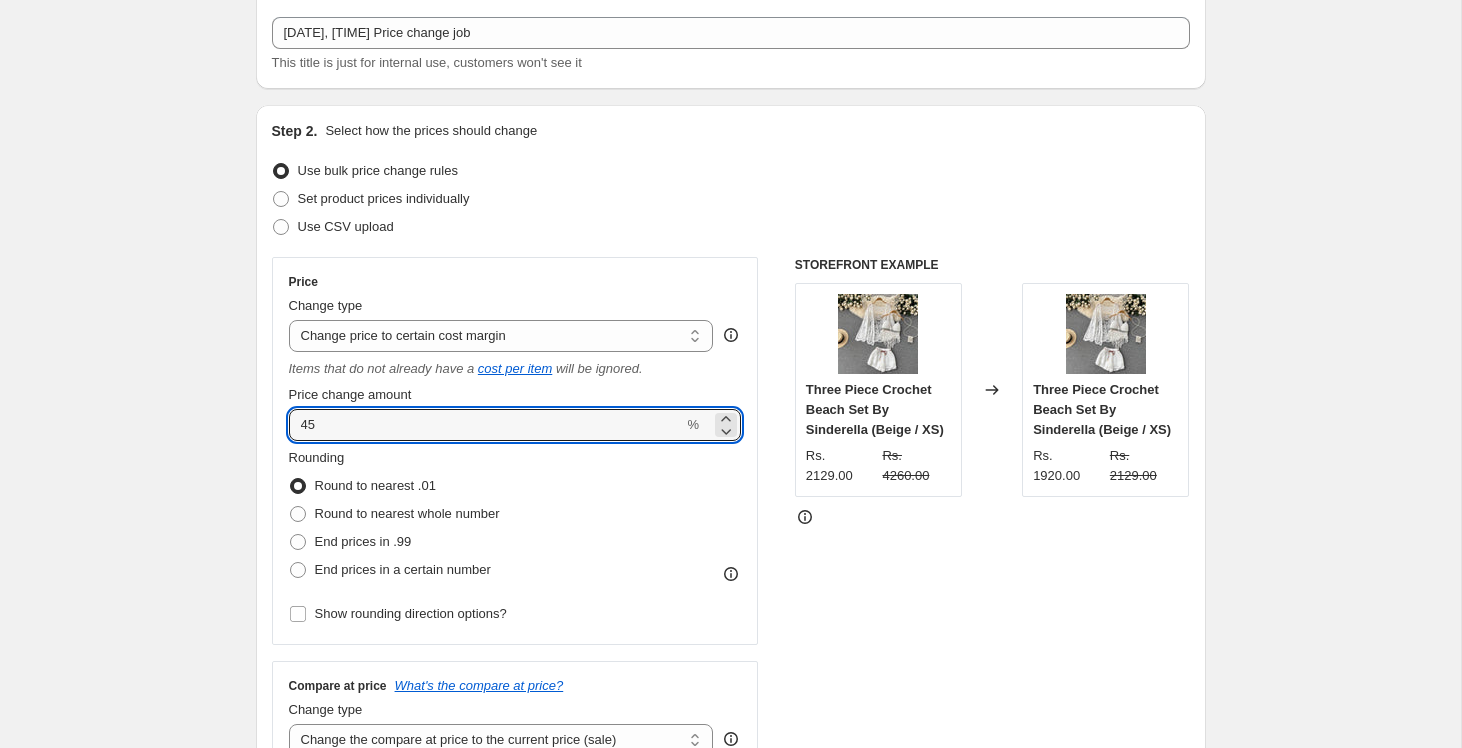 type on "45" 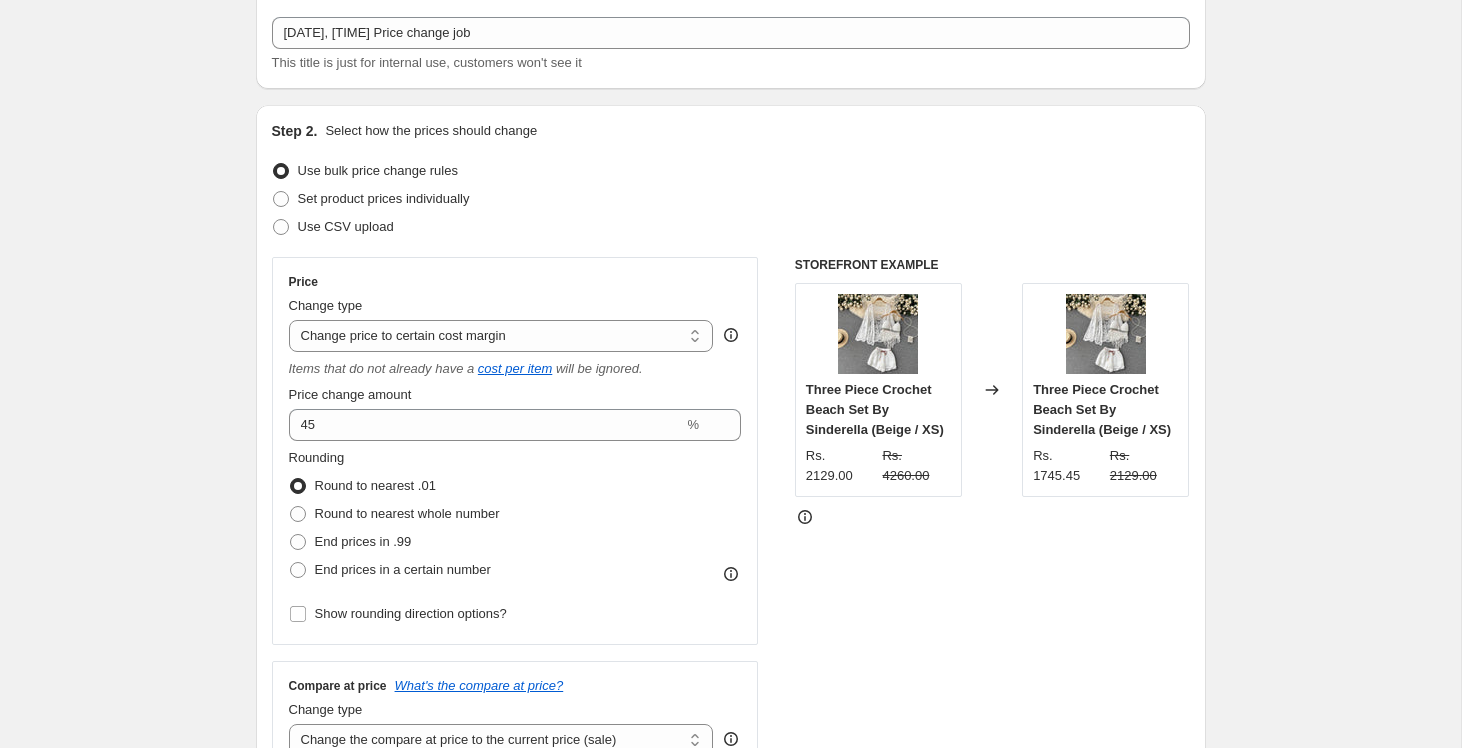 click on "Create new price change job. This page is ready Create new price change job Draft Step 1. Optionally give your price change job a title (eg "March 30% off sale on boots") 2 Aug 2025, 23:11:43 Price change job This title is just for internal use, customers won't see it Step 2. Select how the prices should change Use bulk price change rules Set product prices individually Use CSV upload Price Change type Change the price to a certain amount Change the price by a certain amount Change the price by a certain percentage Change the price to the current compare at price (price before sale) Change the price by a certain amount relative to the compare at price Change the price by a certain percentage relative to the compare at price Don't change the price Change the price by a certain percentage relative to the cost per item Change price to certain cost margin Change price to certain cost margin Items that do not already have a   cost per item   will be ignored. Price change amount 45 % Rounding Round to nearest .01" at bounding box center [730, 917] 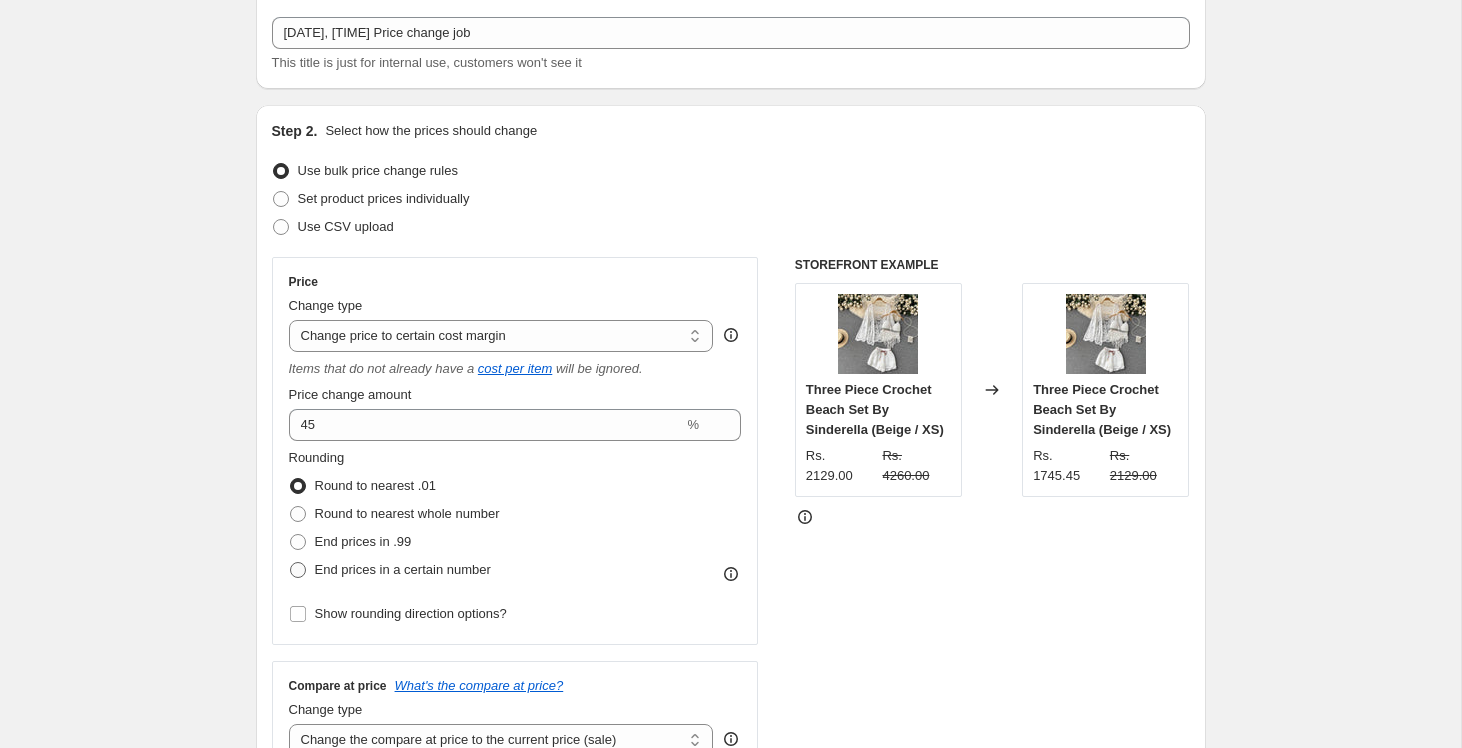 click at bounding box center [298, 570] 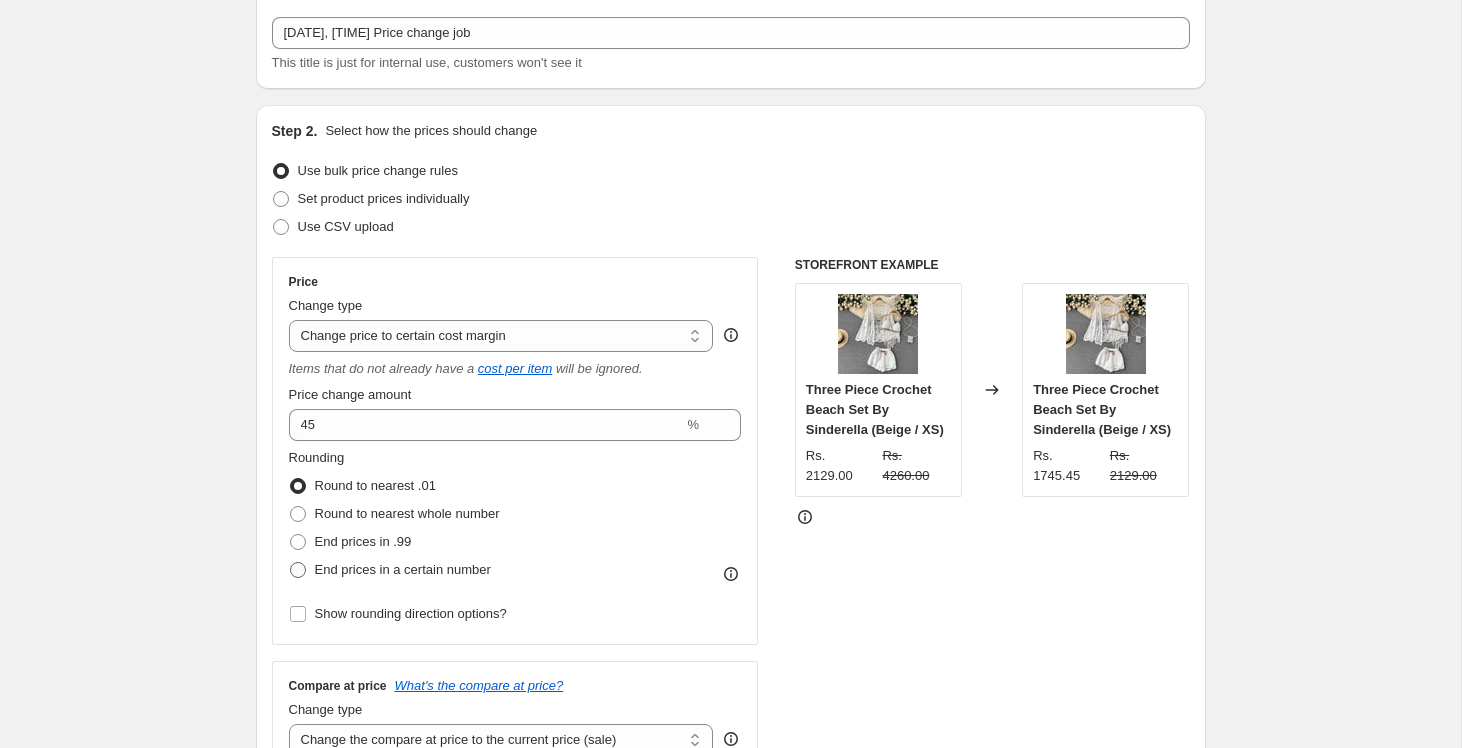 radio on "true" 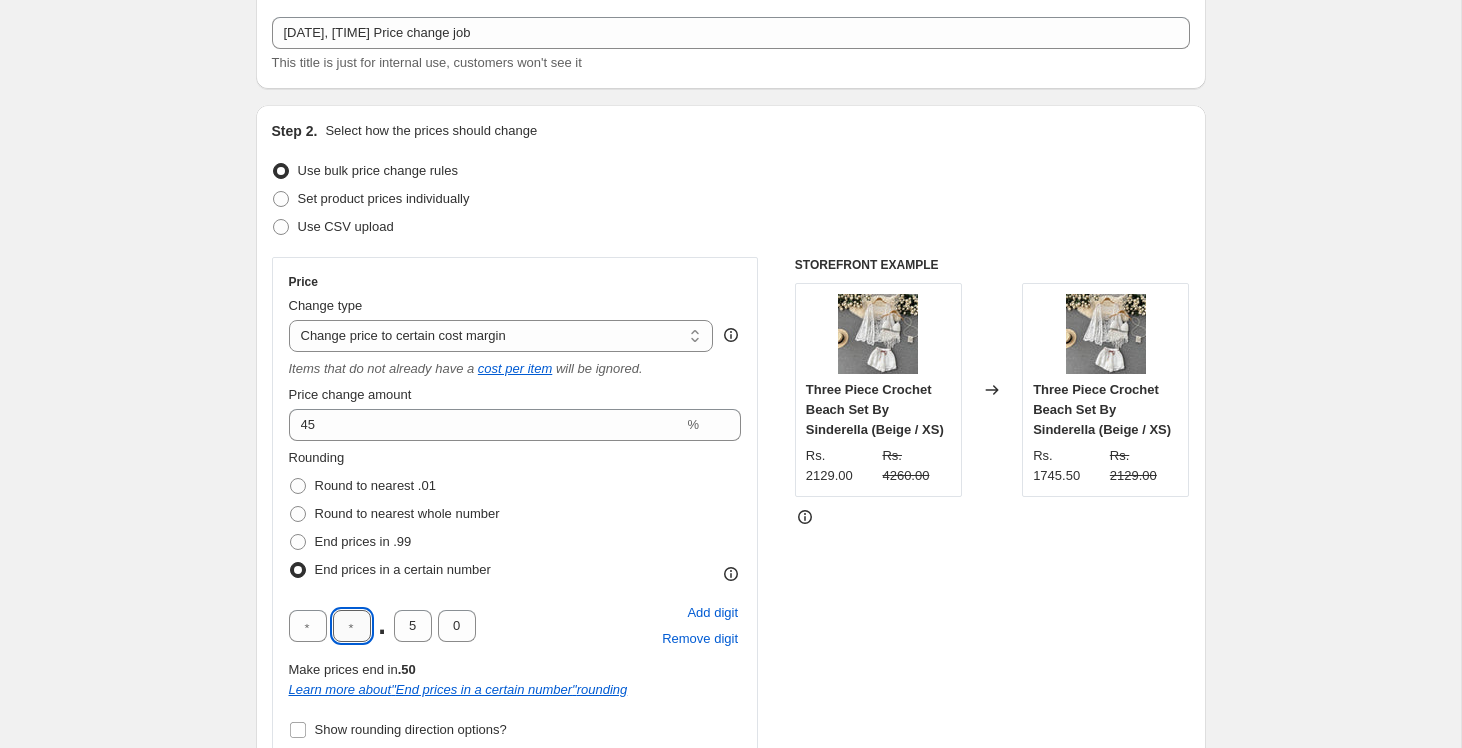 click at bounding box center [352, 626] 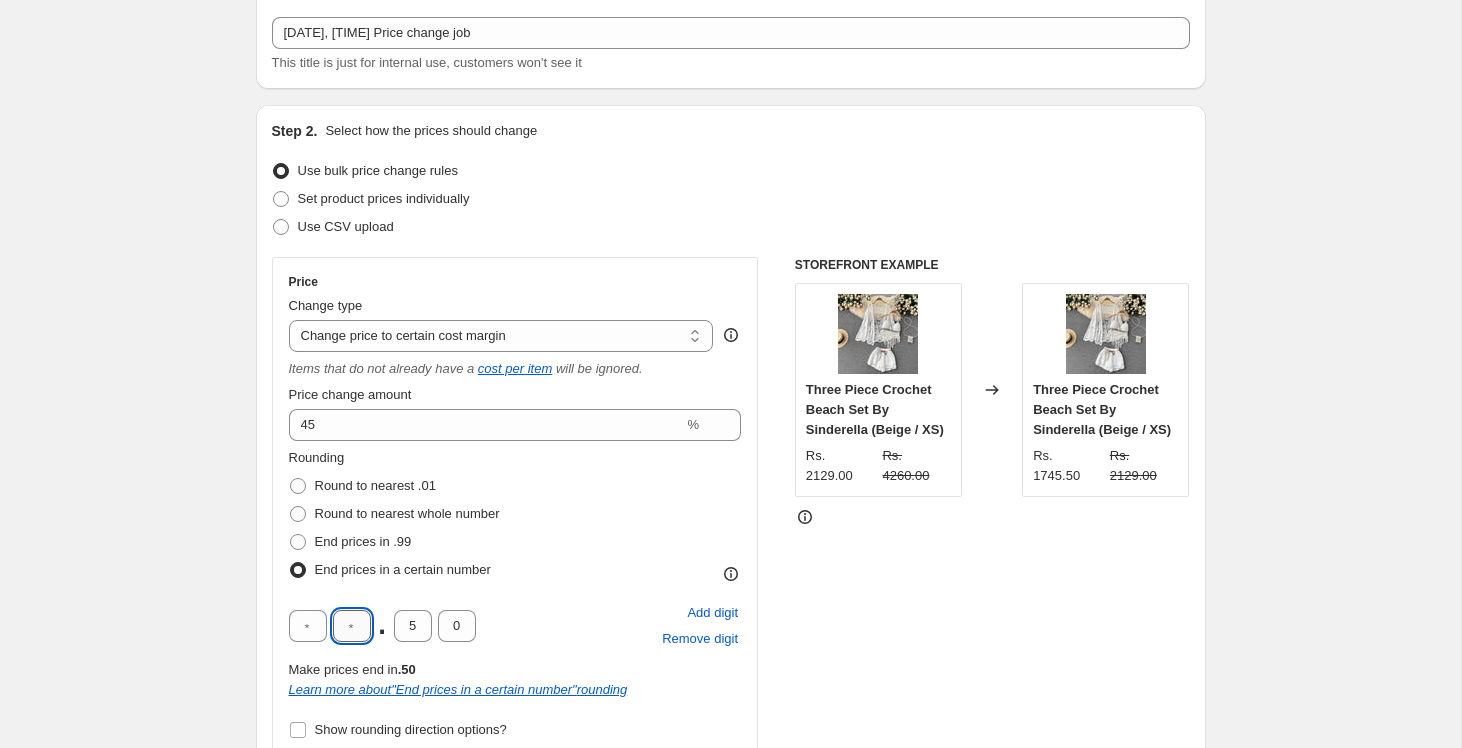 type on "9" 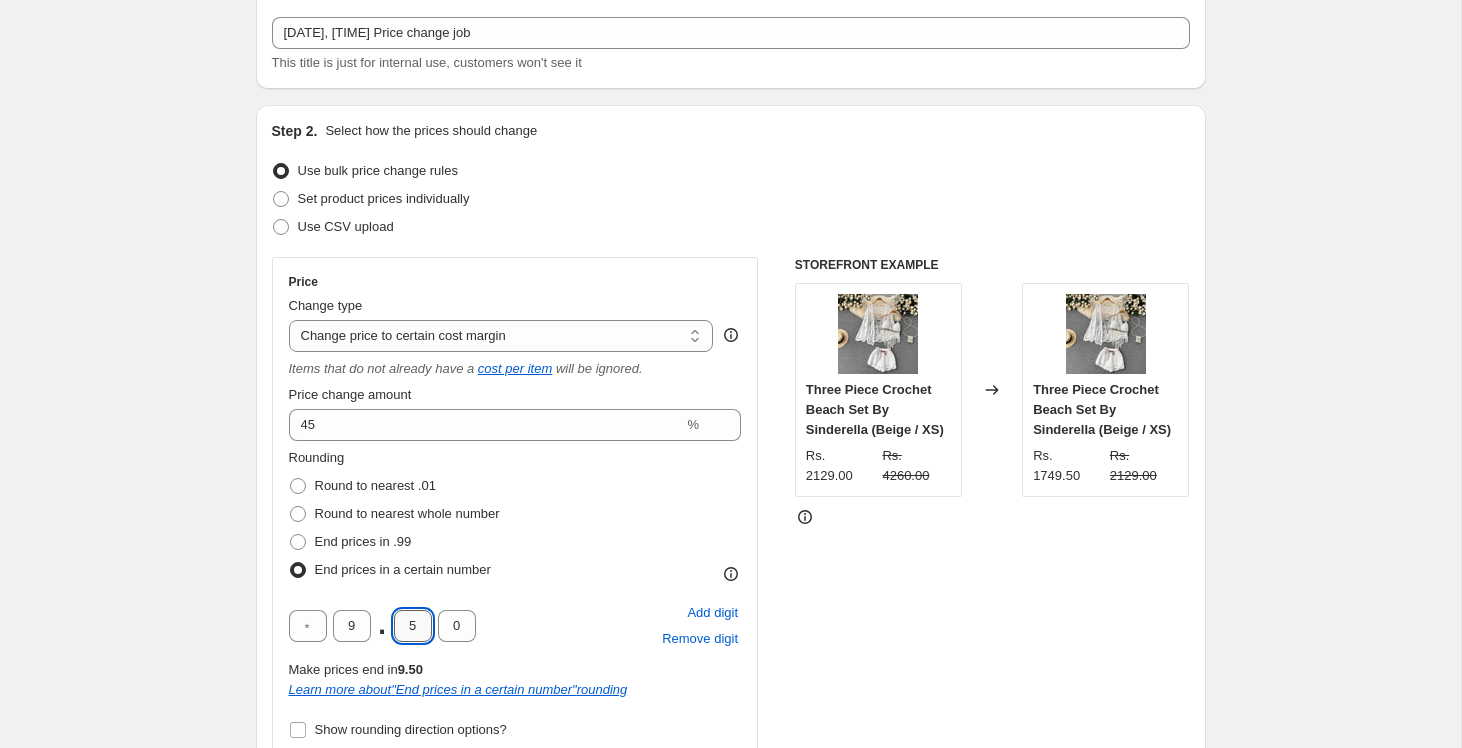 click on "5" at bounding box center [413, 626] 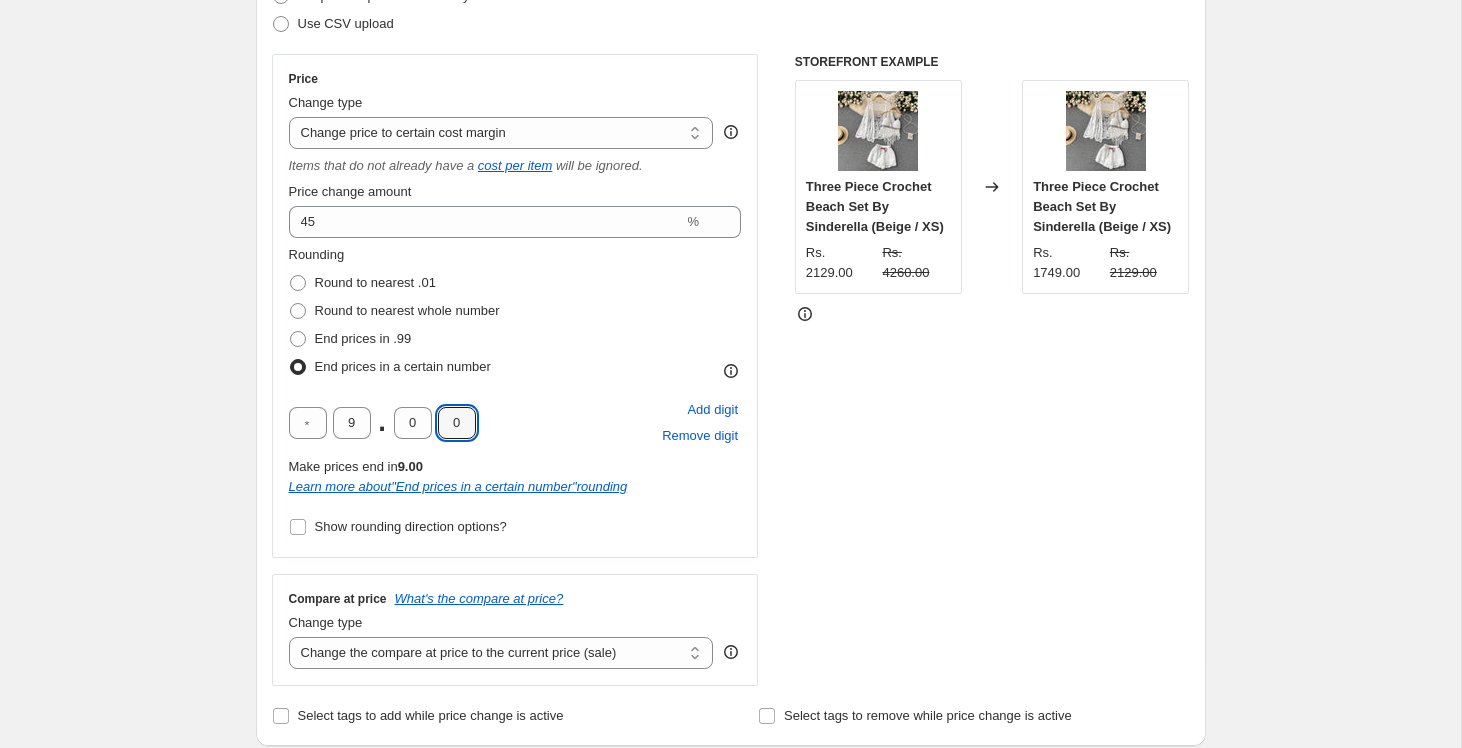 scroll, scrollTop: 315, scrollLeft: 0, axis: vertical 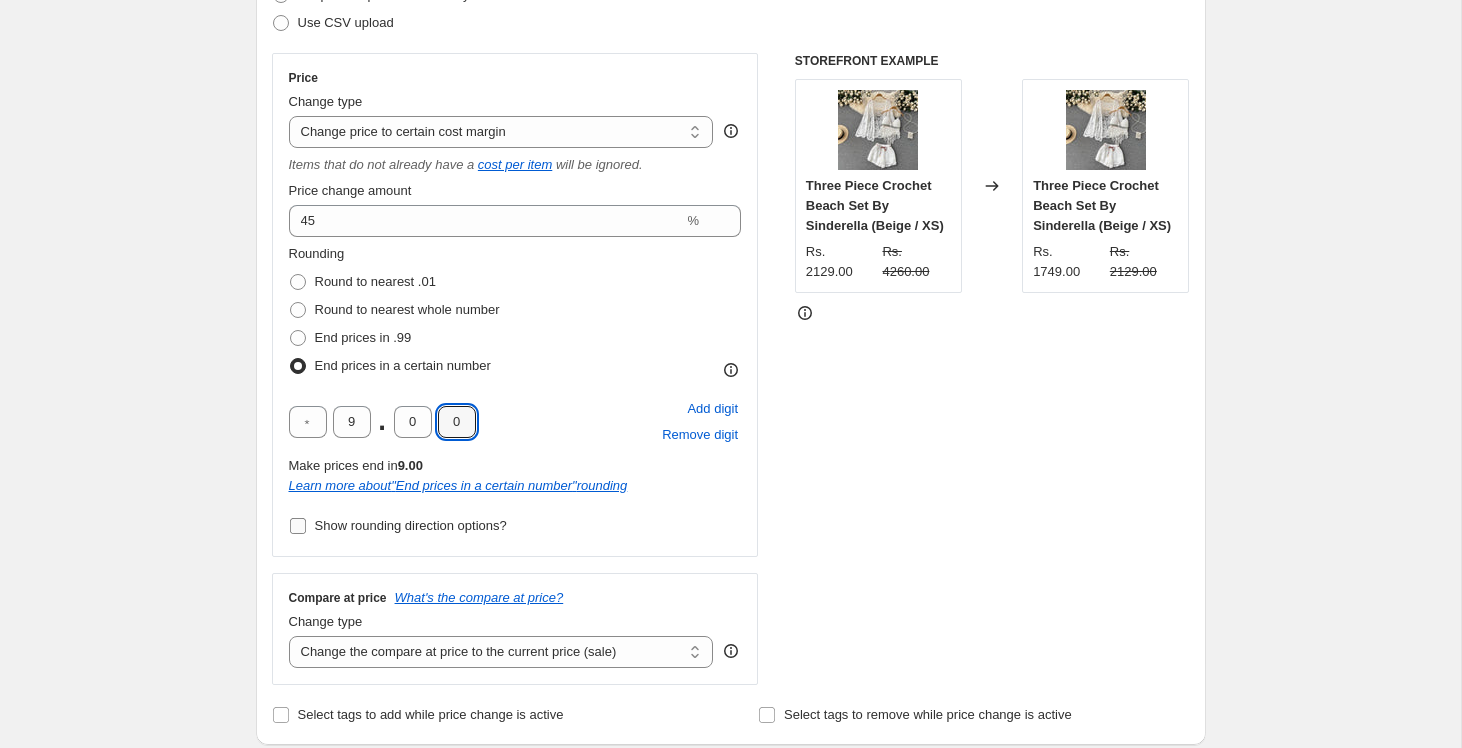 click at bounding box center [298, 526] 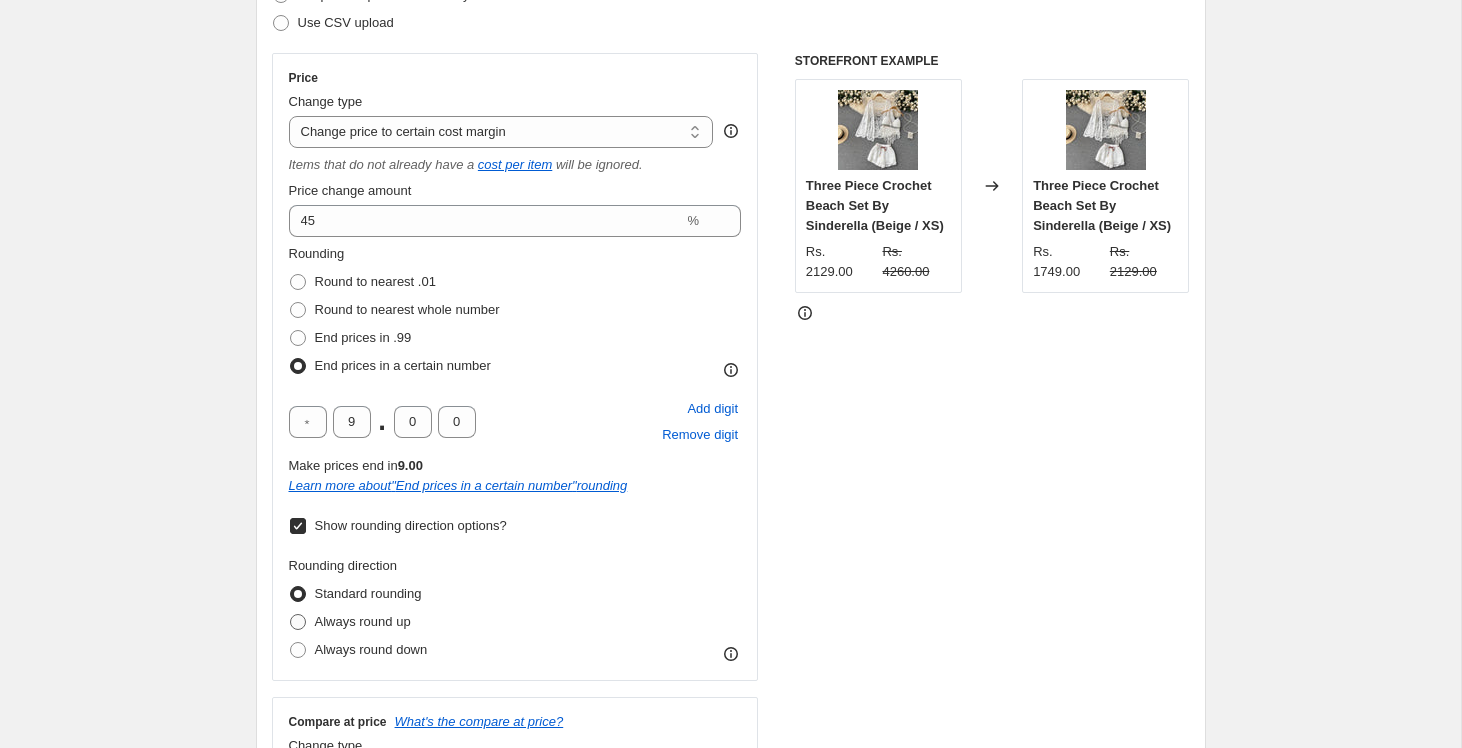 click at bounding box center (298, 622) 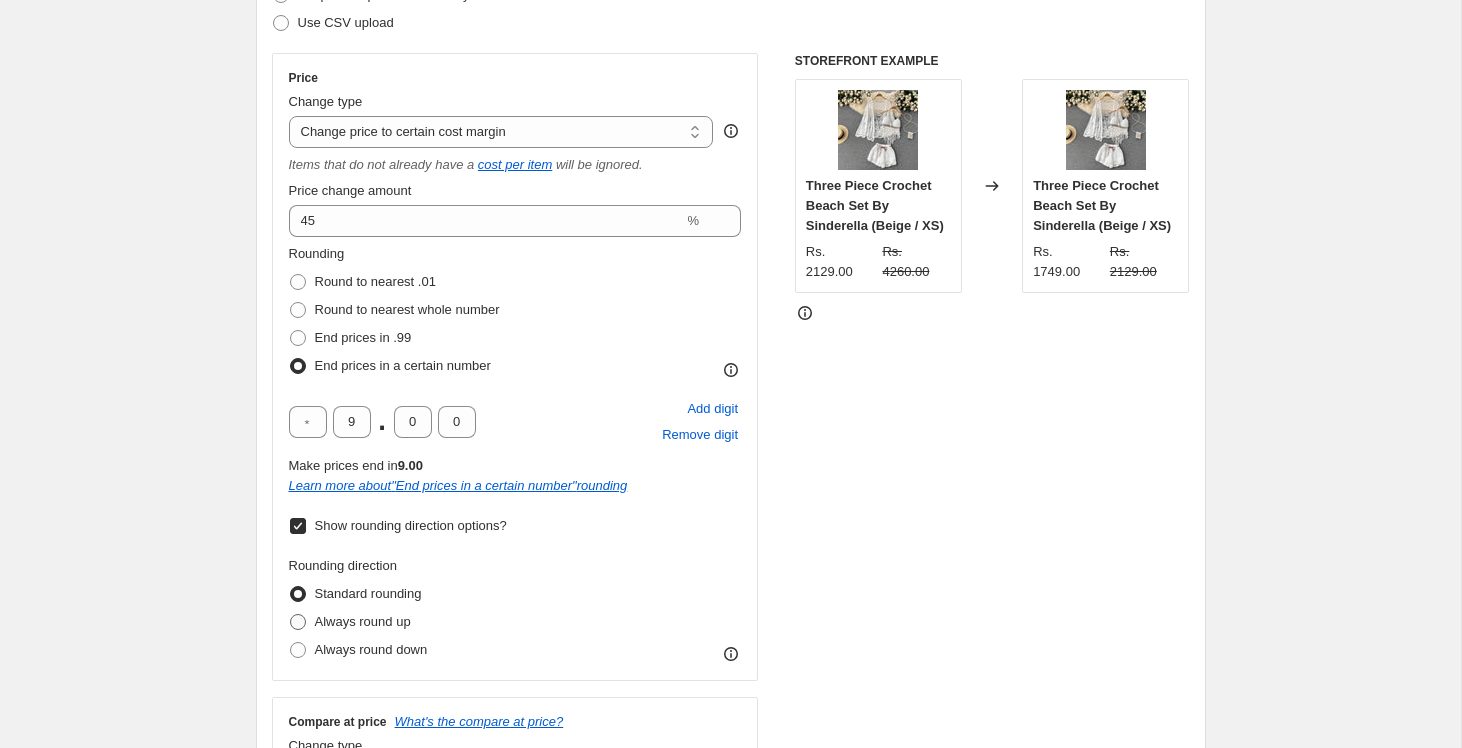 radio on "true" 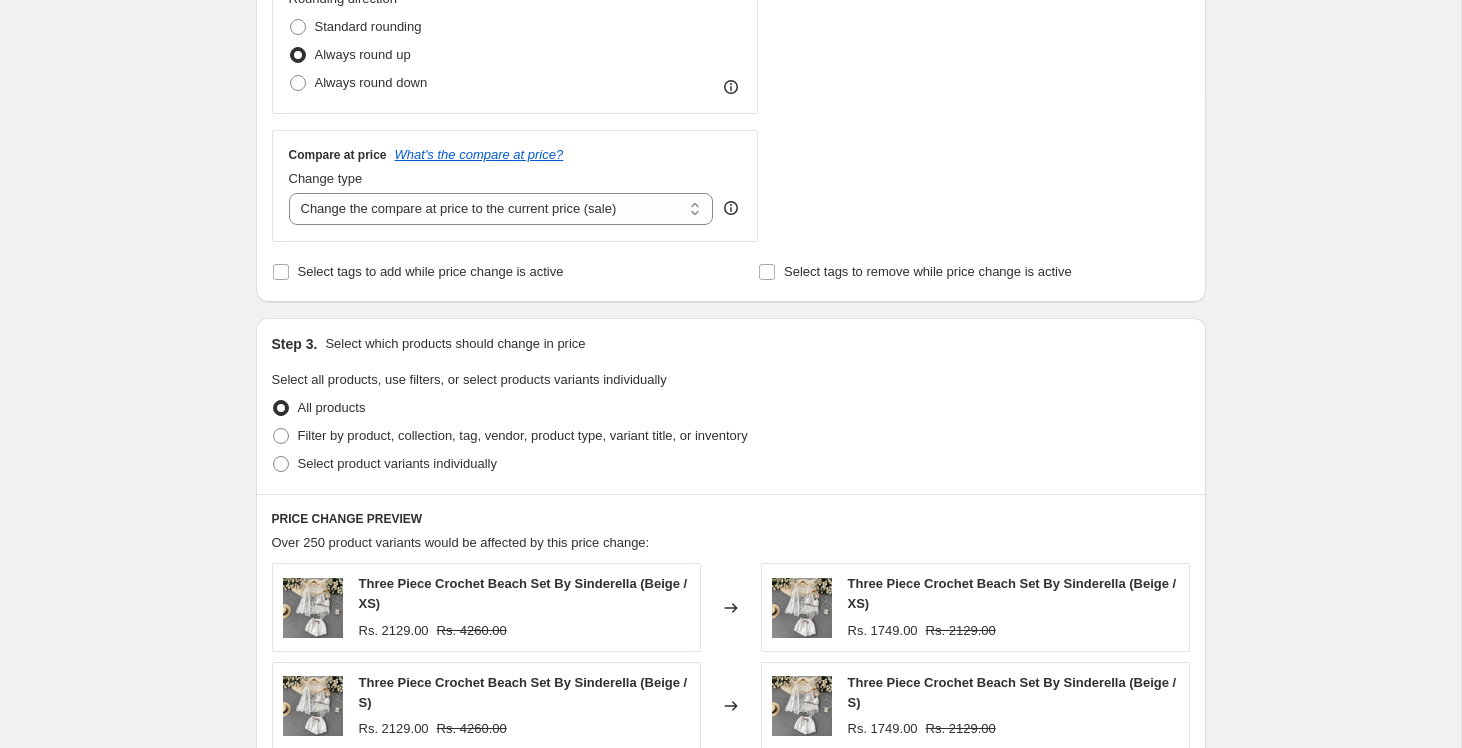 scroll, scrollTop: 890, scrollLeft: 0, axis: vertical 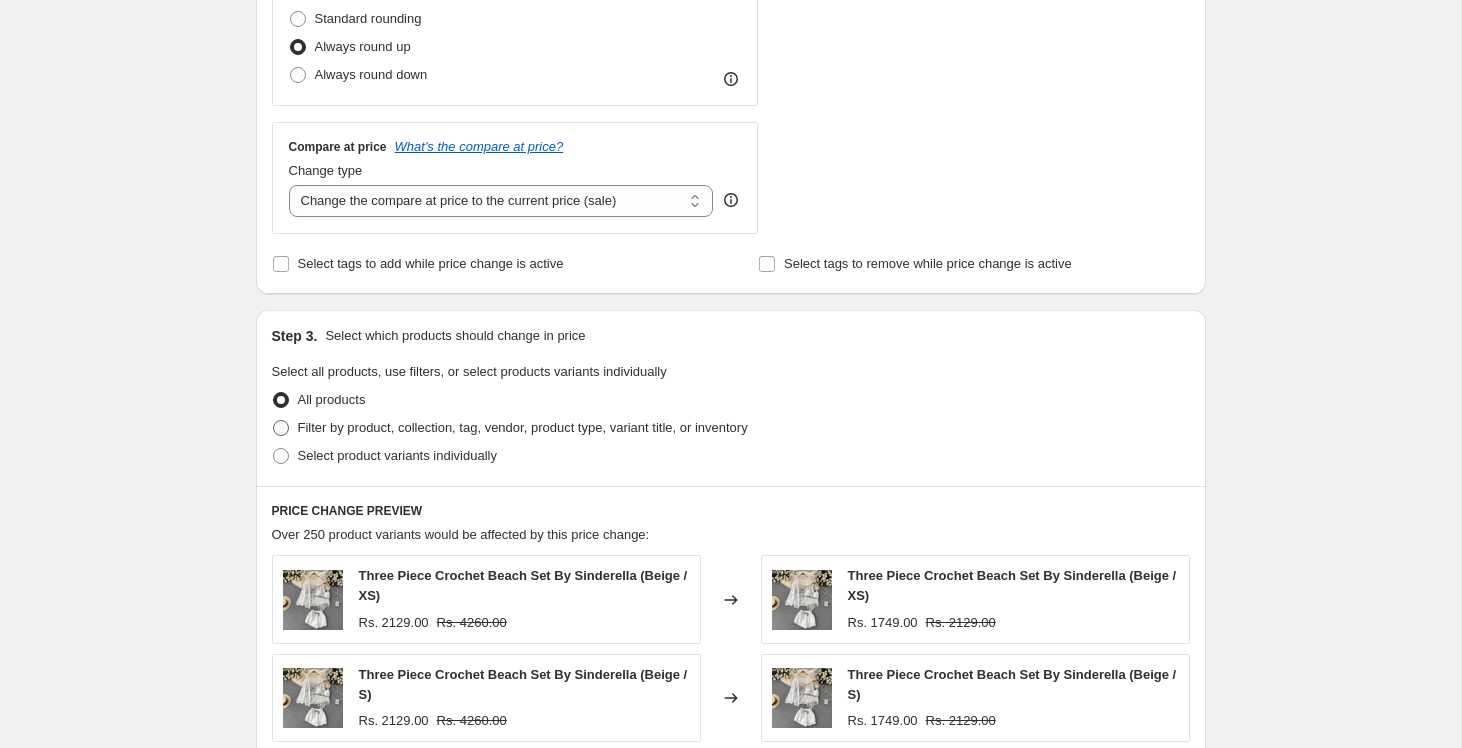 click at bounding box center (281, 428) 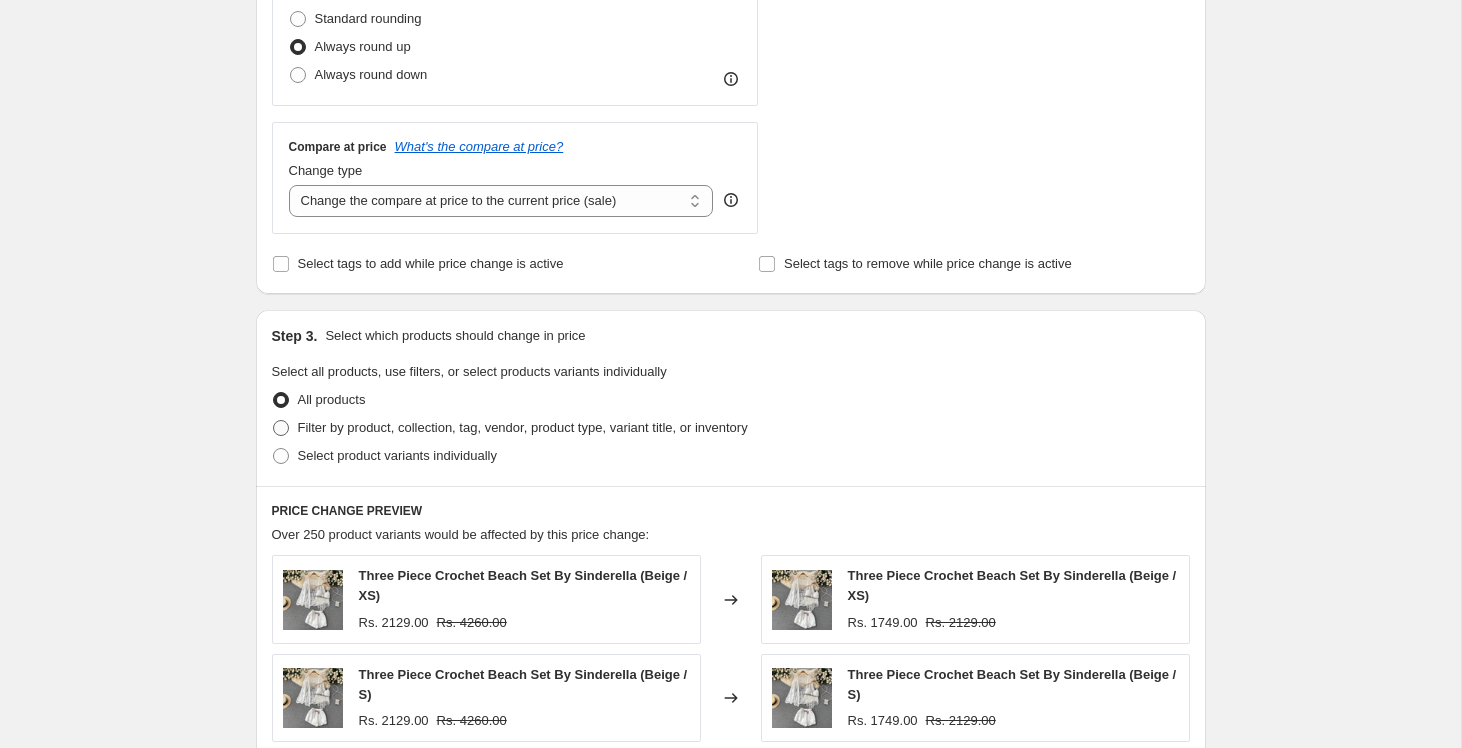 radio on "true" 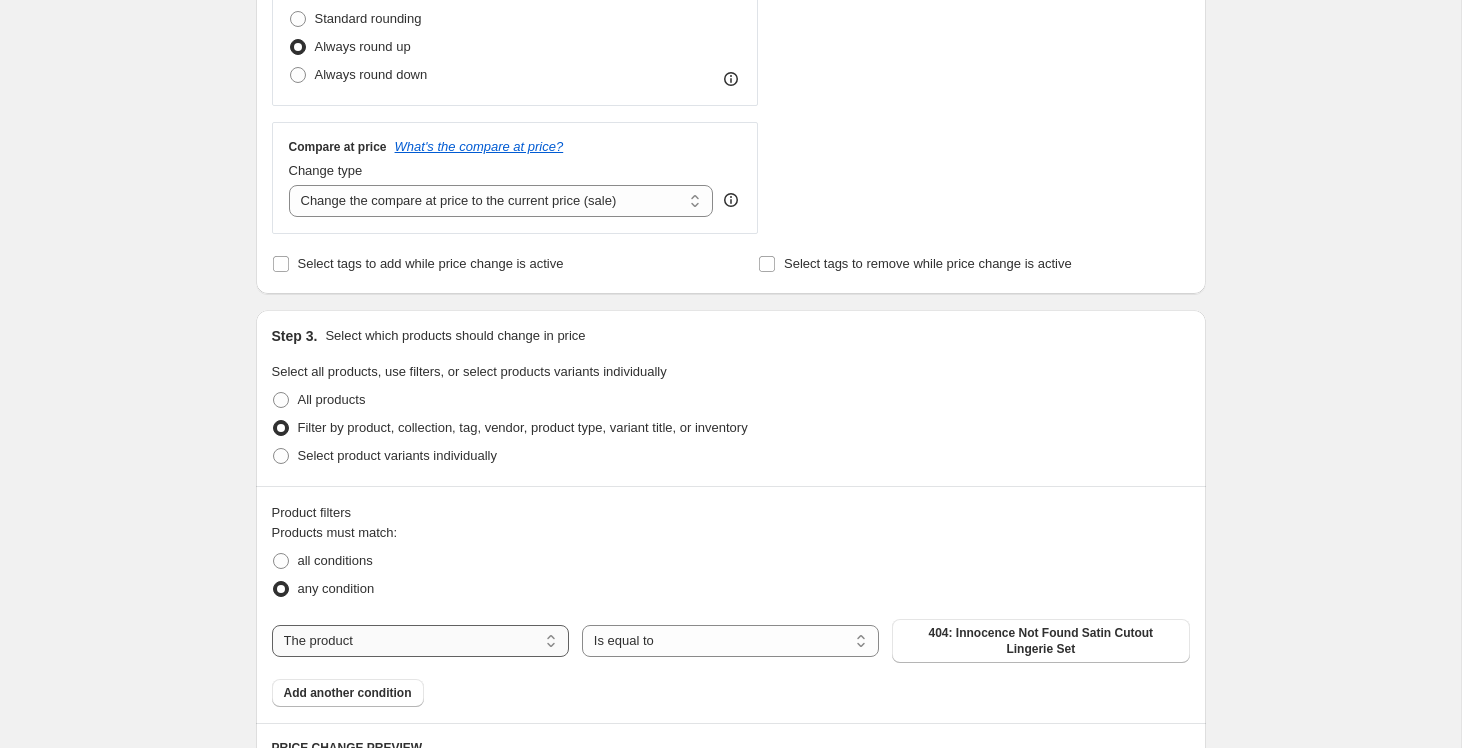 click on "The product The product's collection The product's tag The product's vendor The product's type The product's status The variant's title Inventory quantity" at bounding box center [420, 641] 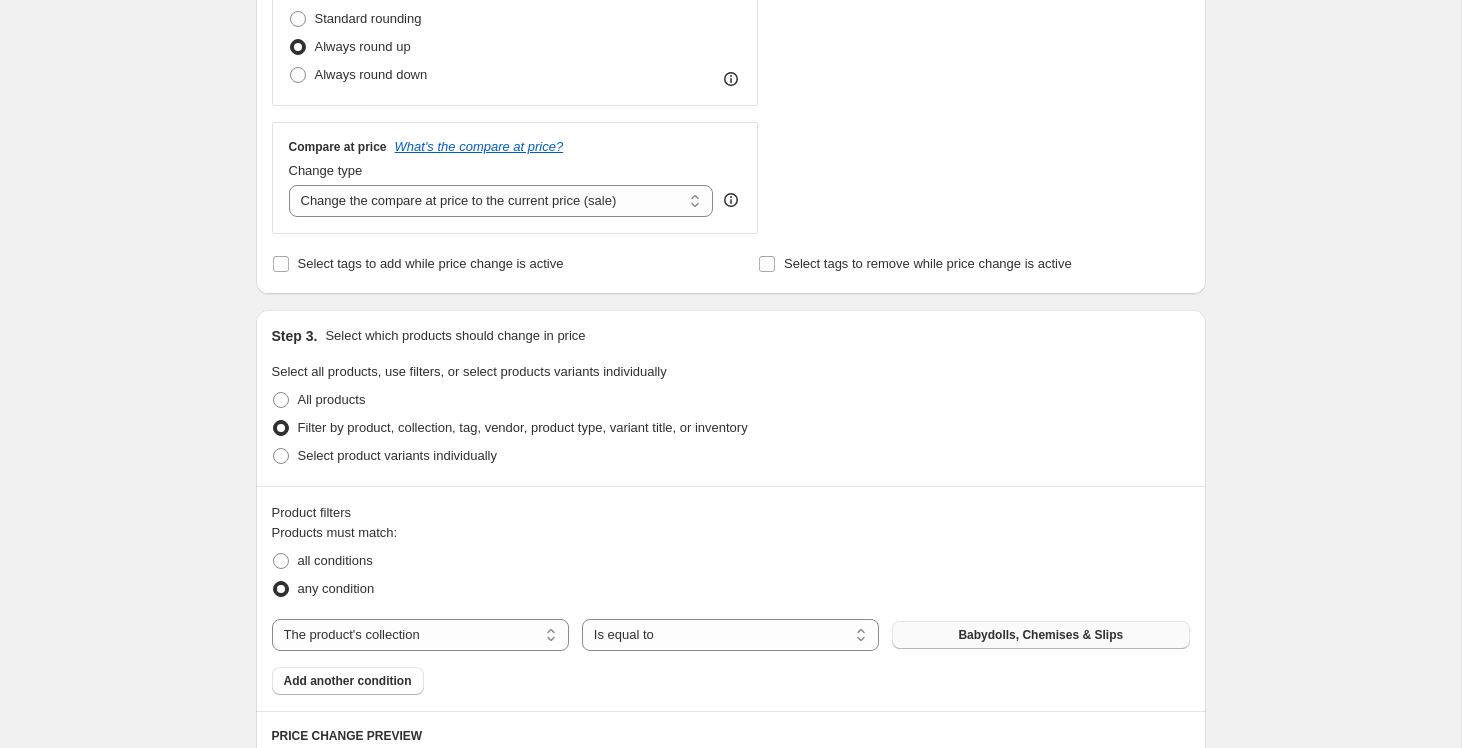 click on "Babydolls, Chemises & Slips" at bounding box center [1040, 635] 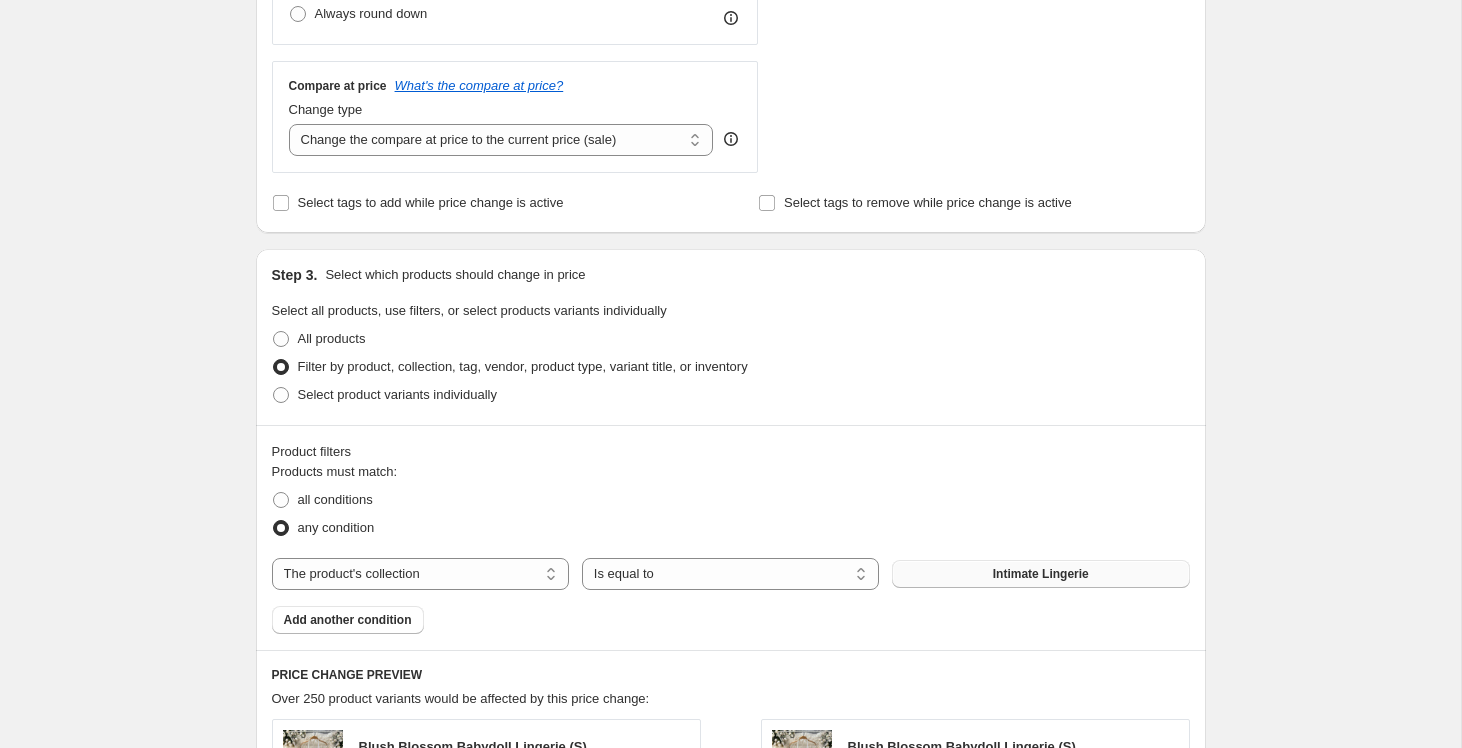 scroll, scrollTop: 923, scrollLeft: 0, axis: vertical 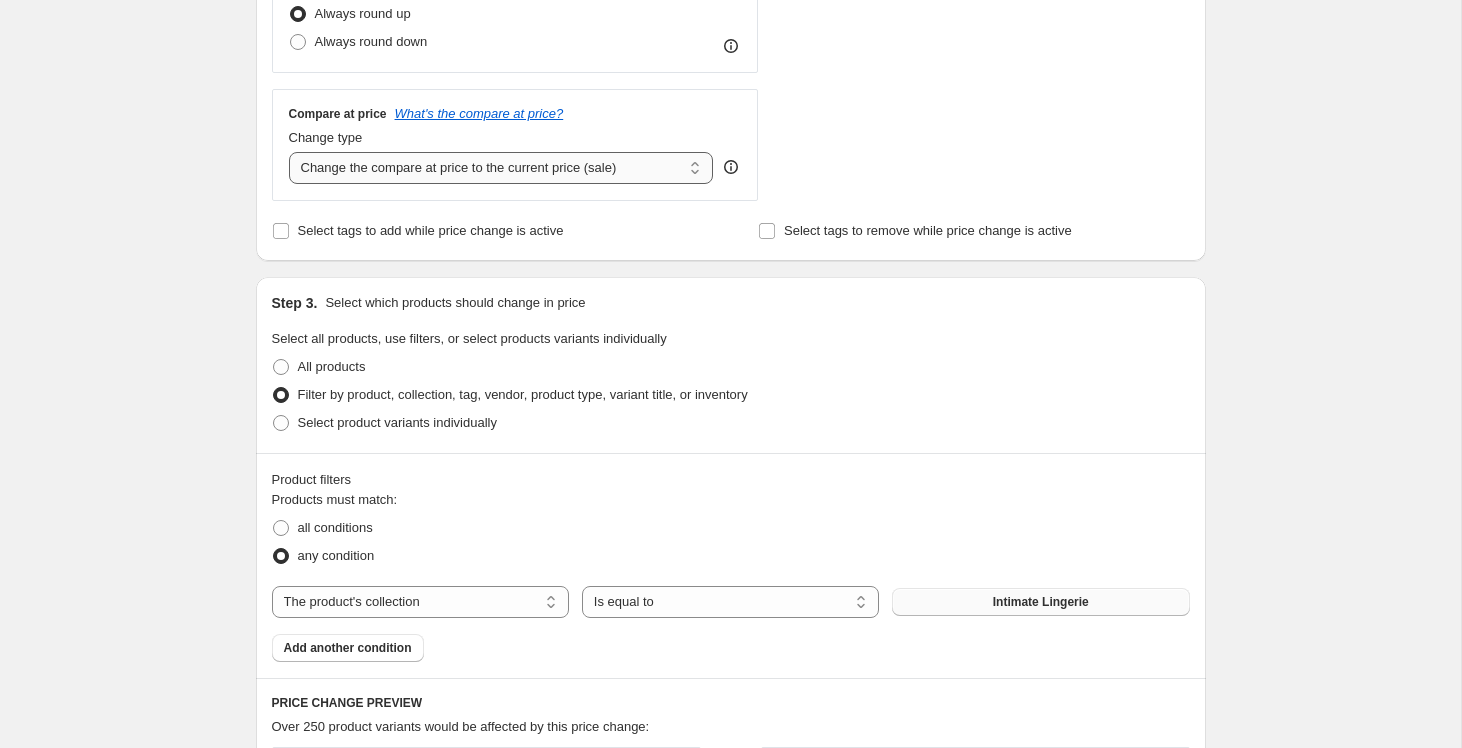 click on "Change the compare at price to the current price (sale) Change the compare at price to a certain amount Change the compare at price by a certain amount Change the compare at price by a certain percentage Change the compare at price by a certain amount relative to the actual price Change the compare at price by a certain percentage relative to the actual price Don't change the compare at price Remove the compare at price" at bounding box center (501, 168) 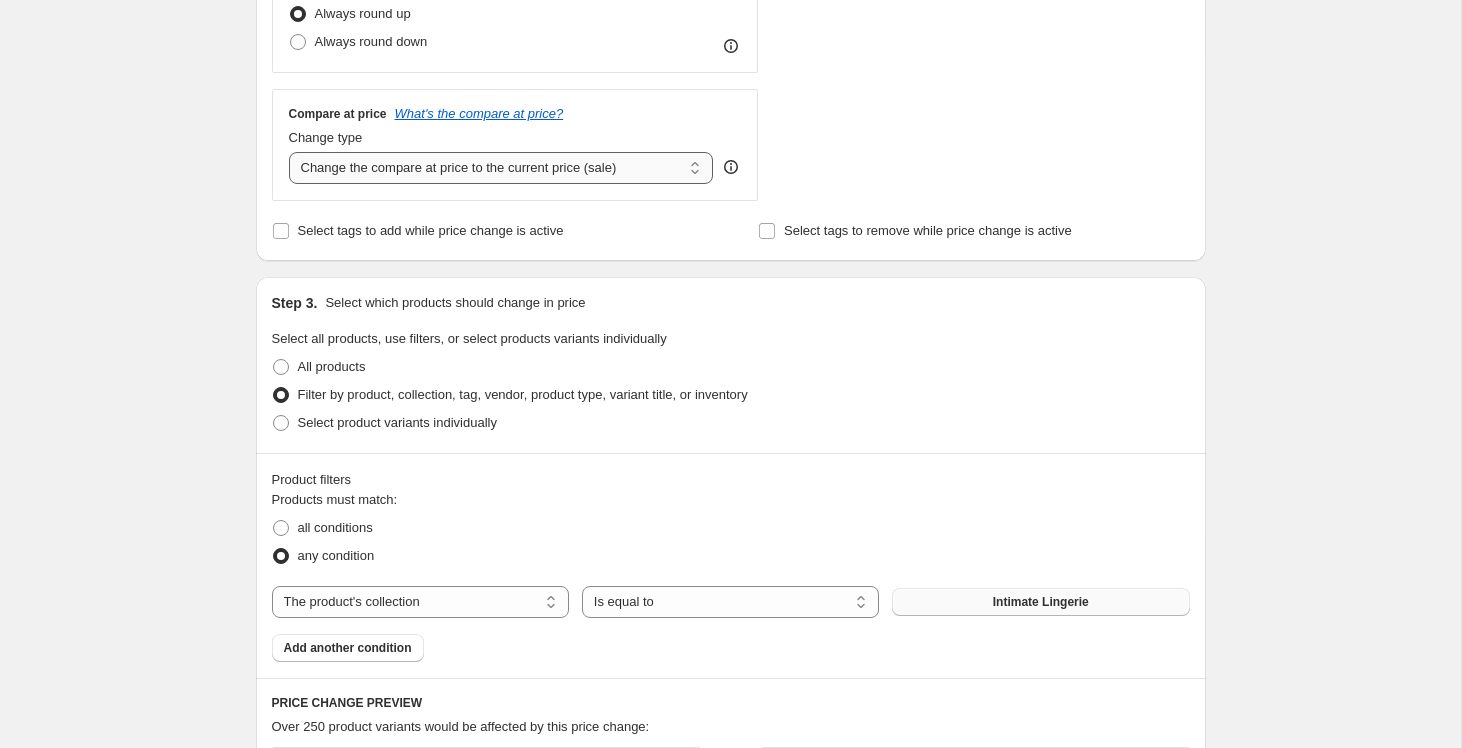 select on "no_change" 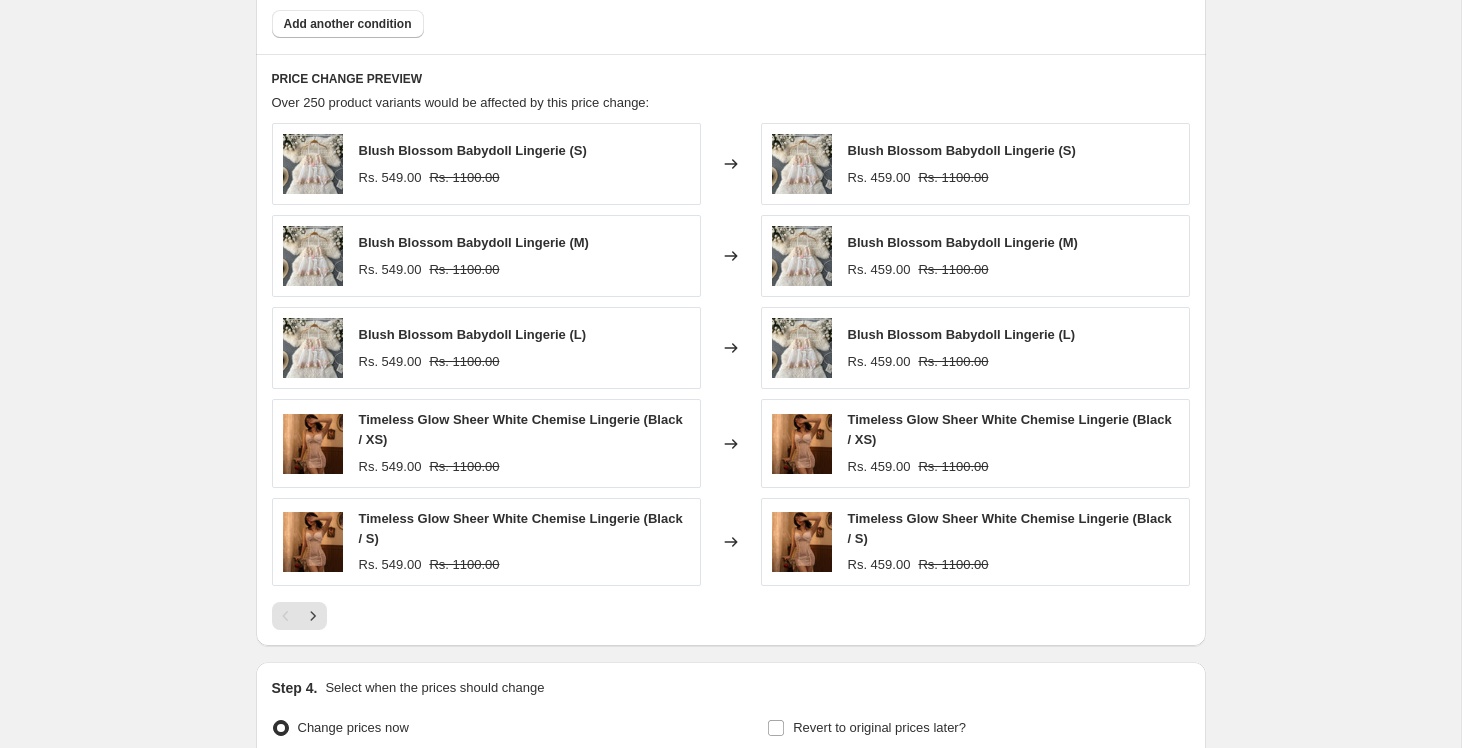 scroll, scrollTop: 1755, scrollLeft: 0, axis: vertical 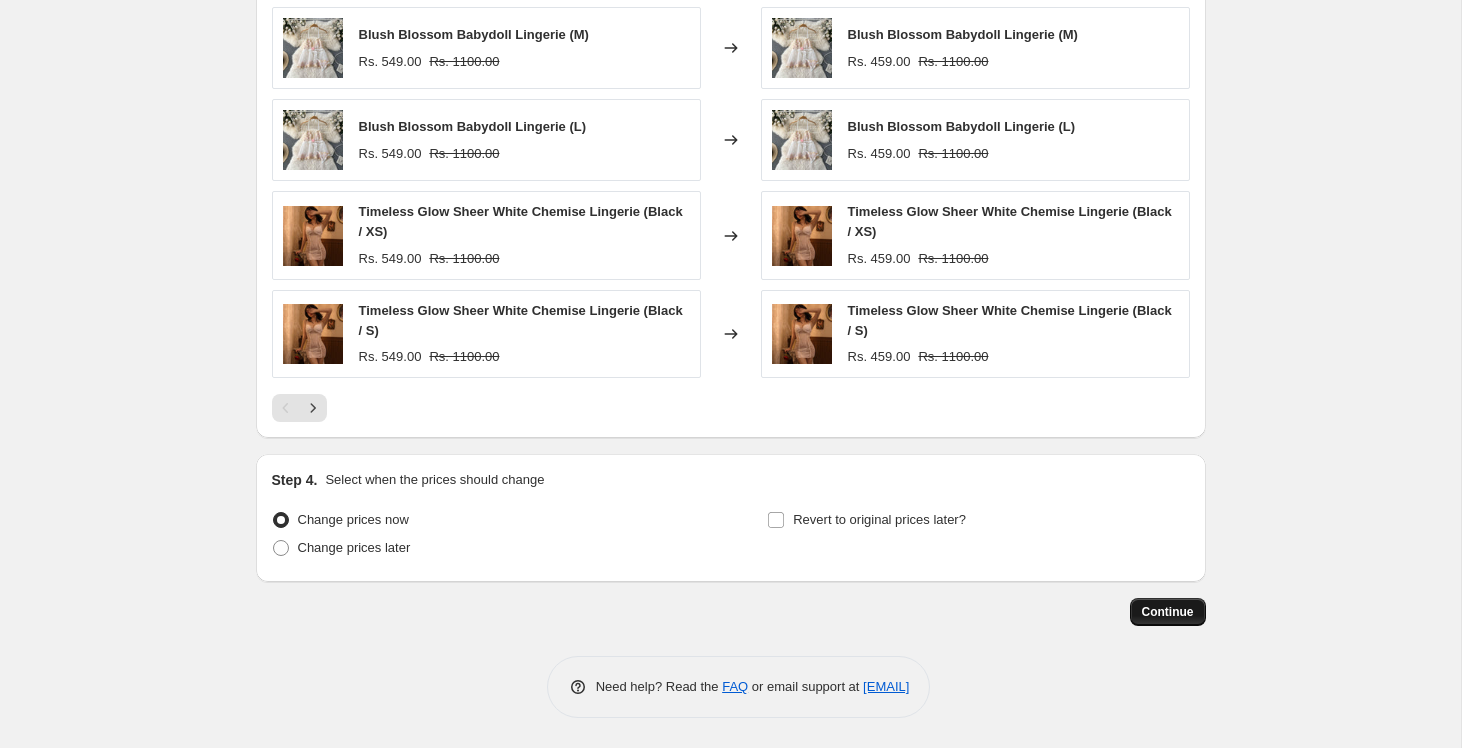 click on "Continue" at bounding box center [1168, 612] 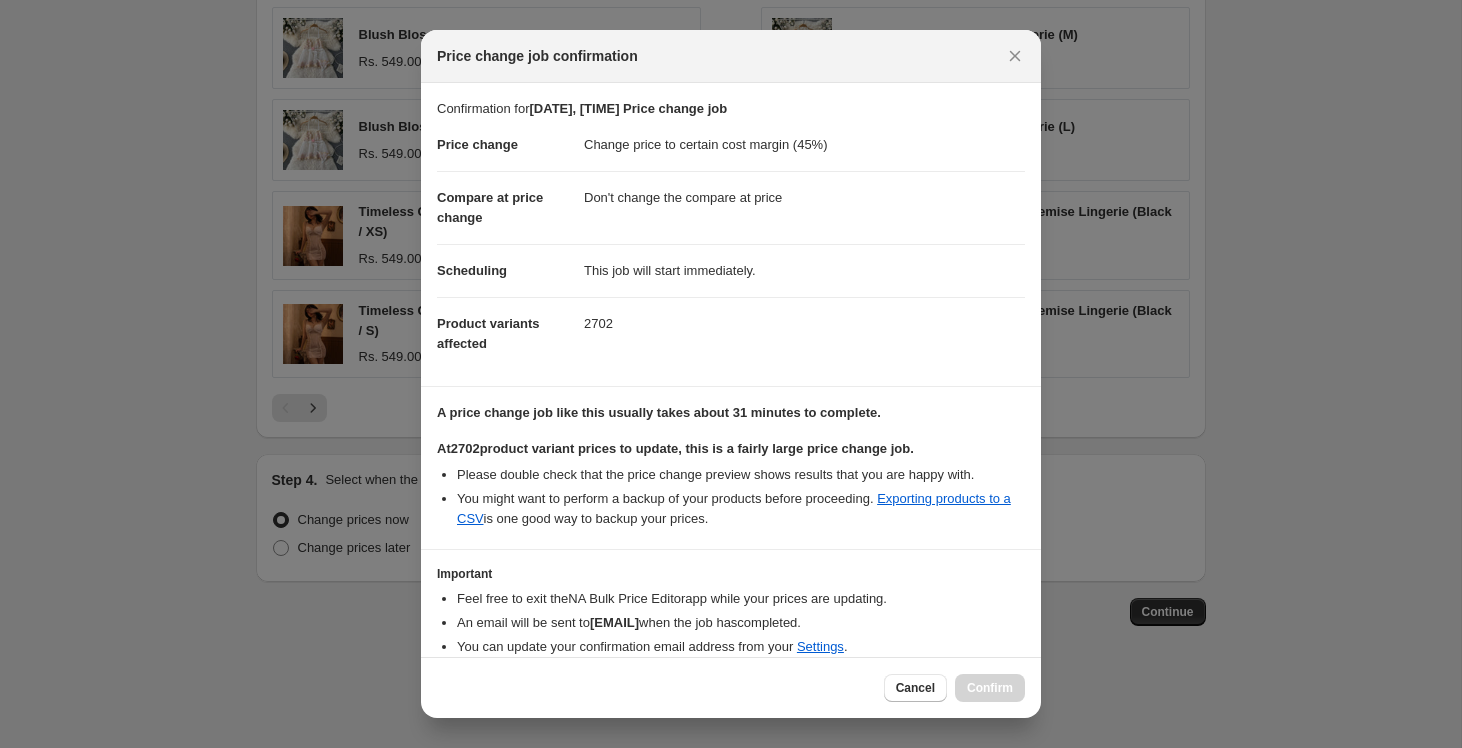 scroll, scrollTop: 81, scrollLeft: 0, axis: vertical 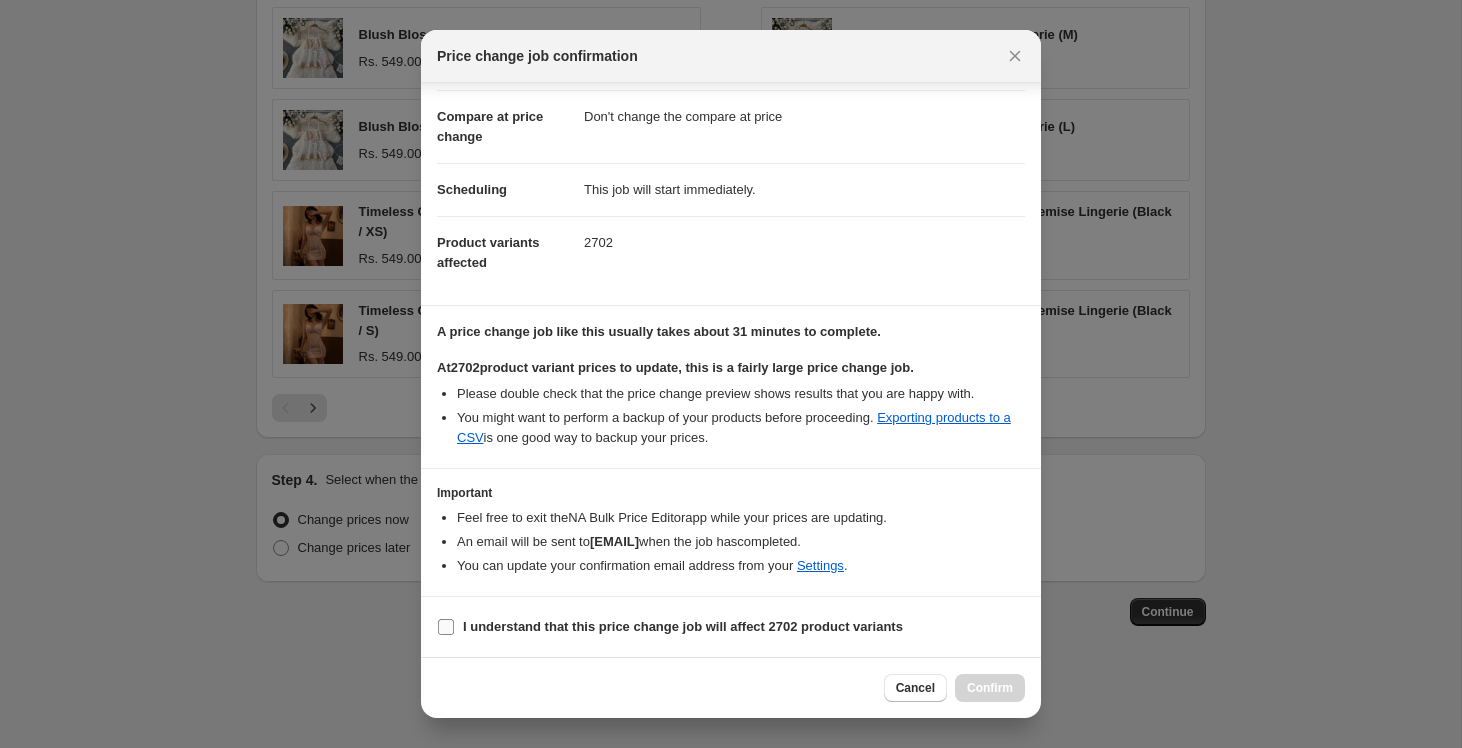 click on "I understand that this price change job will affect 2702 product variants" at bounding box center [683, 626] 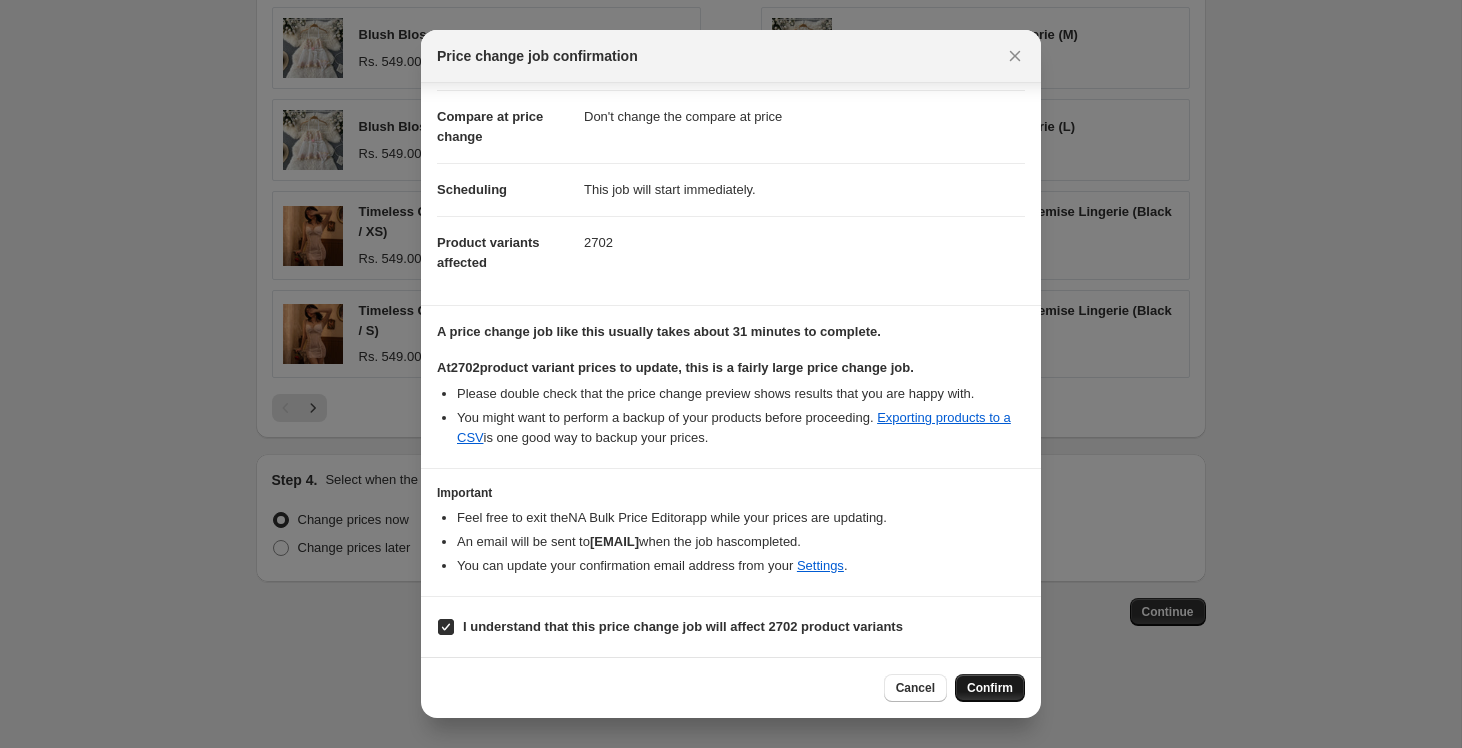 click on "Confirm" at bounding box center [990, 688] 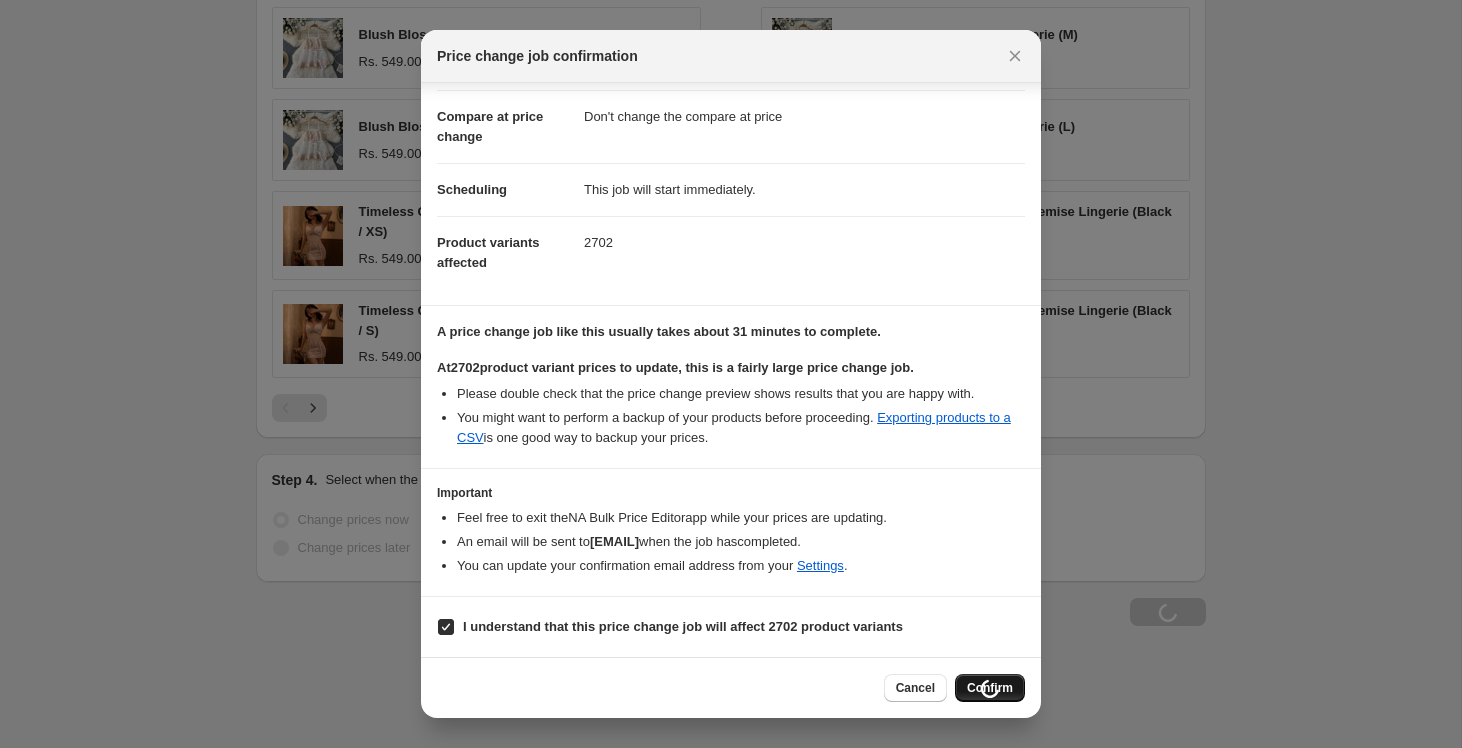 scroll, scrollTop: 1823, scrollLeft: 0, axis: vertical 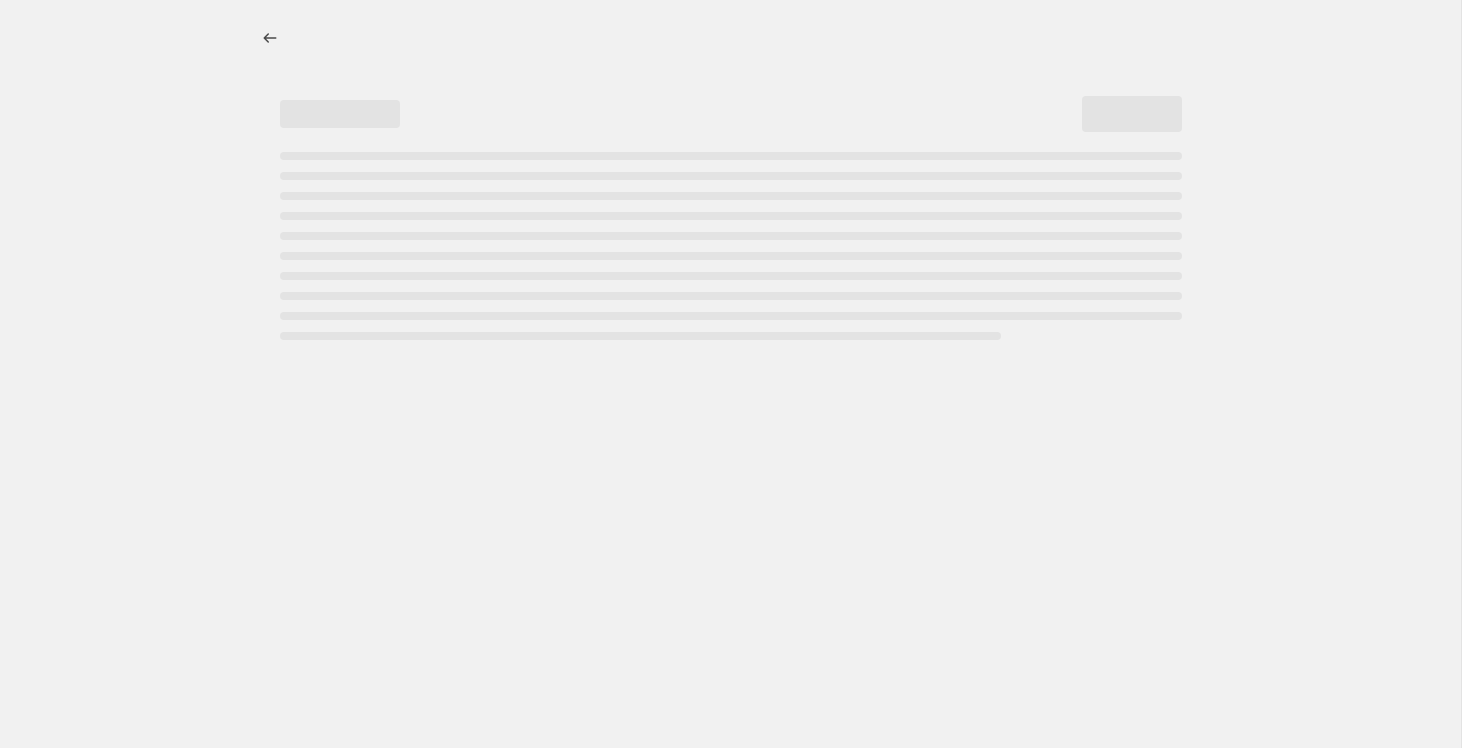 select on "margin" 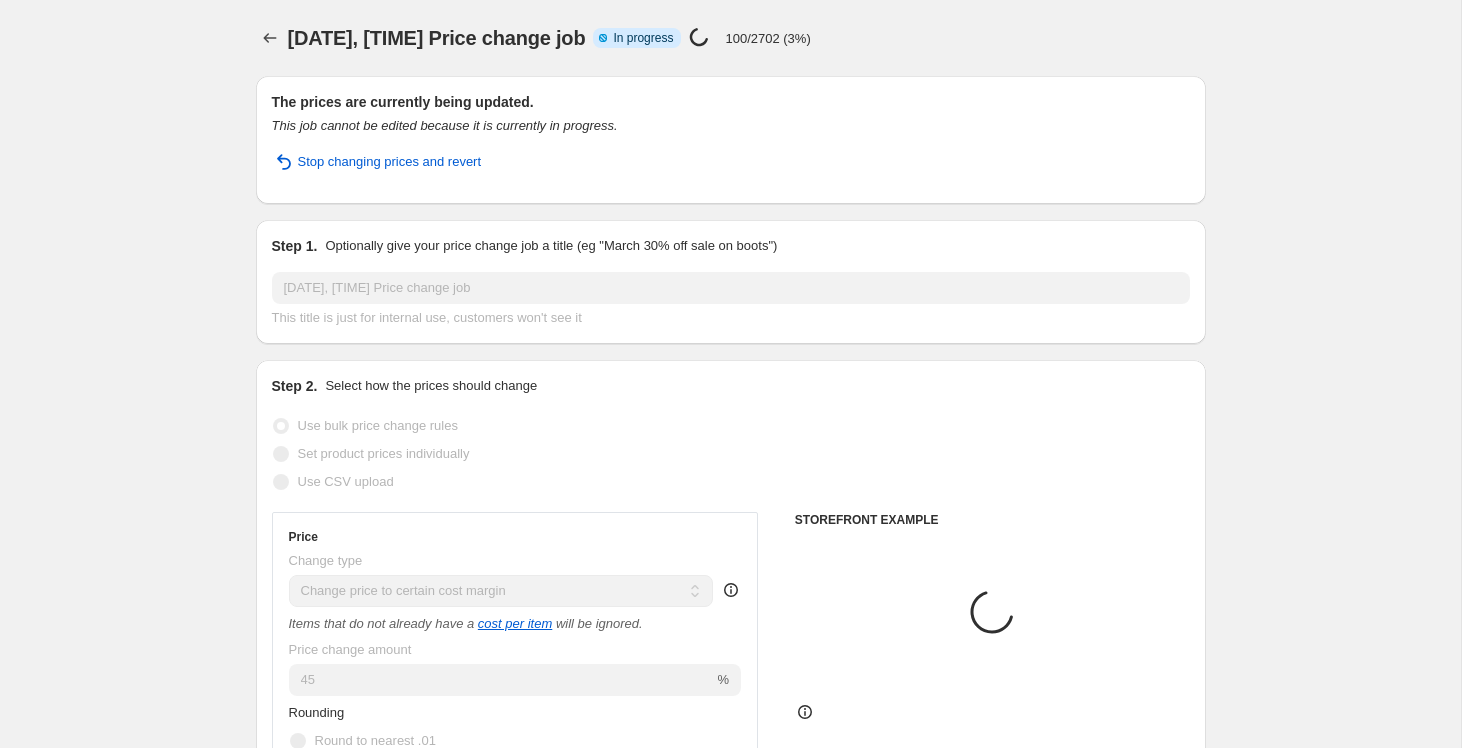 select on "collection" 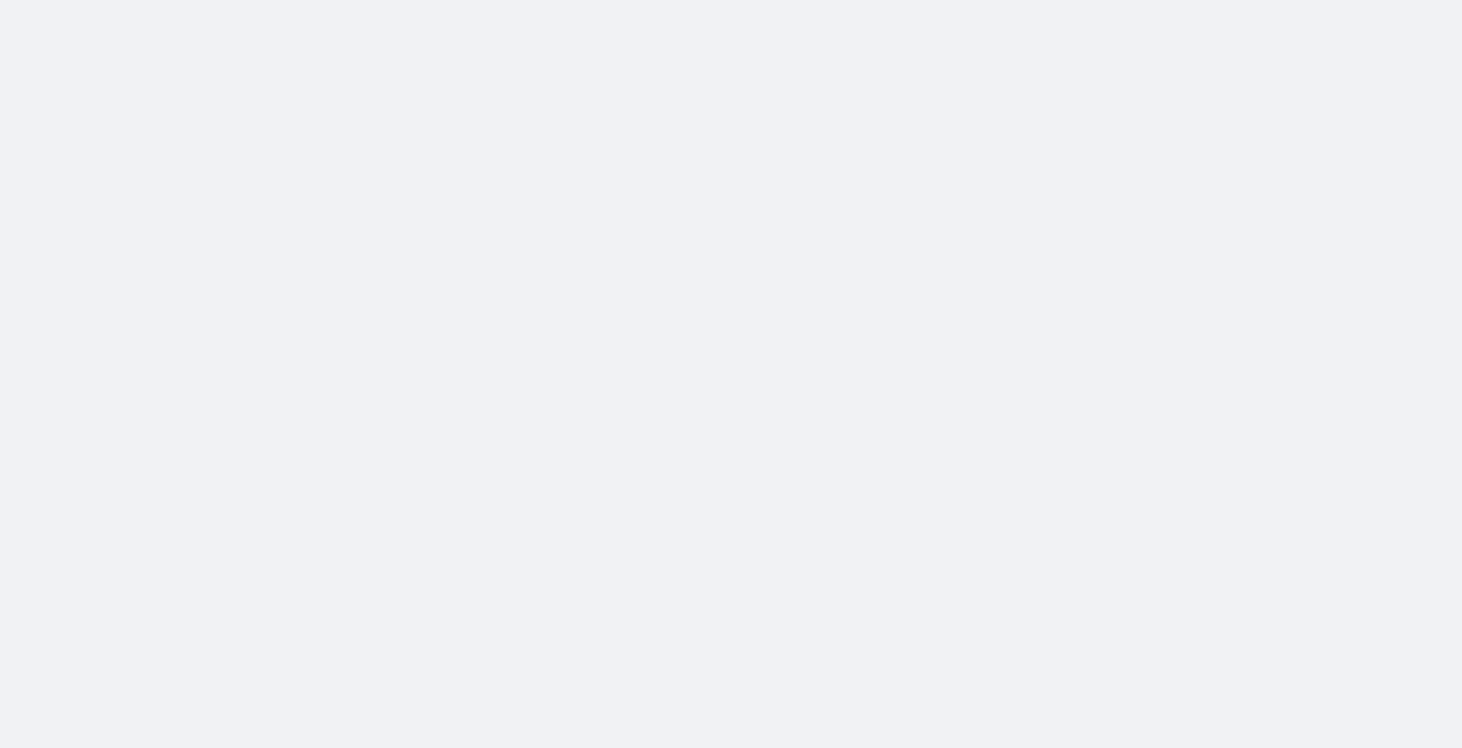 scroll, scrollTop: 0, scrollLeft: 0, axis: both 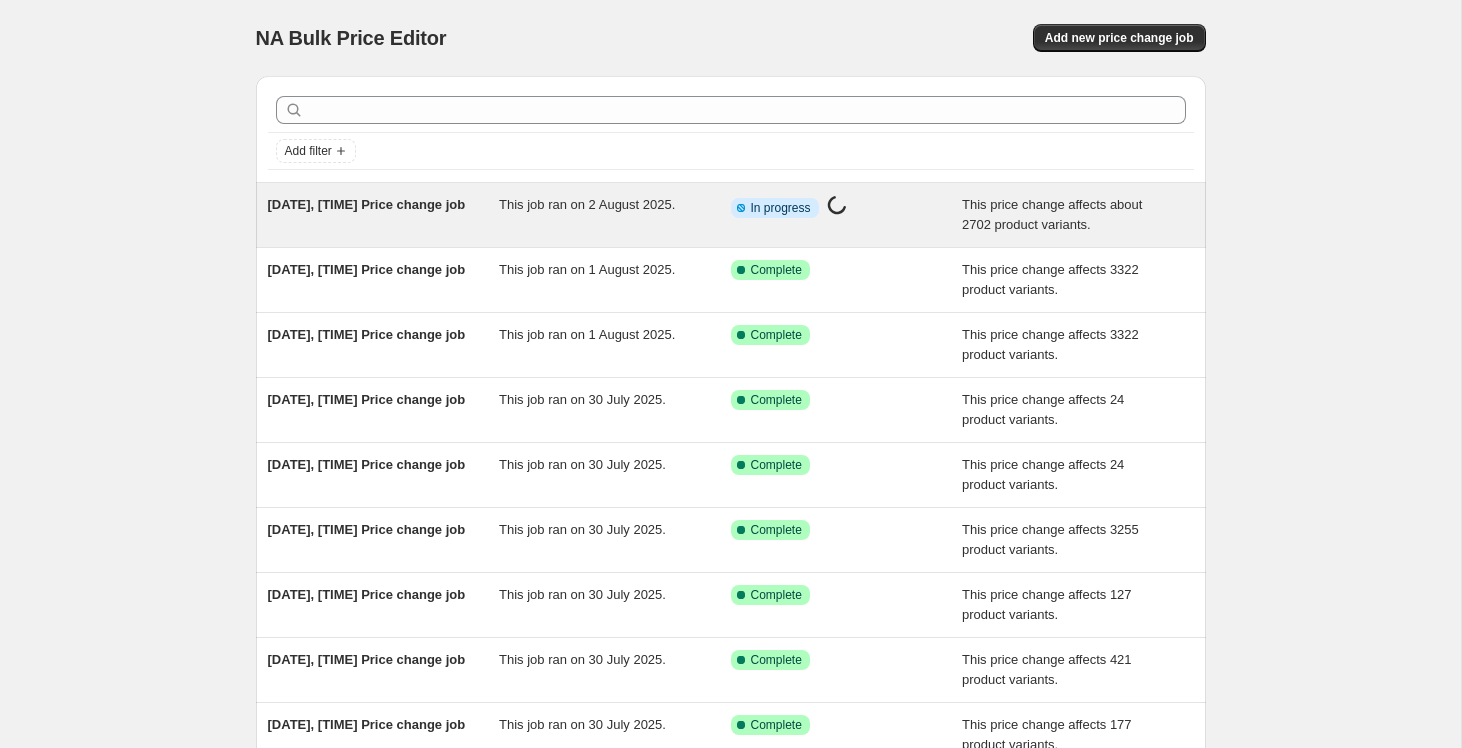 click on "[DATE], [TIME] Price change job" at bounding box center (384, 215) 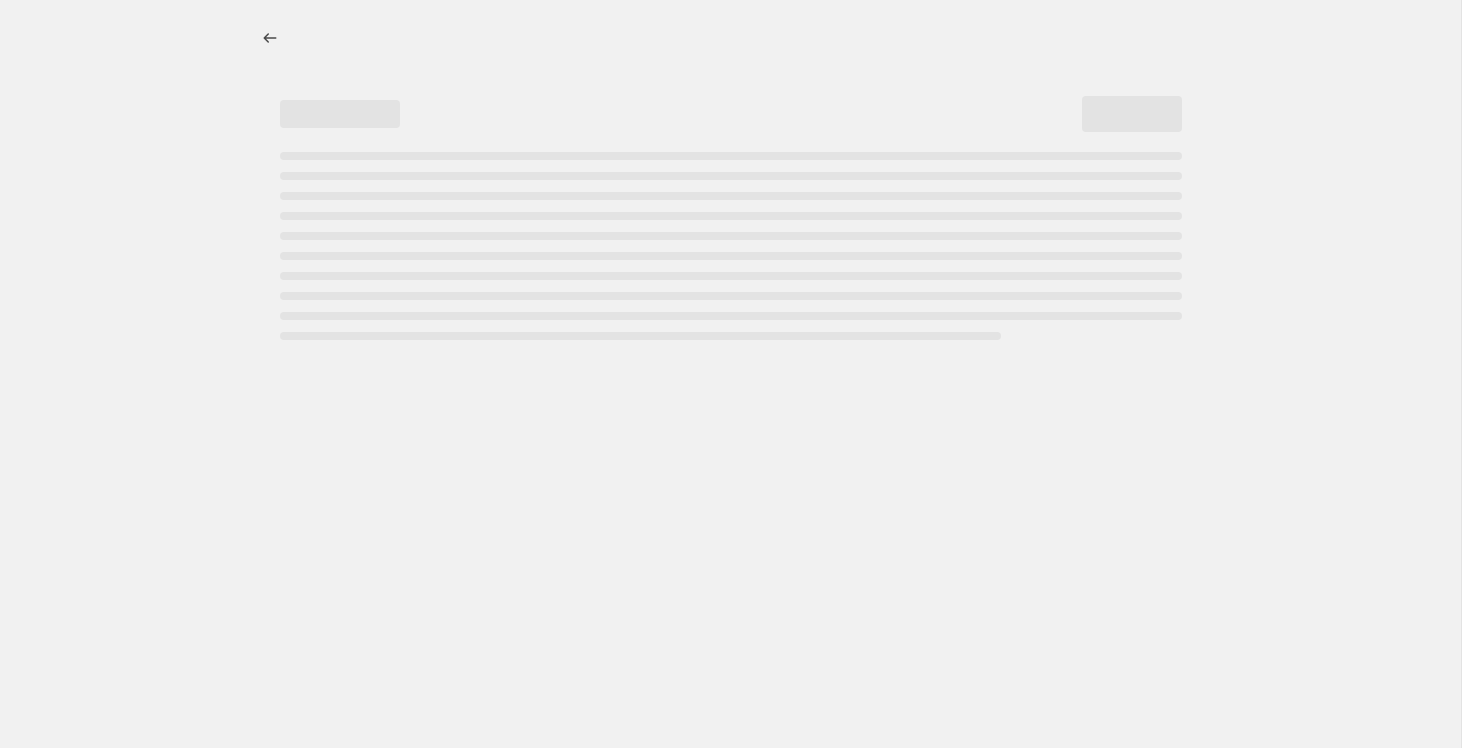 select on "margin" 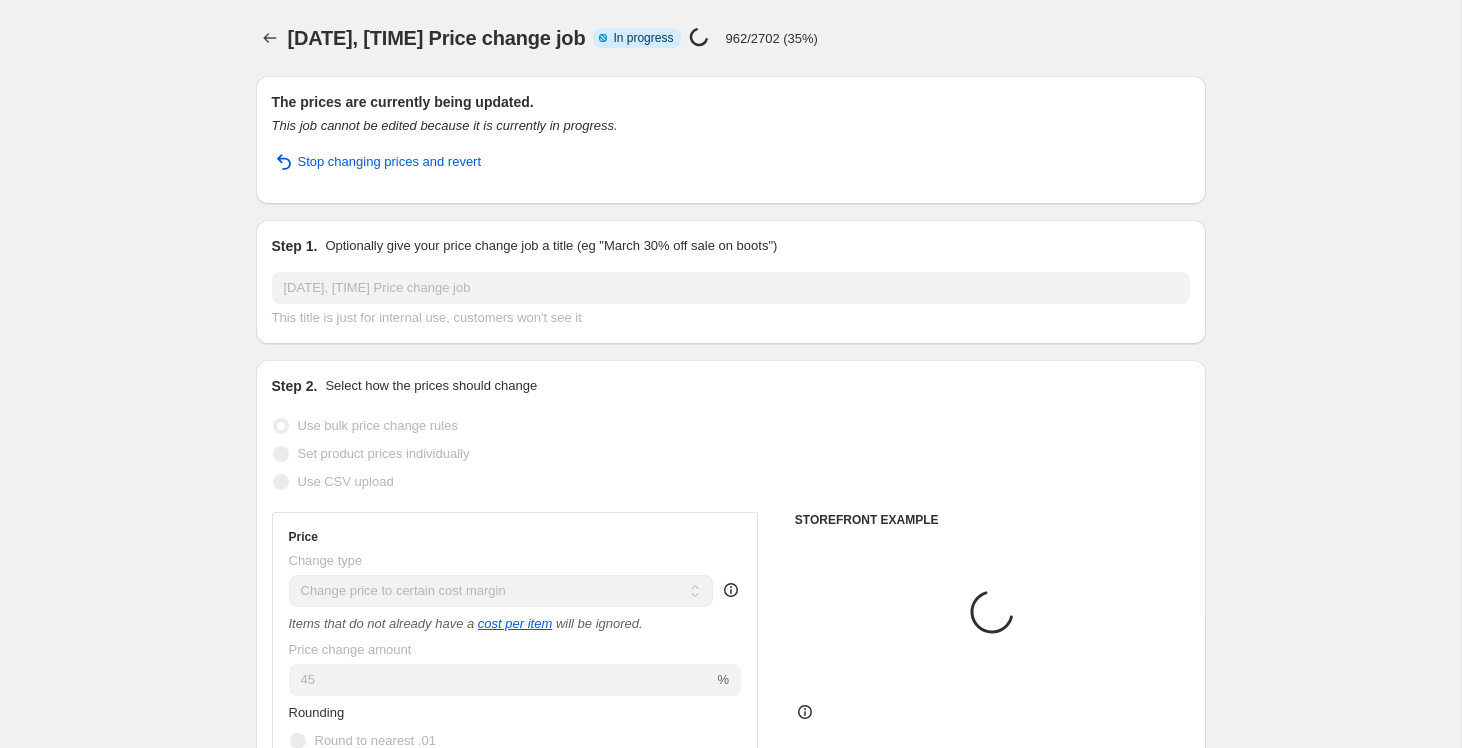 select on "collection" 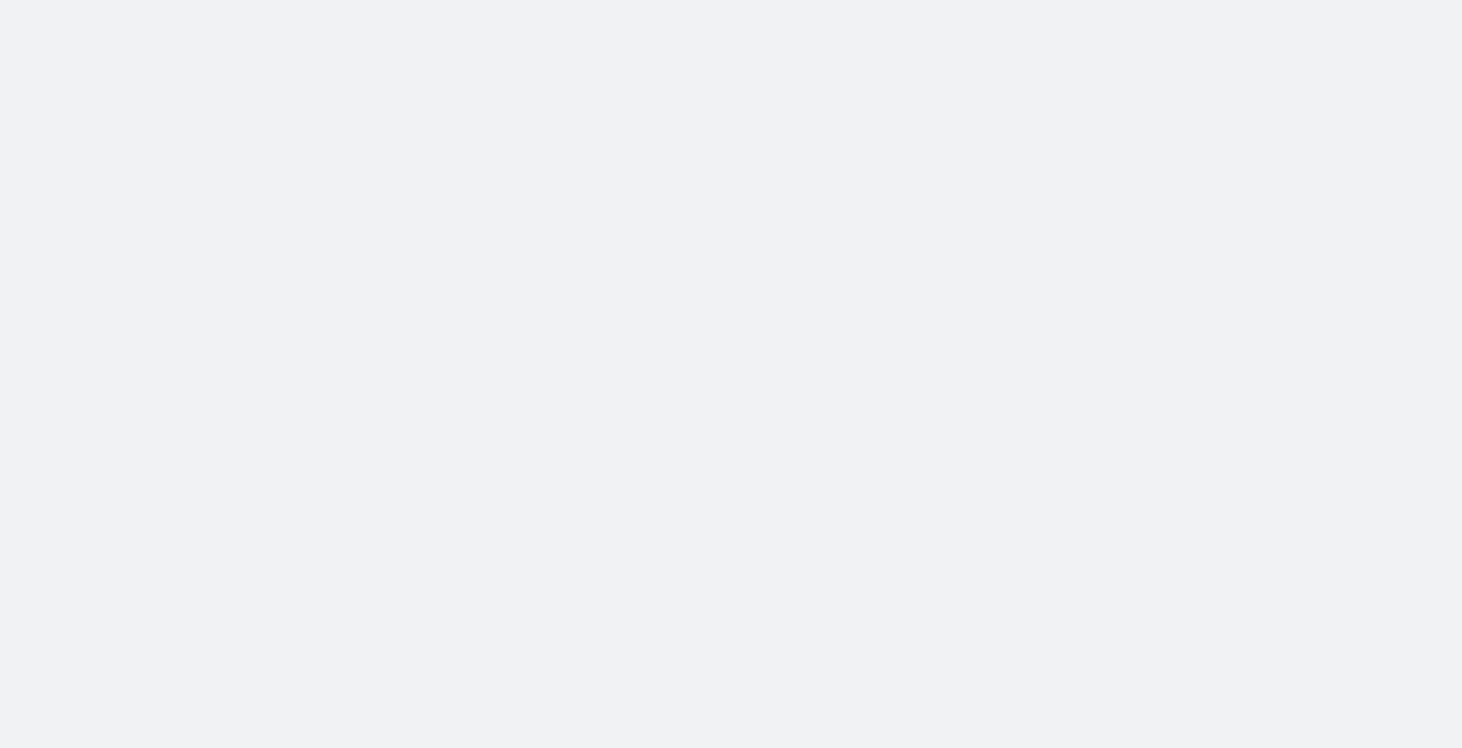 scroll, scrollTop: 0, scrollLeft: 0, axis: both 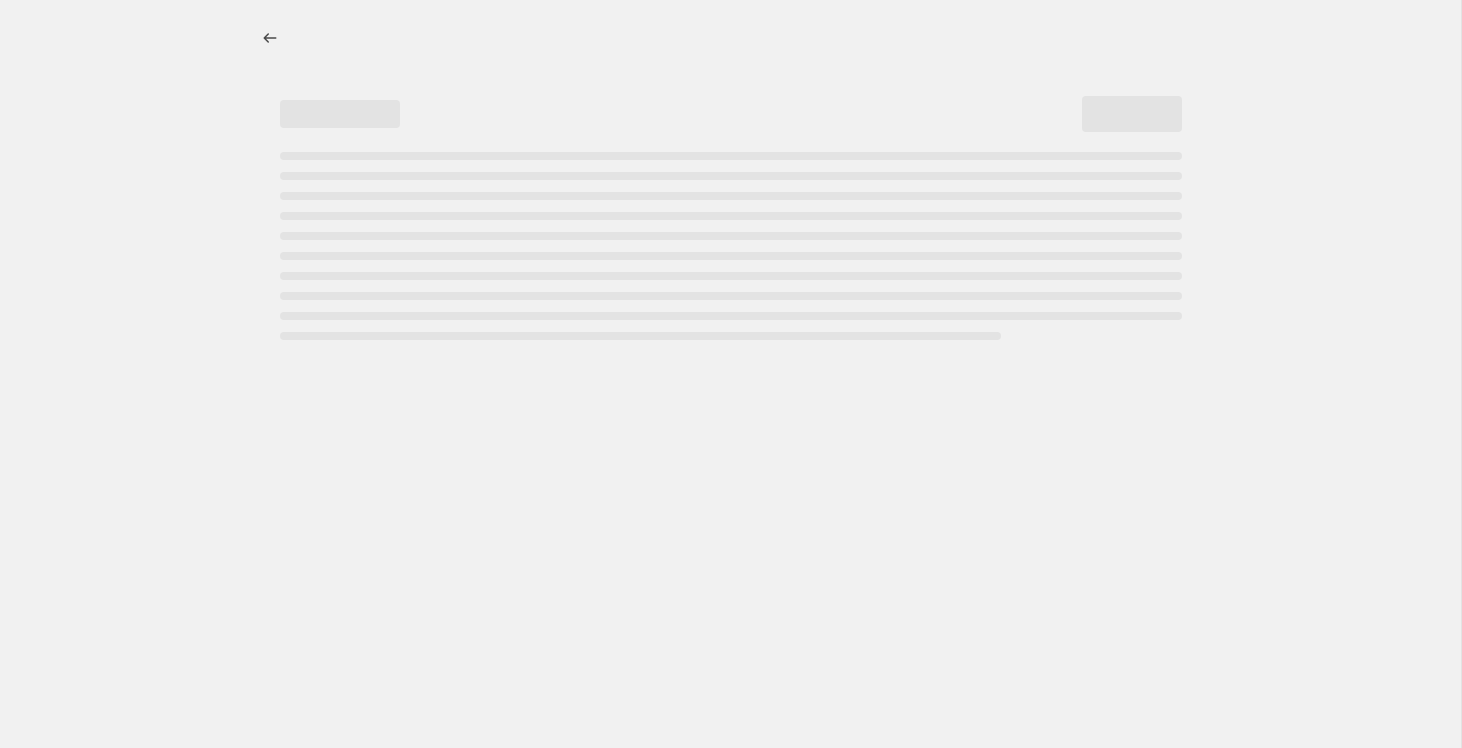 select on "margin" 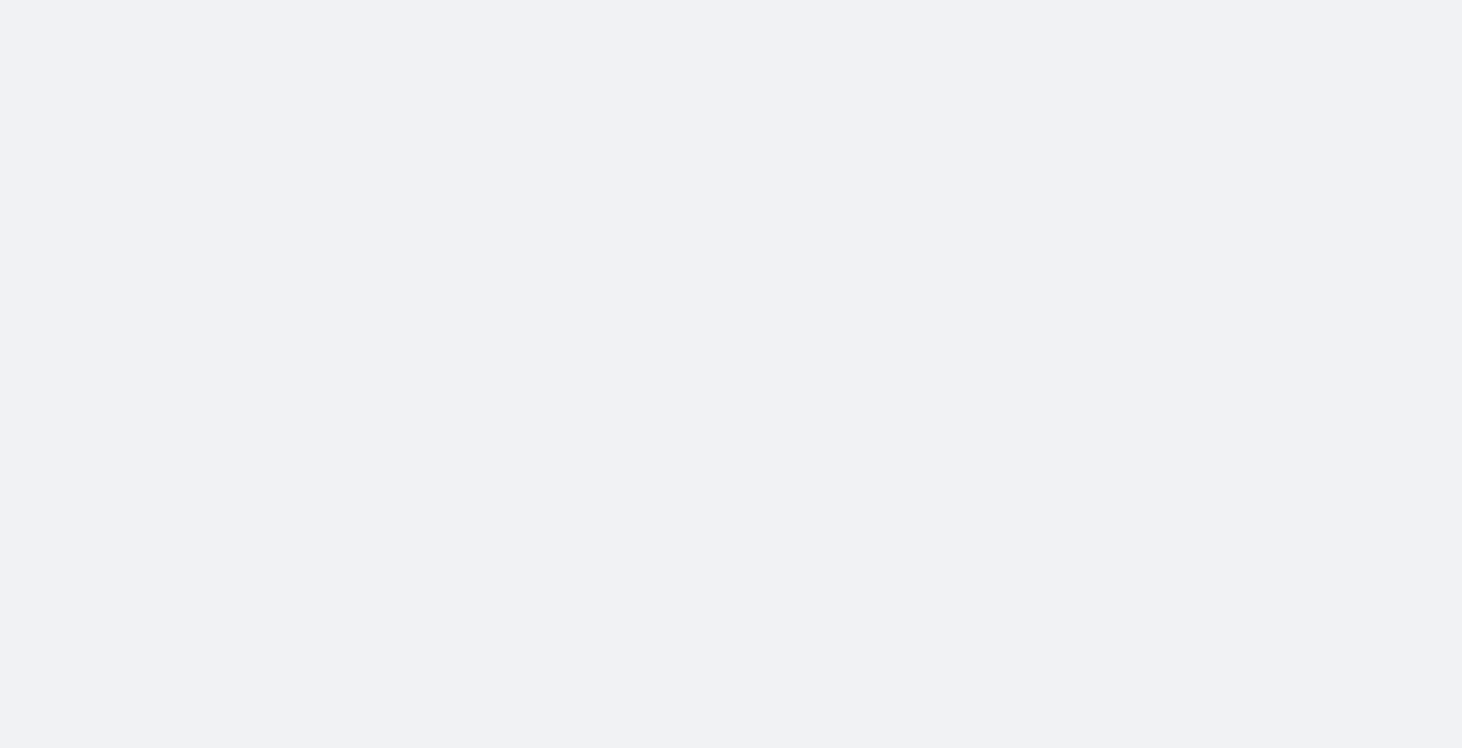 scroll, scrollTop: 0, scrollLeft: 0, axis: both 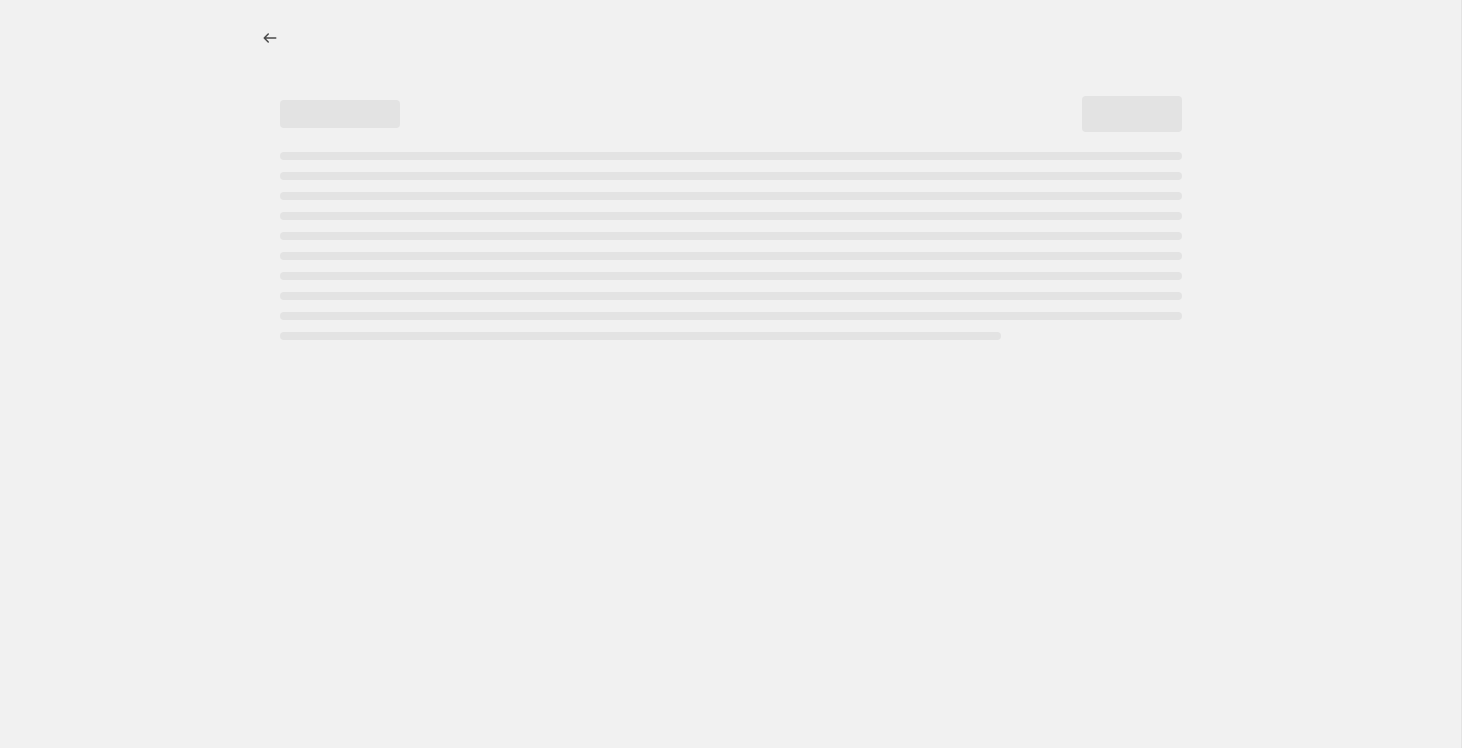 select on "margin" 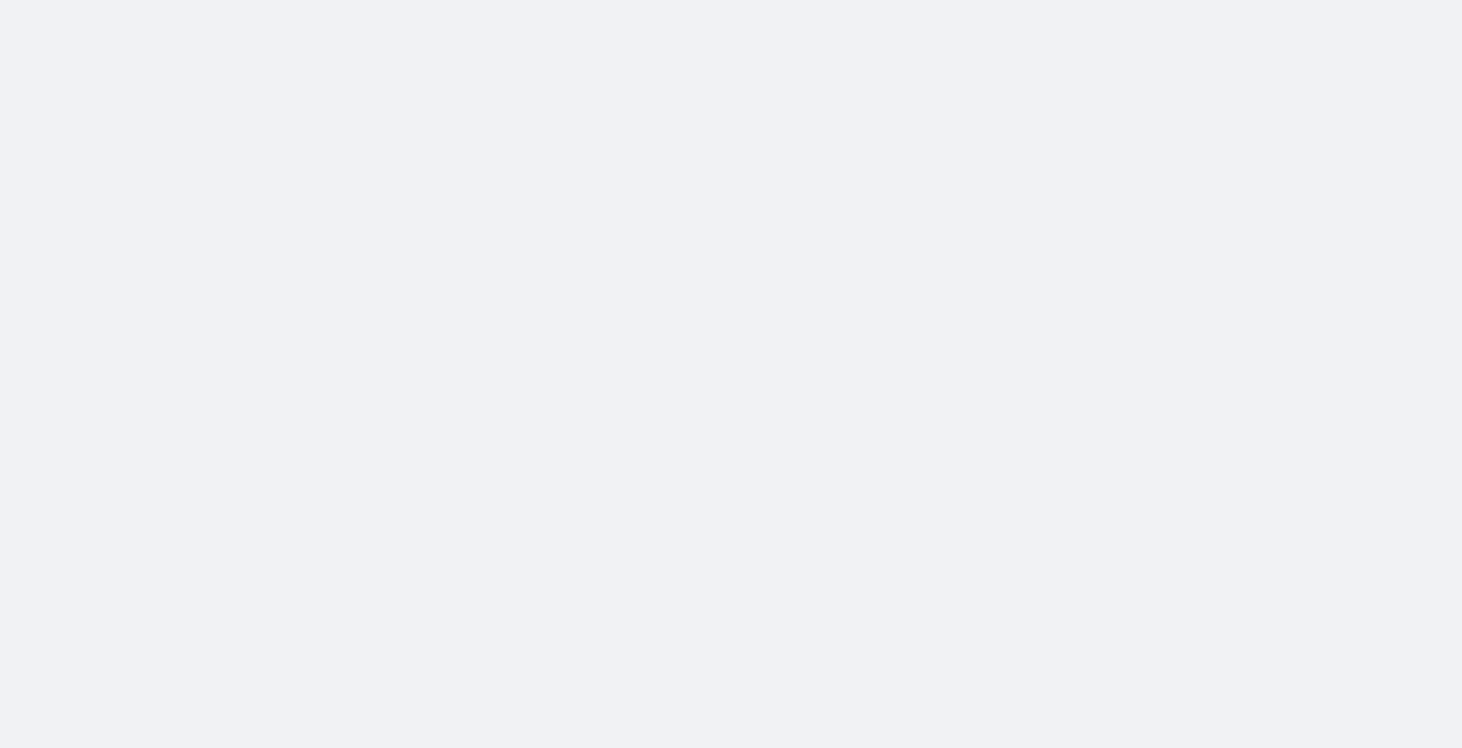 scroll, scrollTop: 0, scrollLeft: 0, axis: both 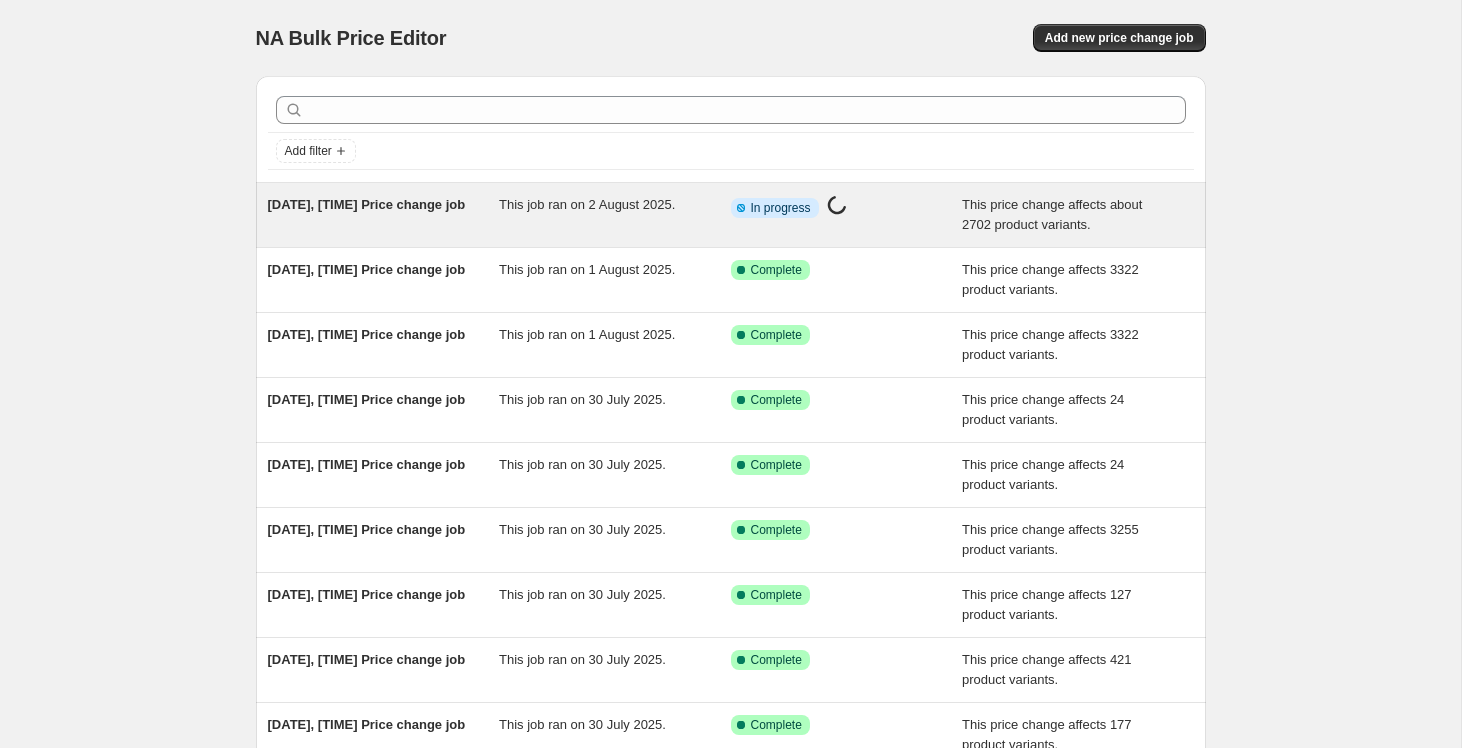 click on "This job ran on 2 August 2025." at bounding box center [615, 215] 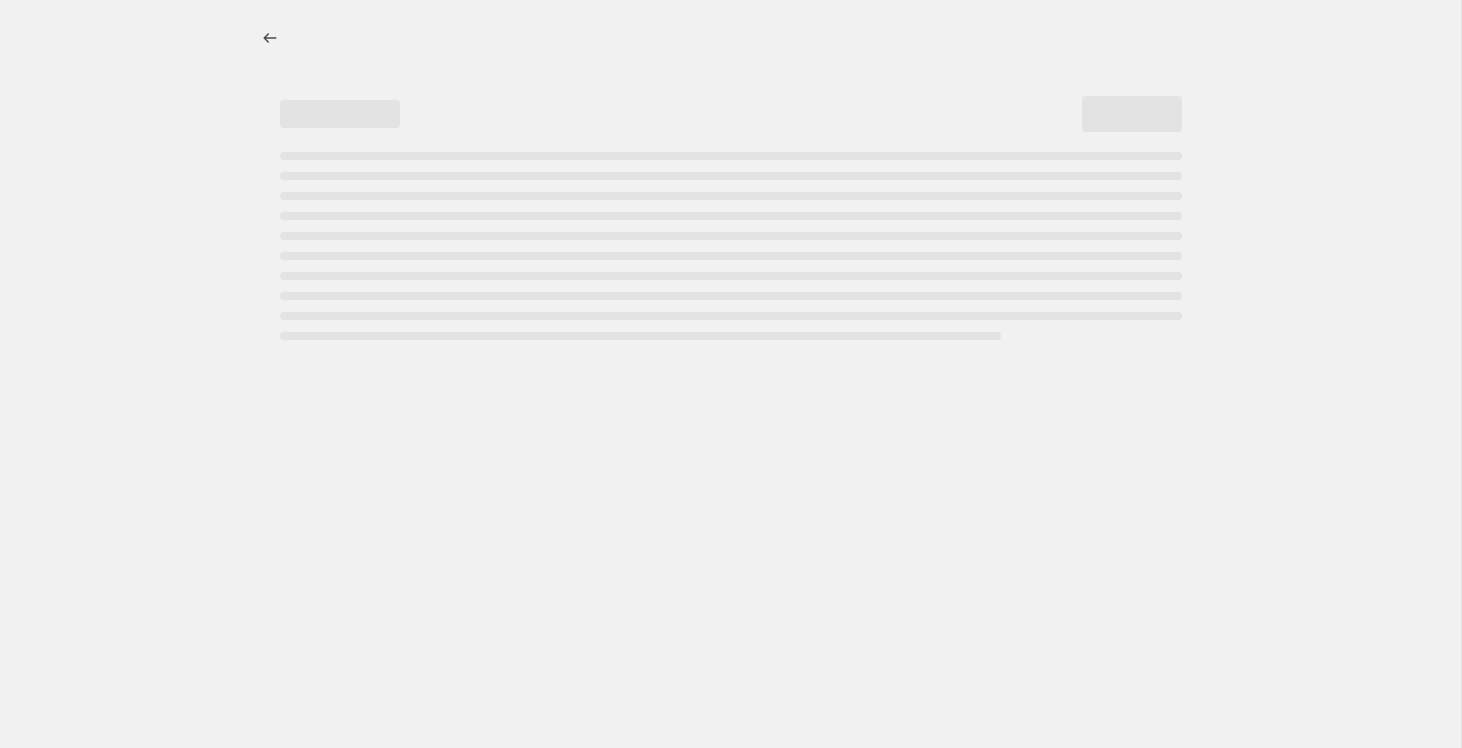 select on "margin" 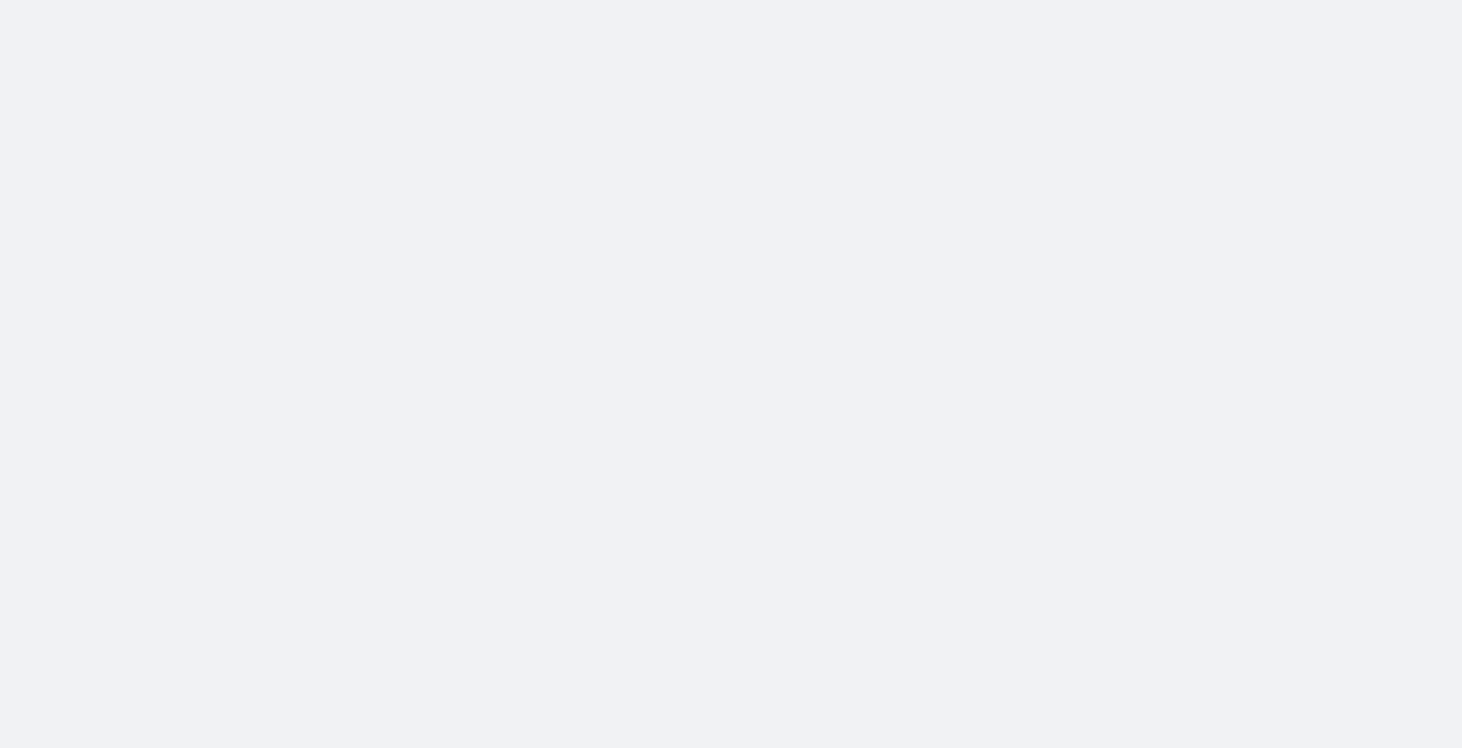 scroll, scrollTop: 0, scrollLeft: 0, axis: both 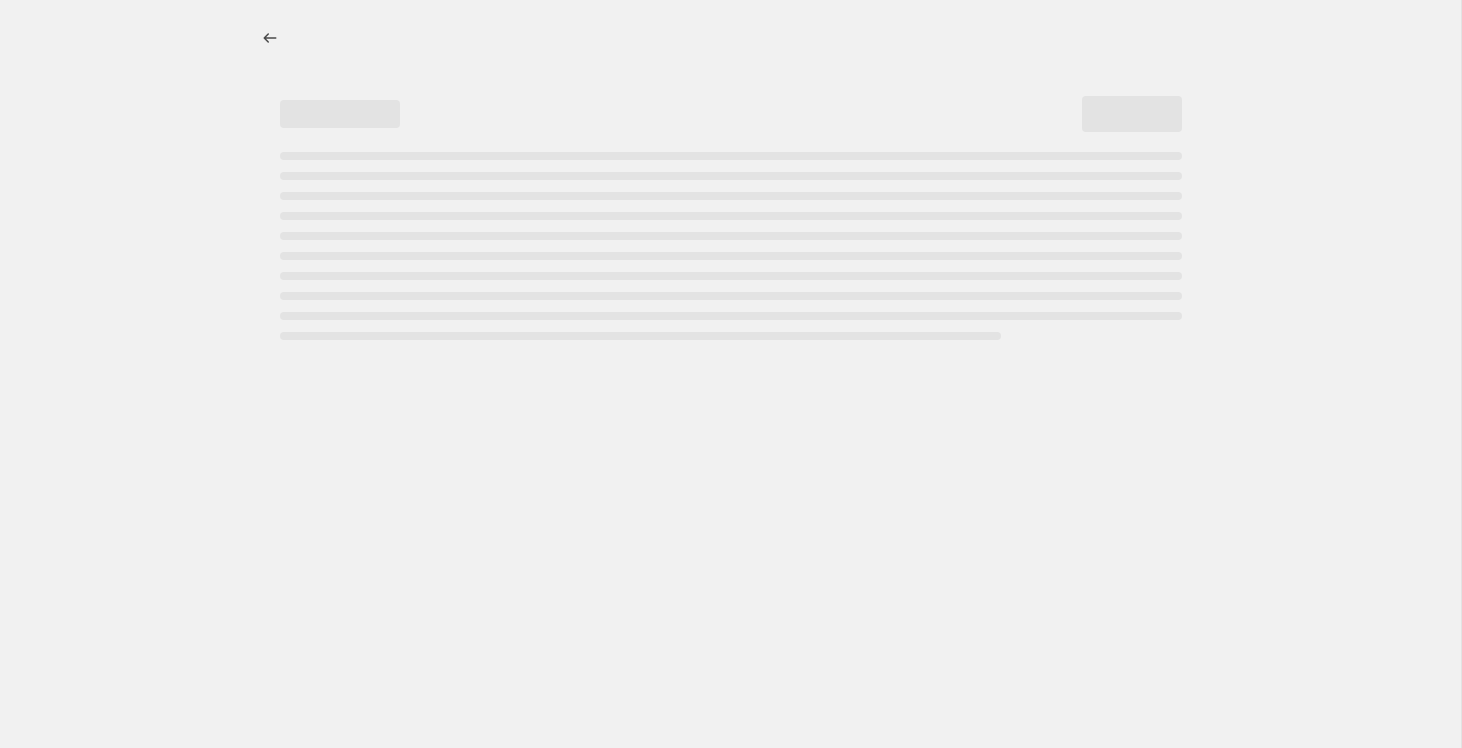 select on "margin" 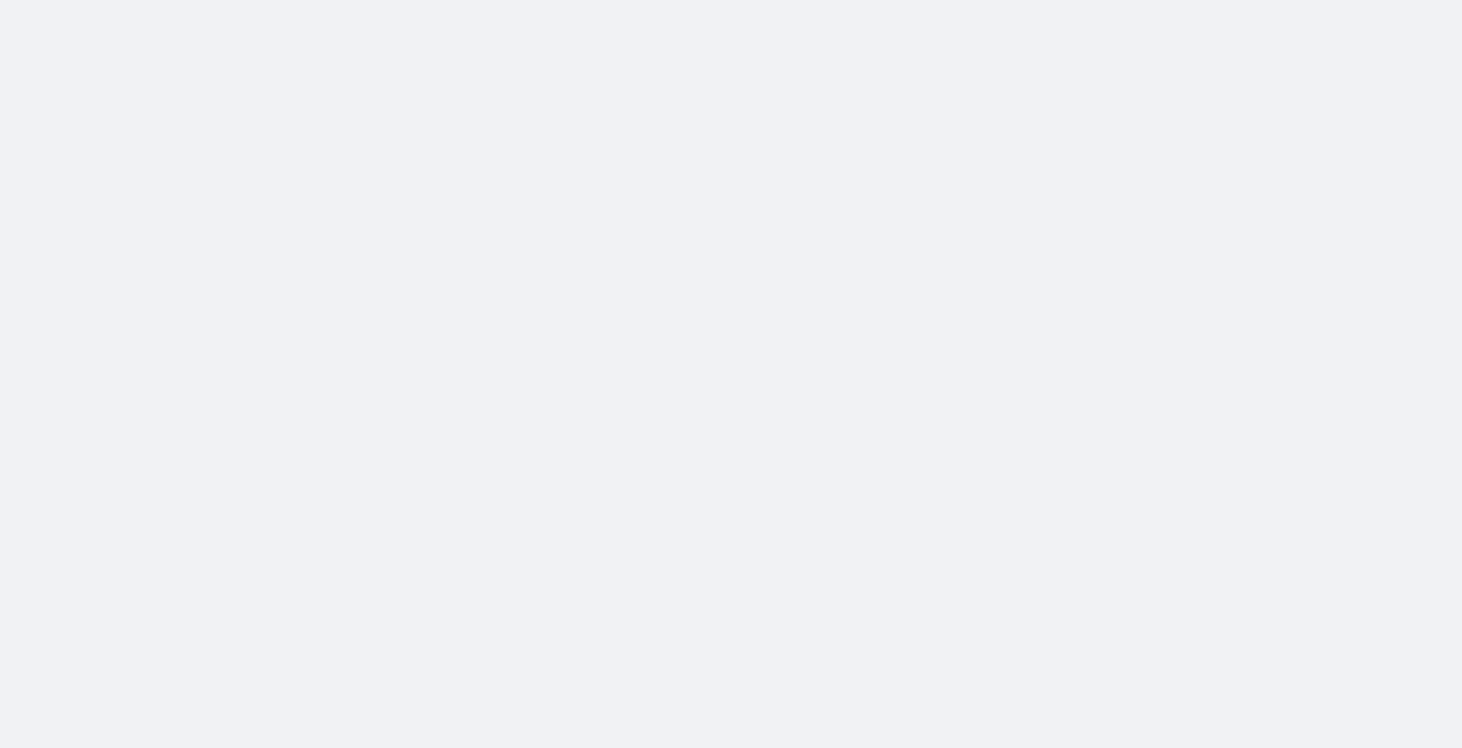 scroll, scrollTop: 0, scrollLeft: 0, axis: both 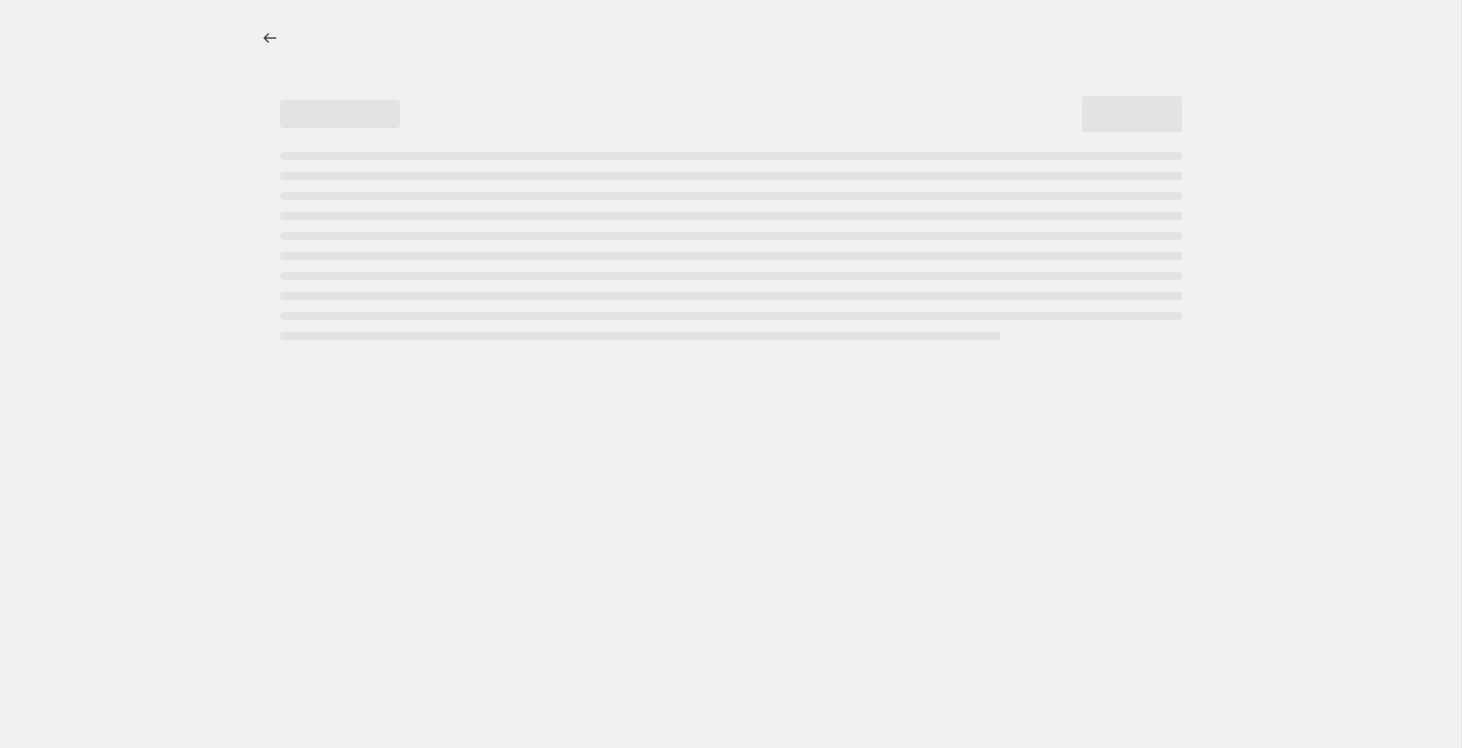 select on "margin" 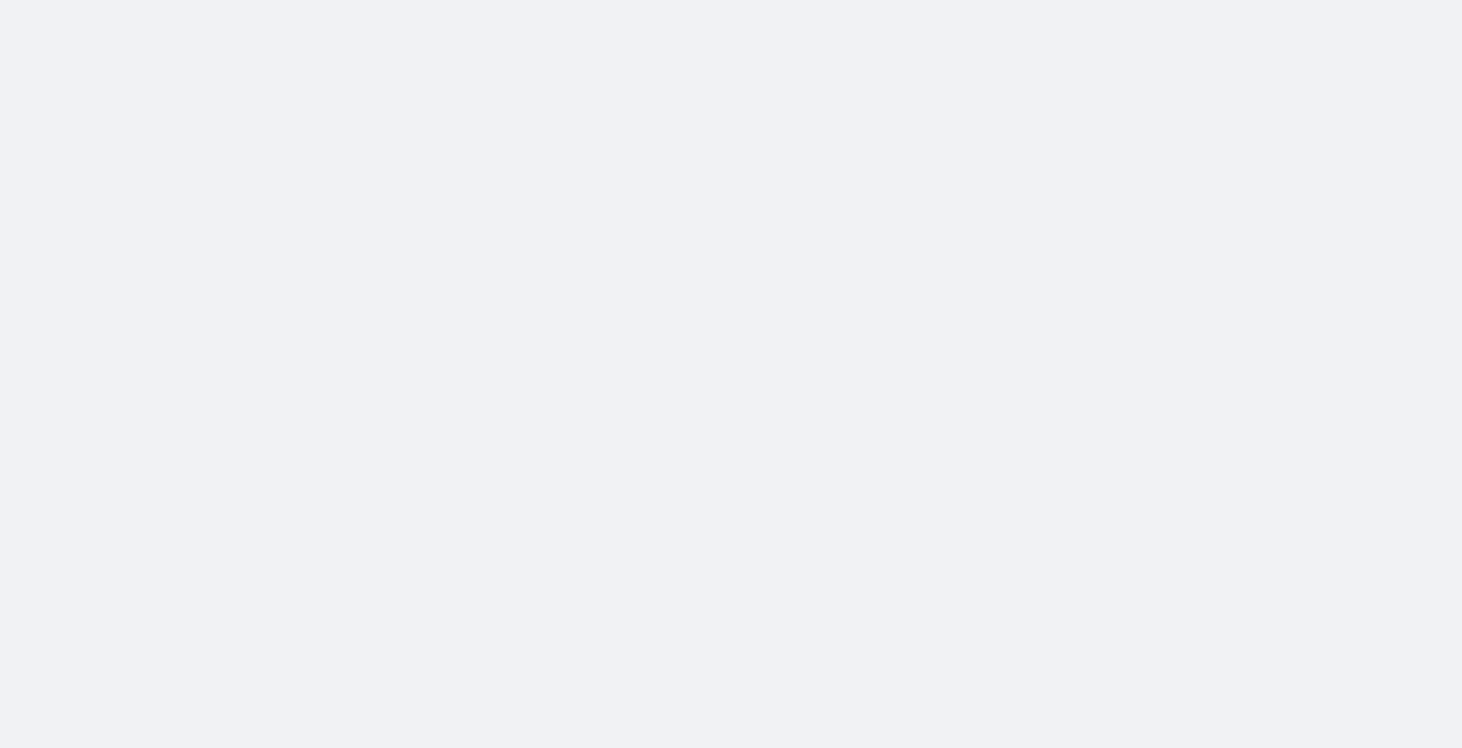 scroll, scrollTop: 0, scrollLeft: 0, axis: both 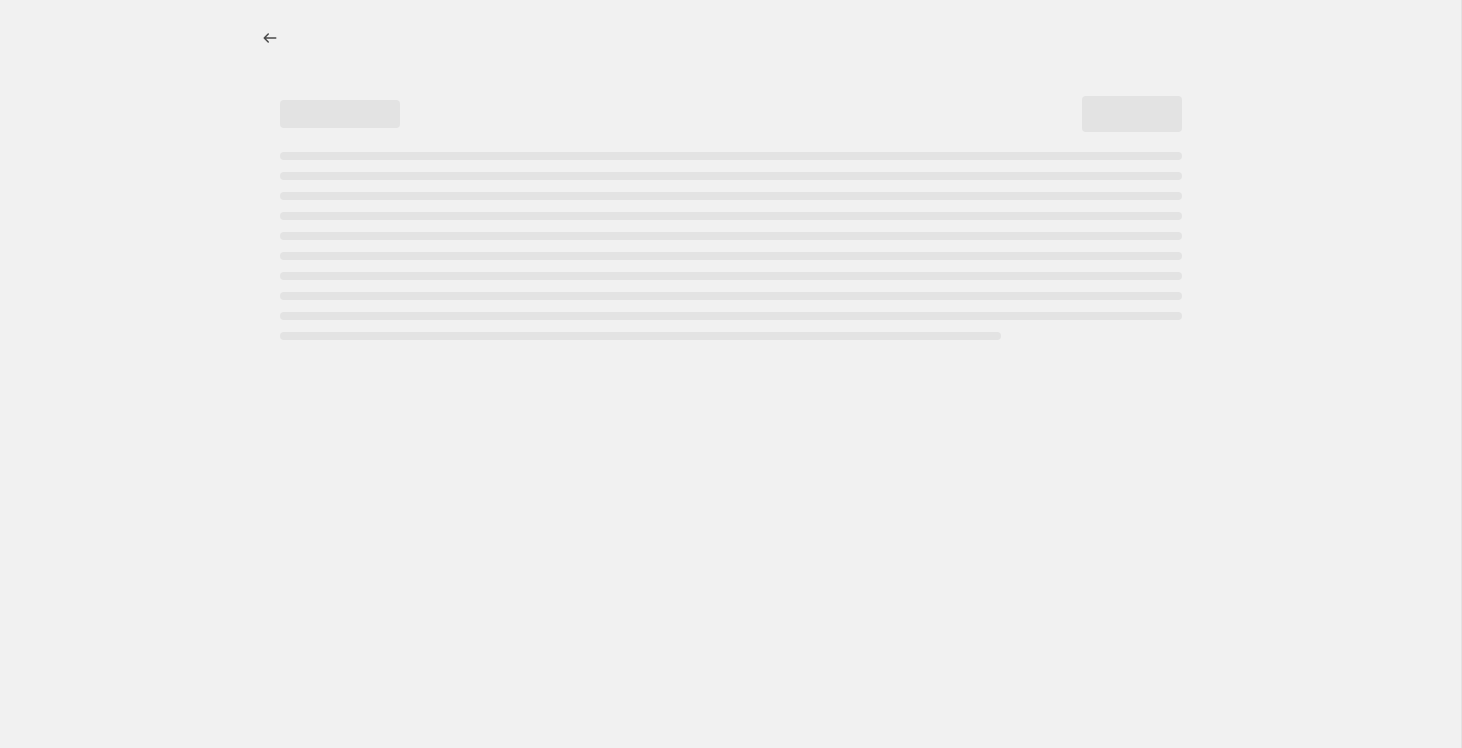 select on "margin" 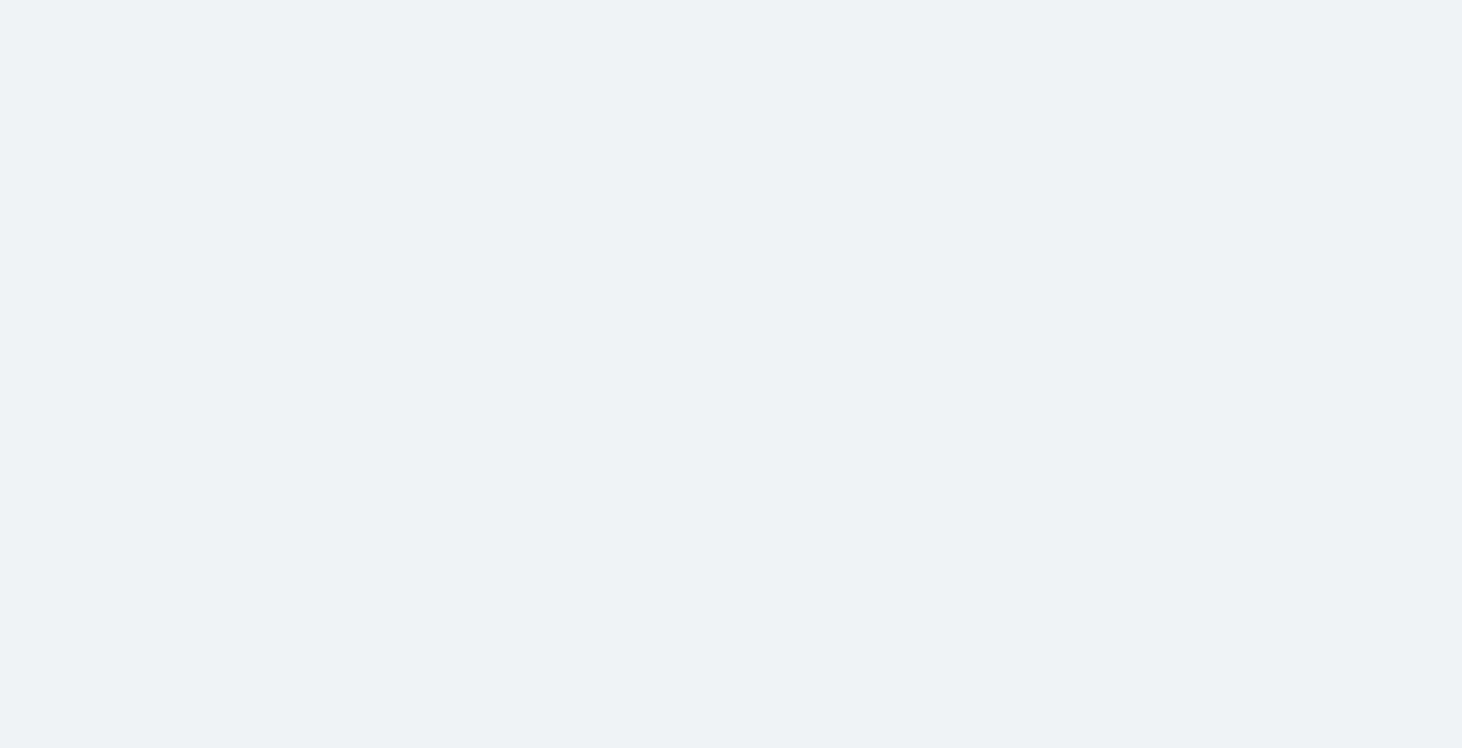 scroll, scrollTop: 0, scrollLeft: 0, axis: both 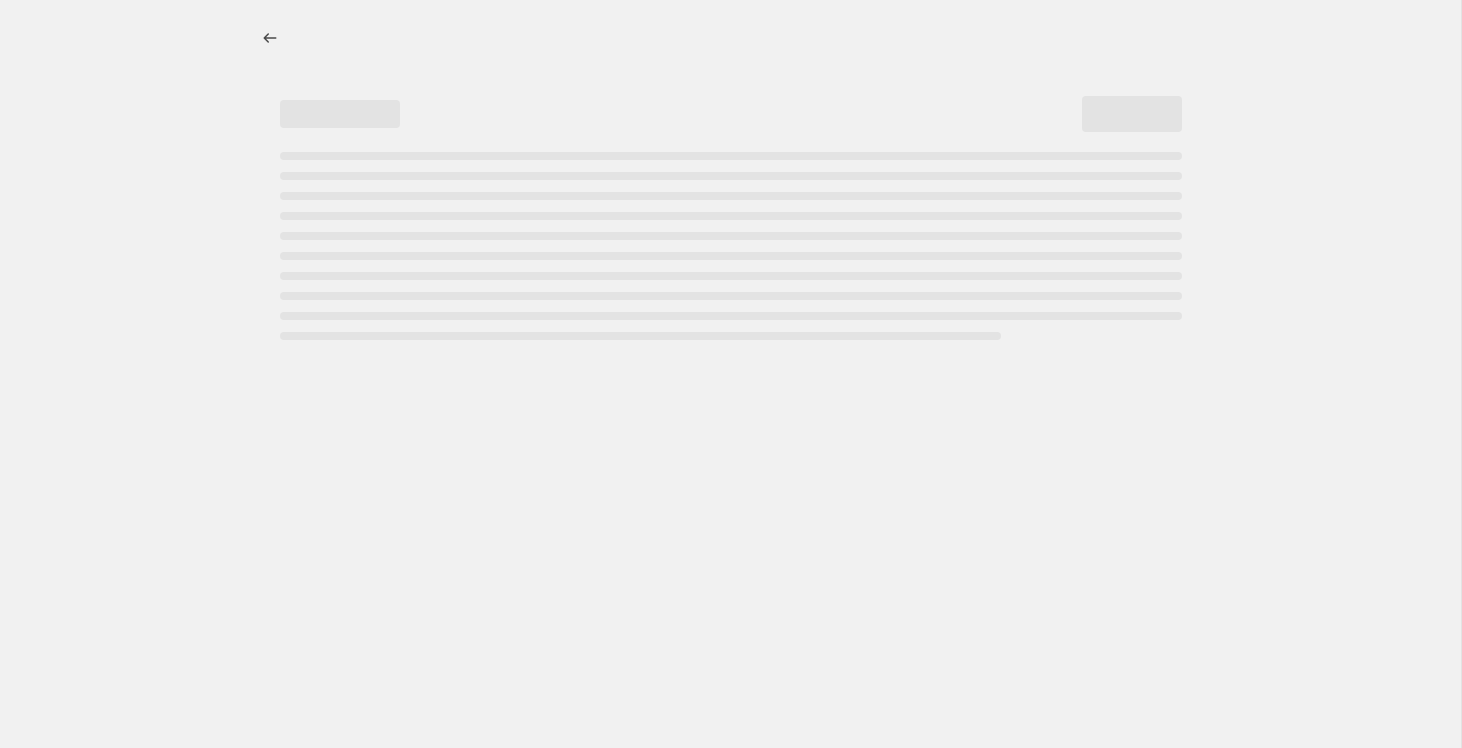 select on "margin" 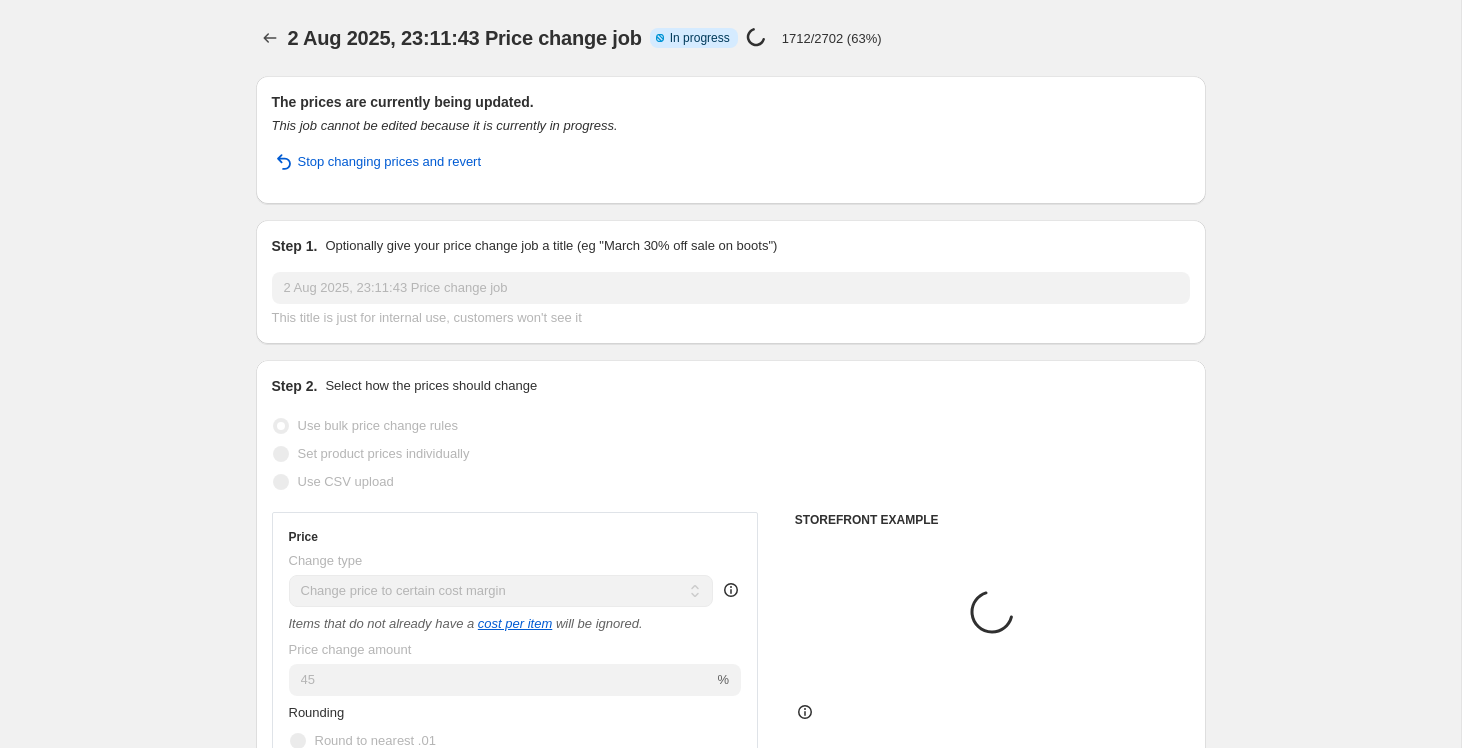 select on "collection" 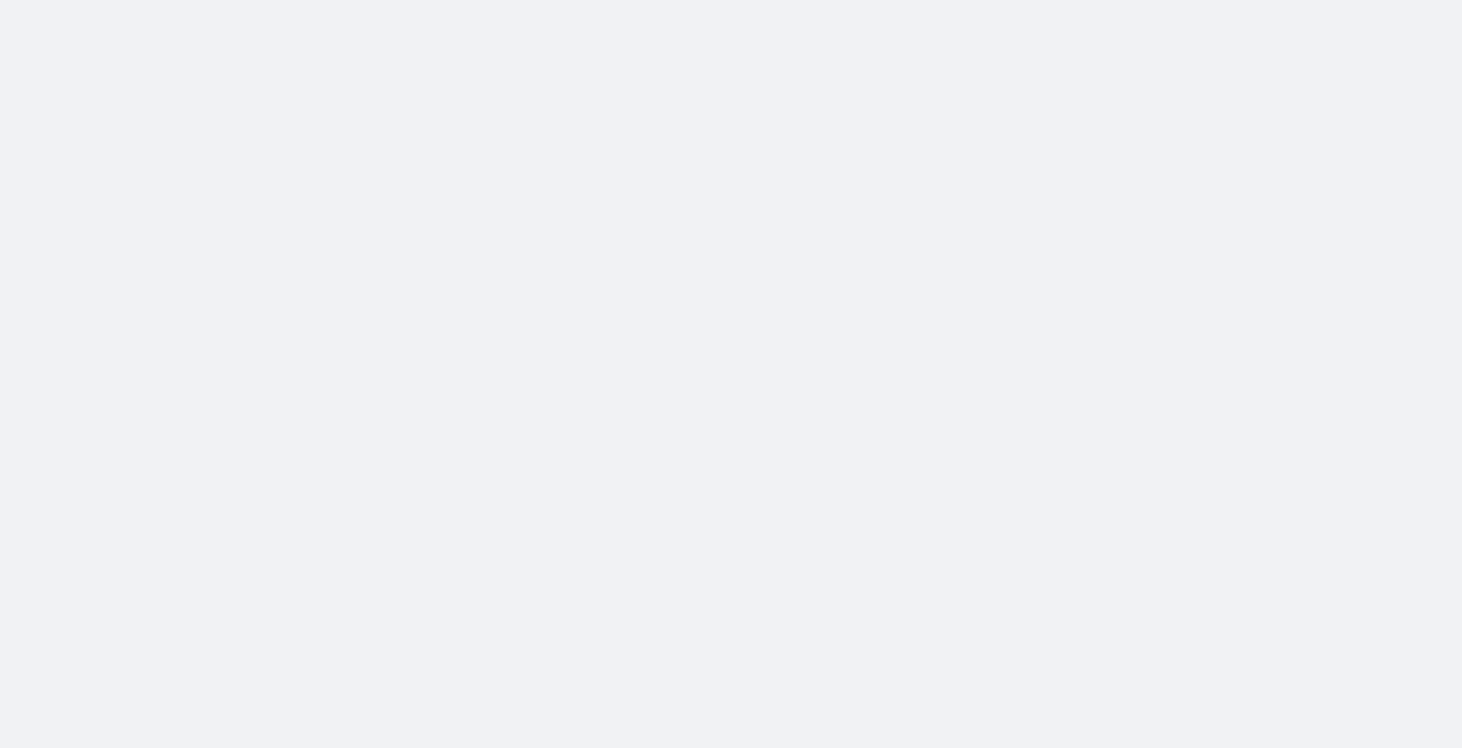 scroll, scrollTop: 0, scrollLeft: 0, axis: both 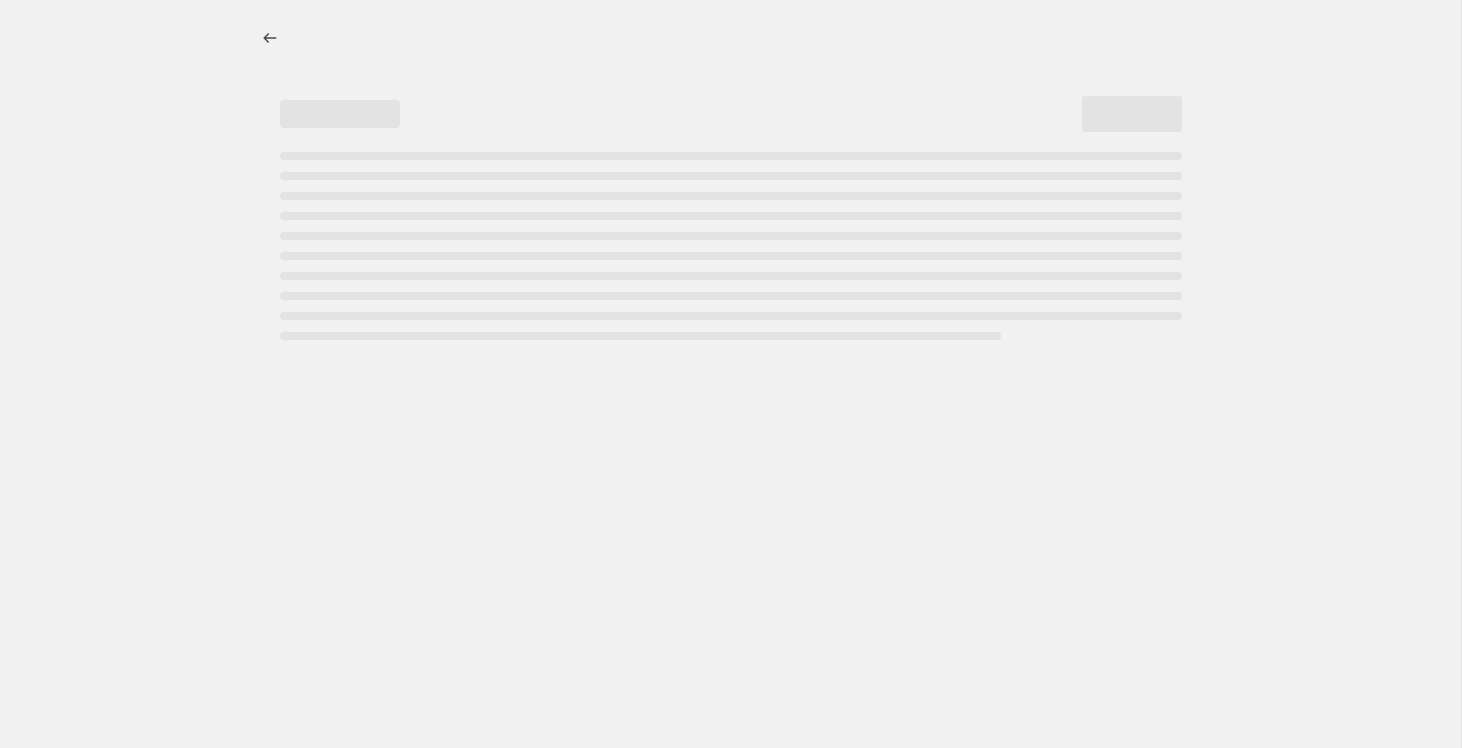 select on "margin" 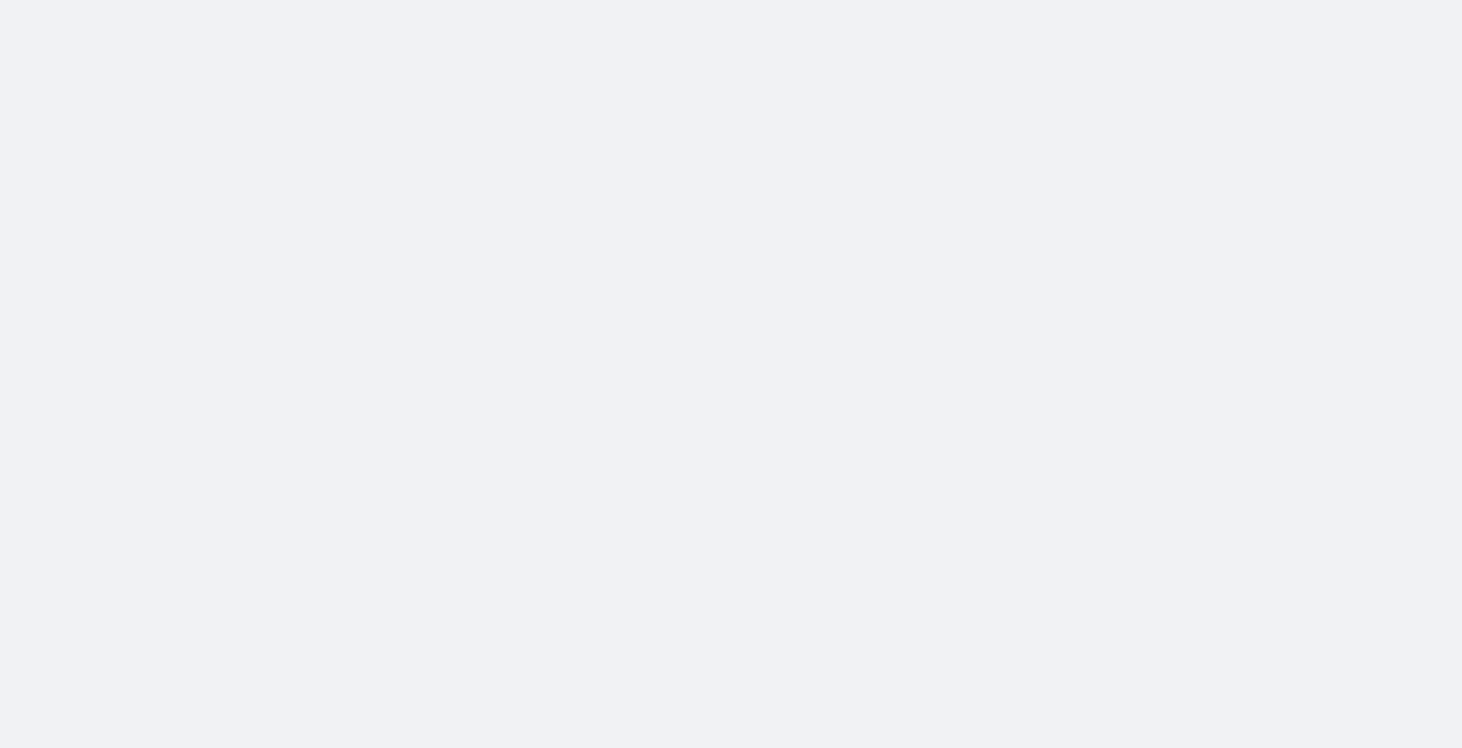 scroll, scrollTop: 0, scrollLeft: 0, axis: both 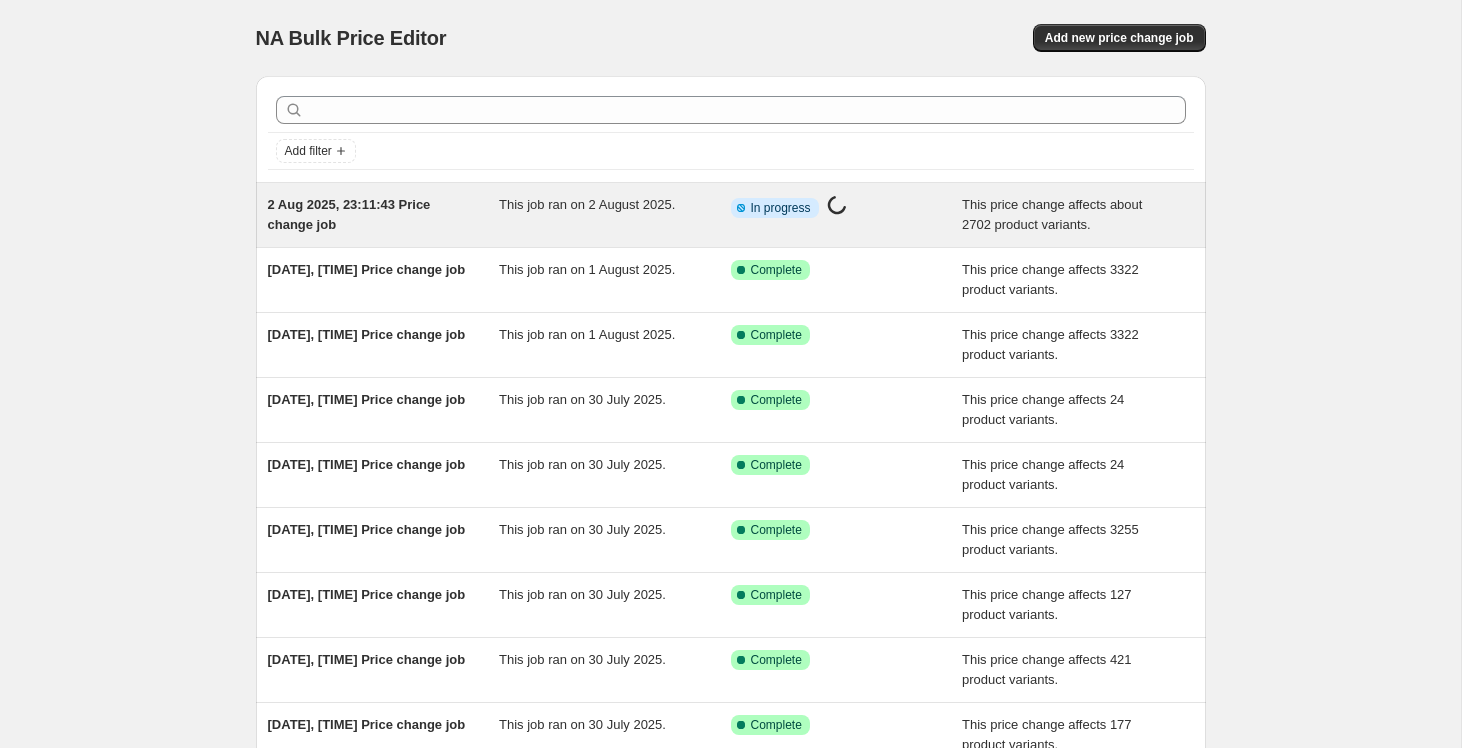 click on "2 Aug 2025, 23:11:43 Price change job" at bounding box center [384, 215] 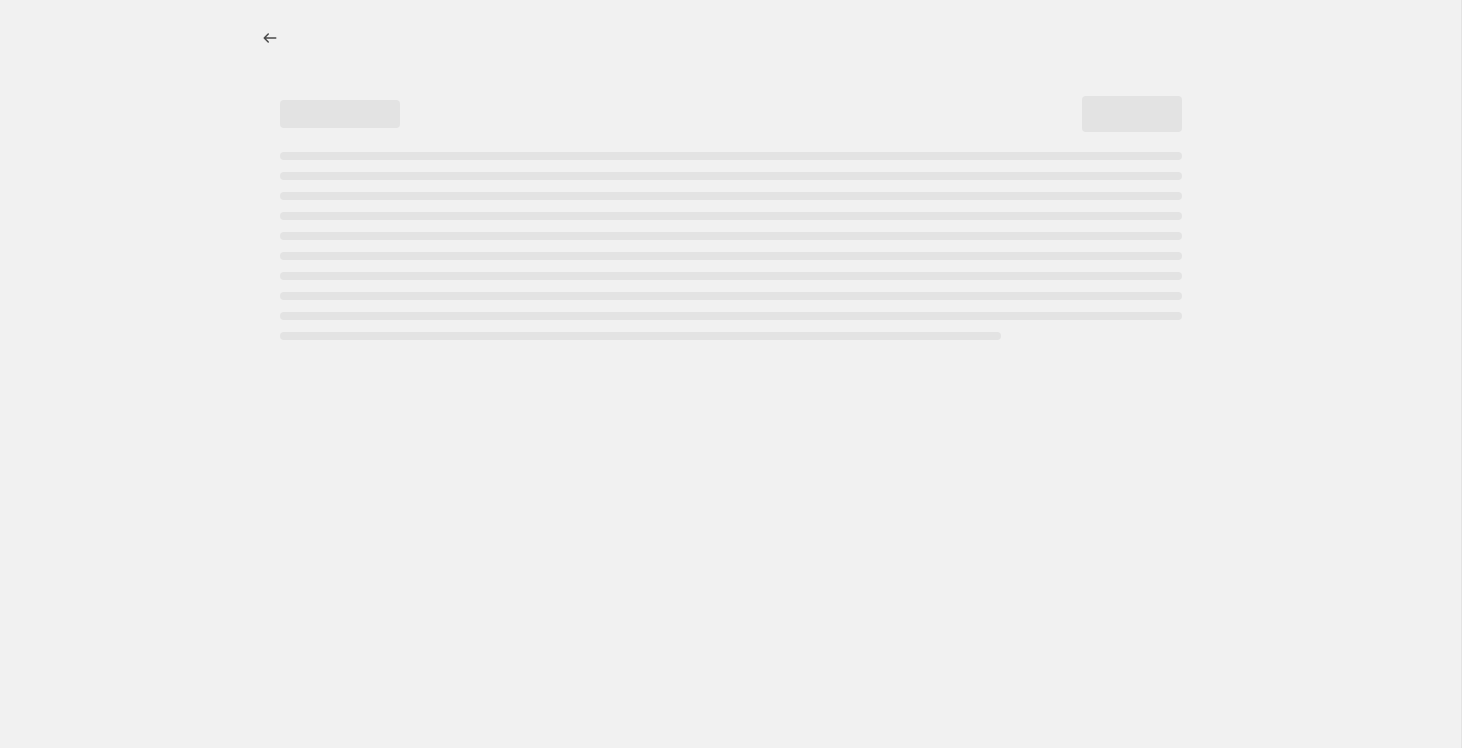select on "margin" 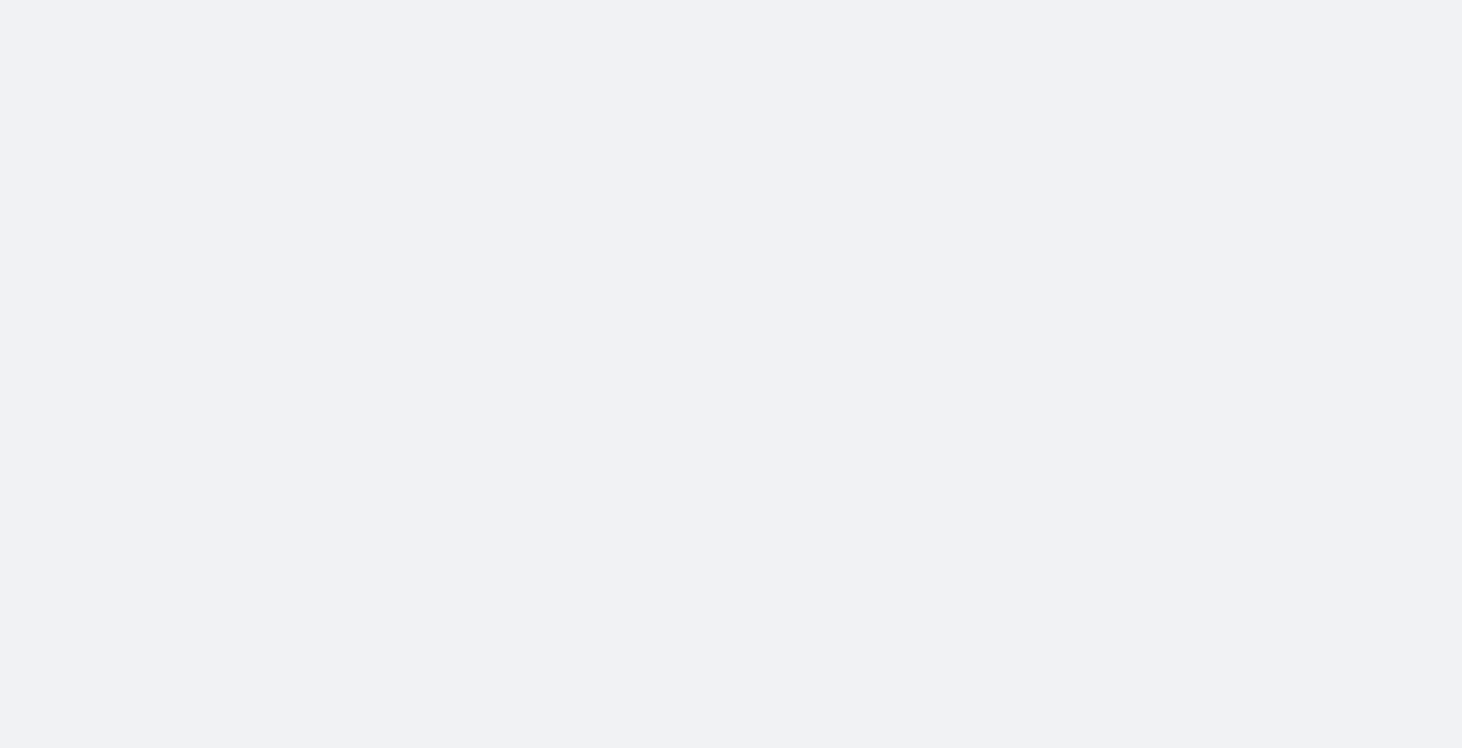 scroll, scrollTop: 0, scrollLeft: 0, axis: both 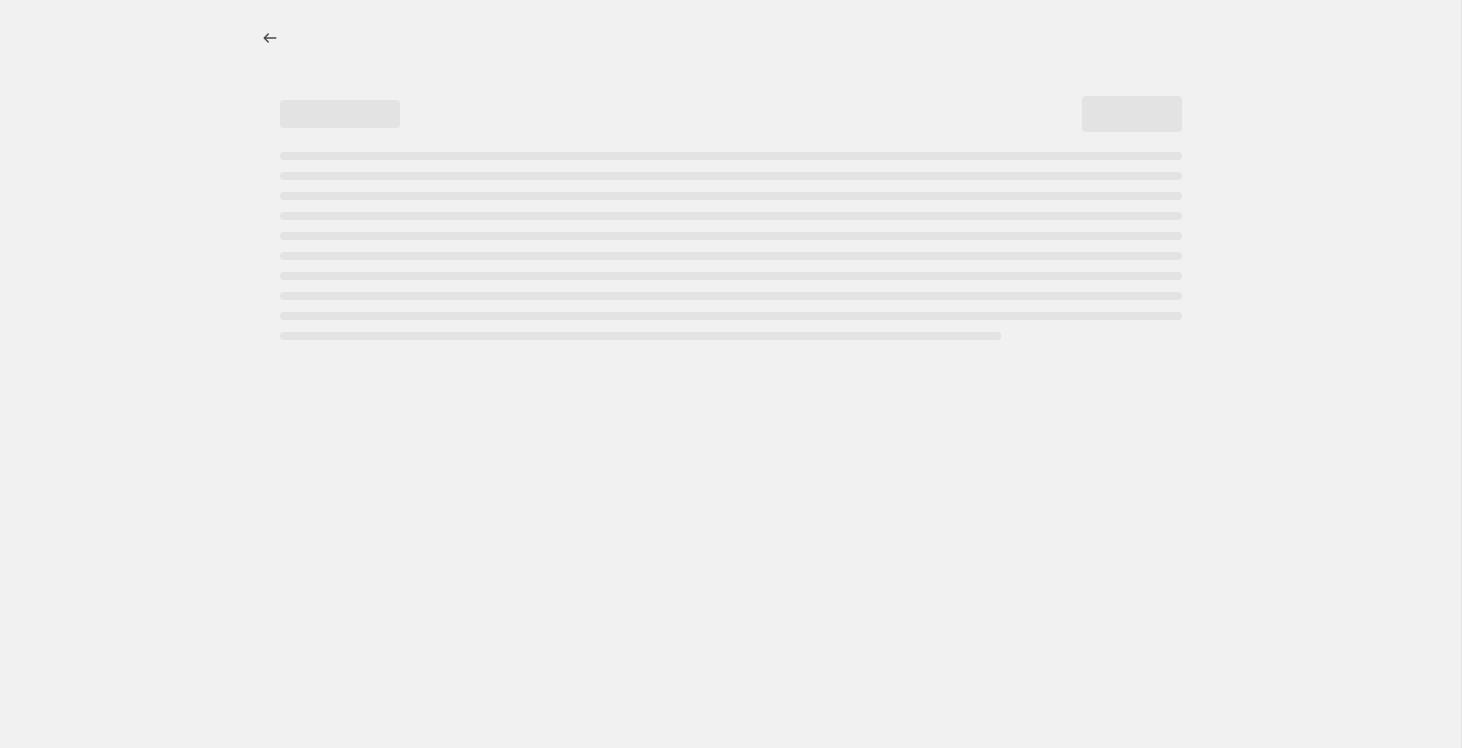 select on "margin" 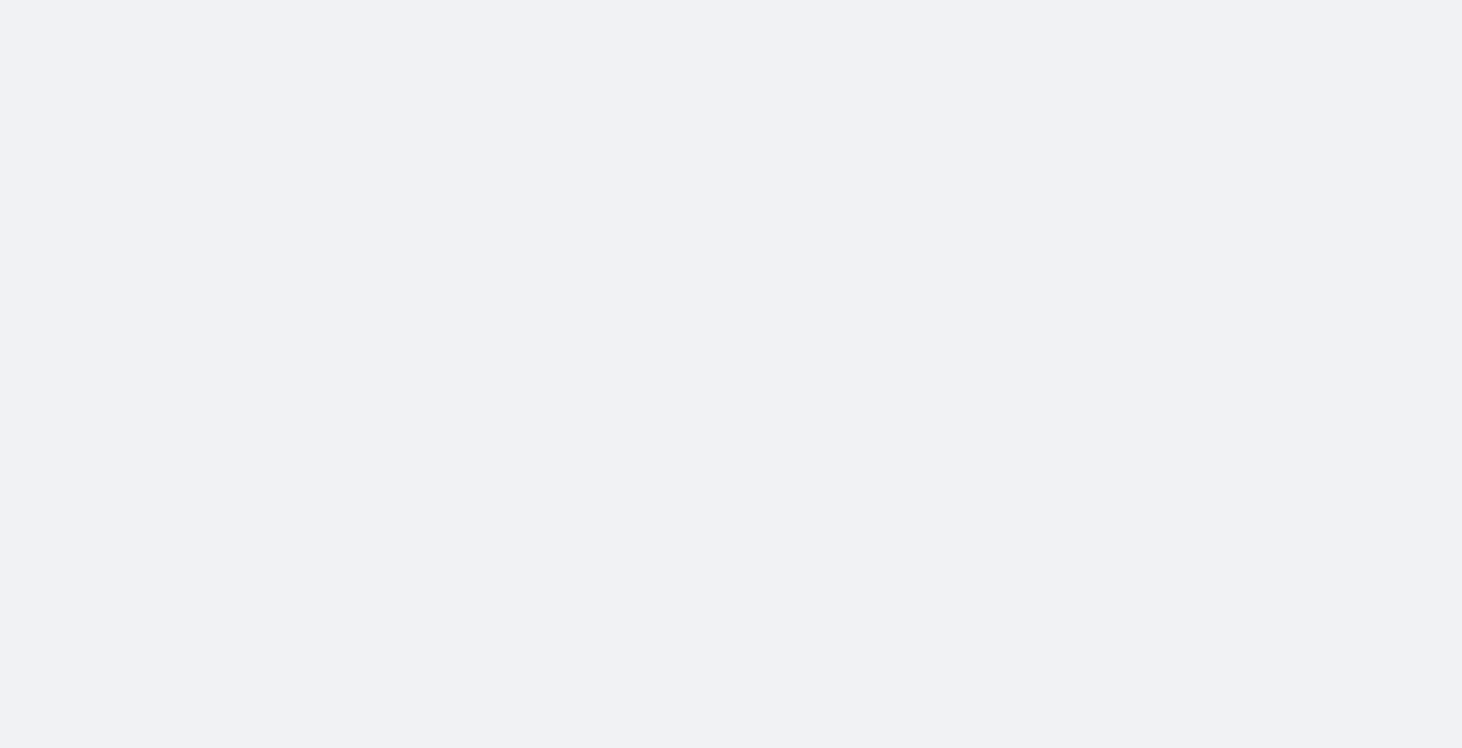 scroll, scrollTop: 0, scrollLeft: 0, axis: both 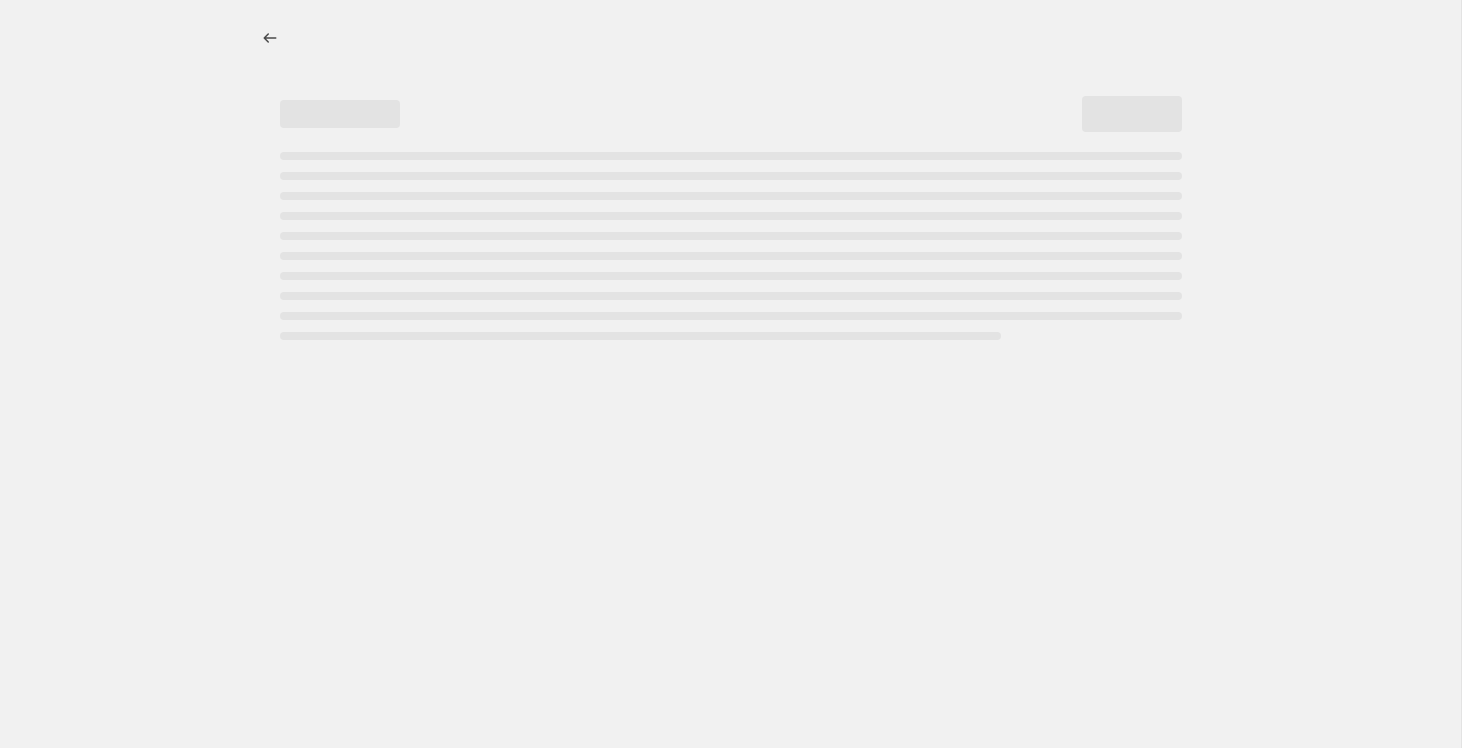 select on "margin" 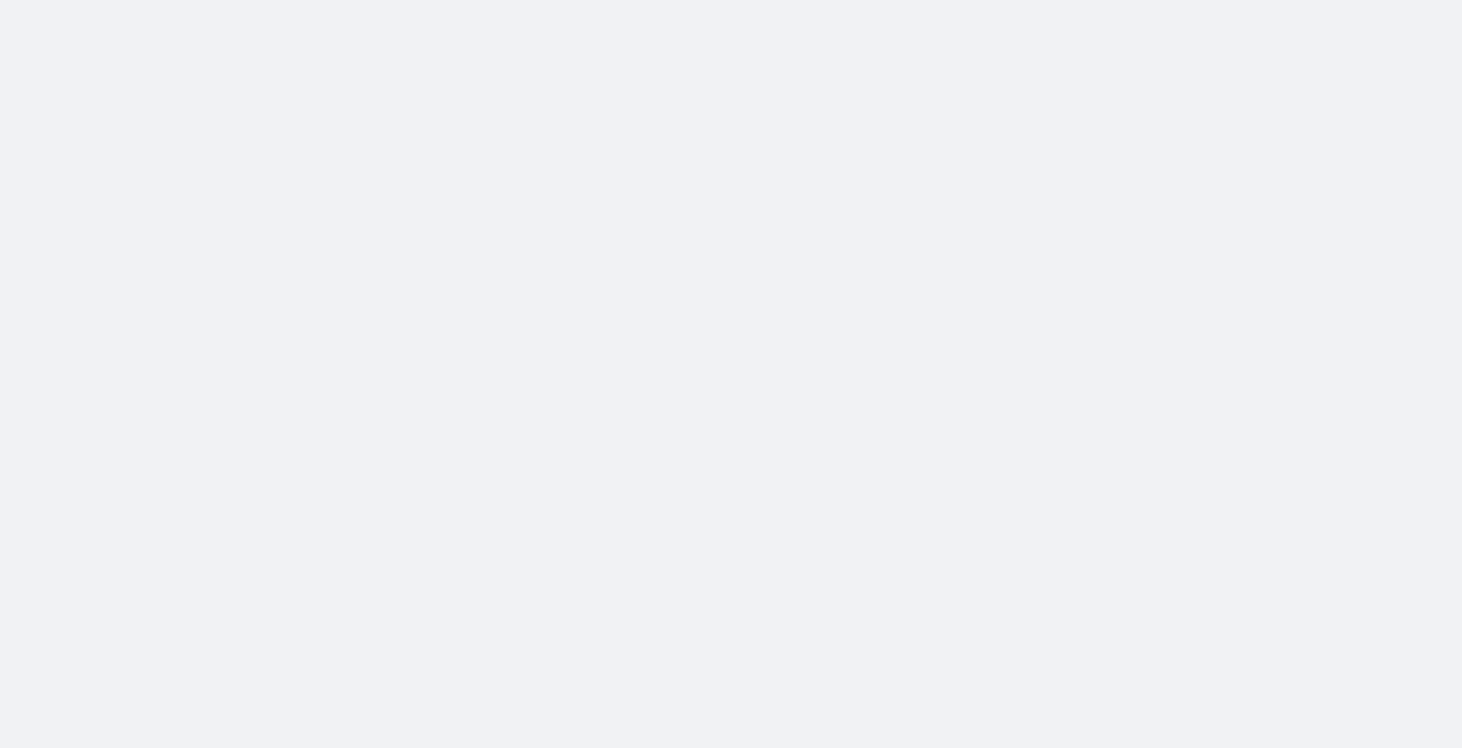 scroll, scrollTop: 0, scrollLeft: 0, axis: both 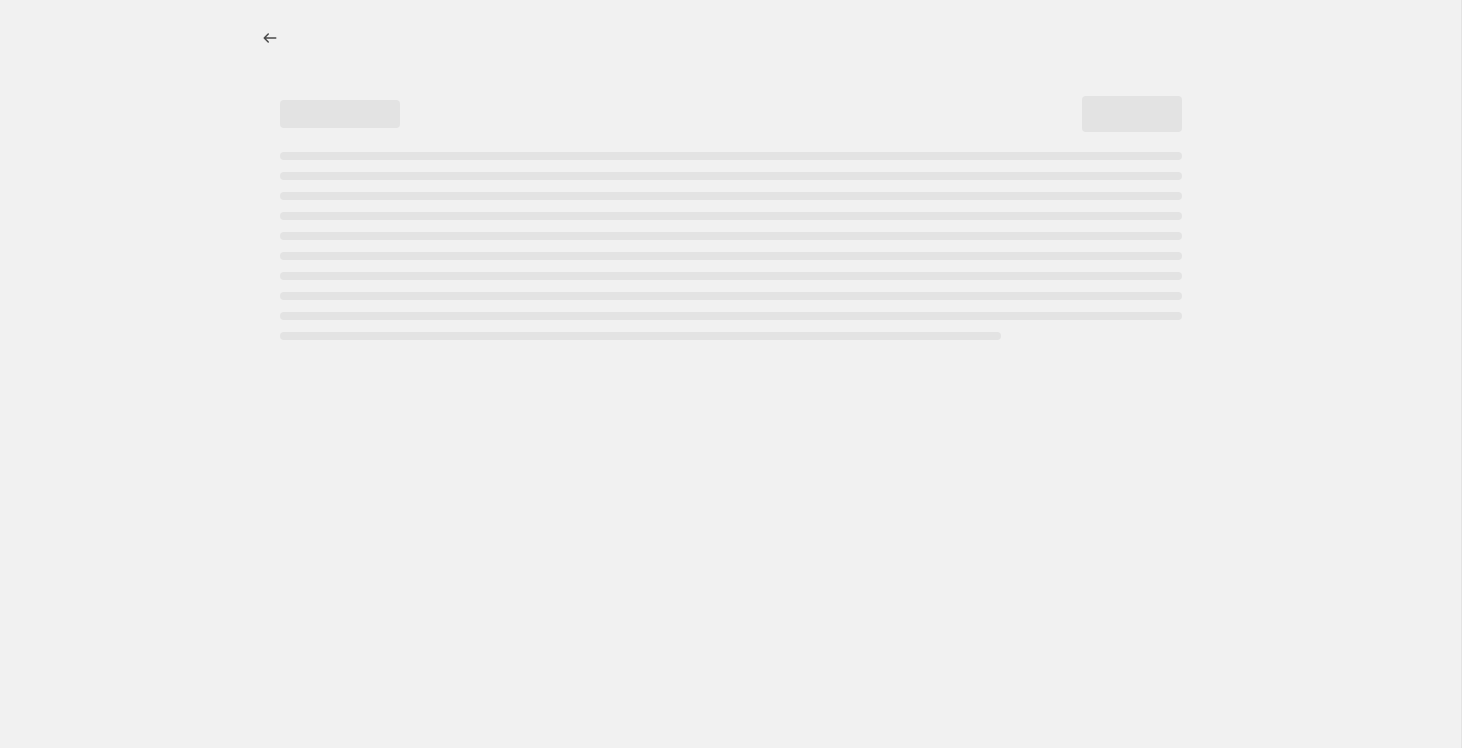 select on "margin" 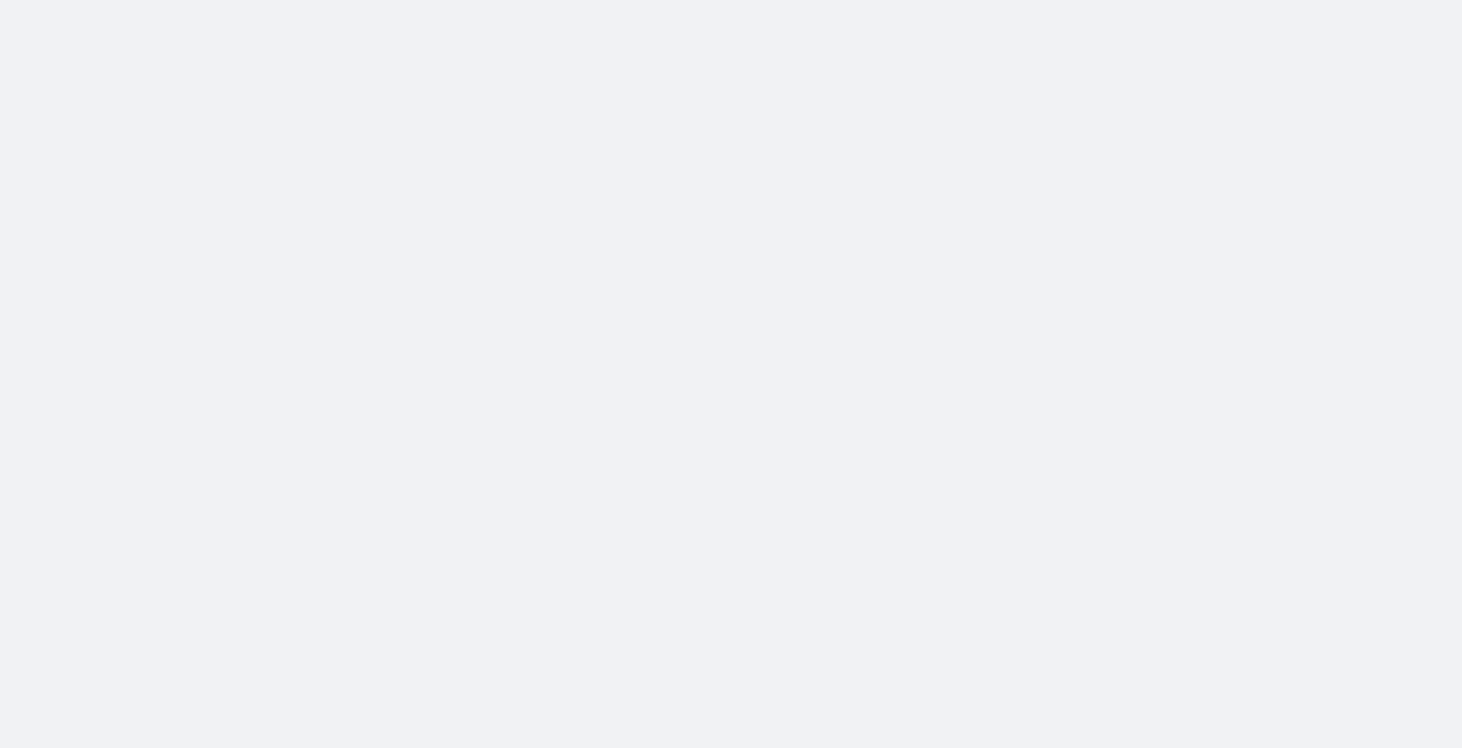 scroll, scrollTop: 0, scrollLeft: 0, axis: both 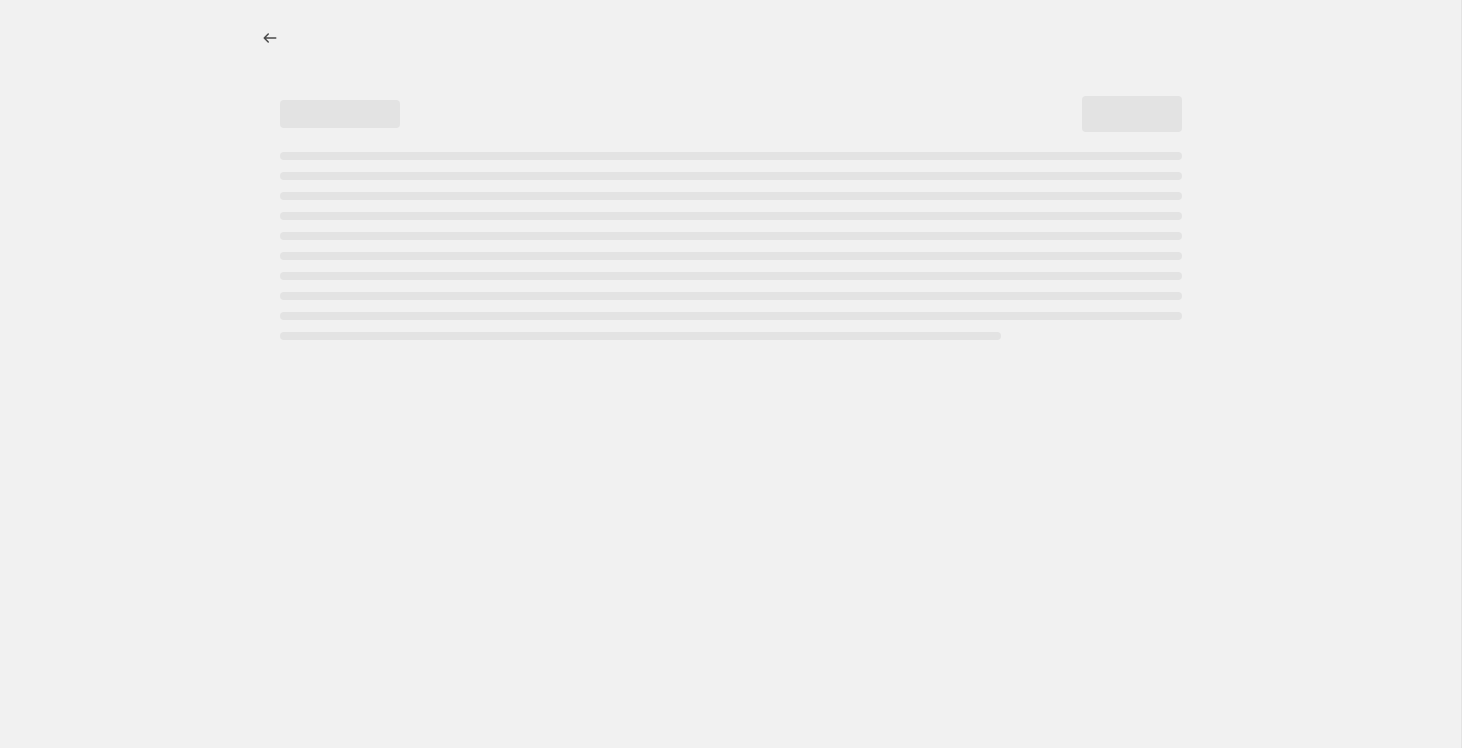 select on "margin" 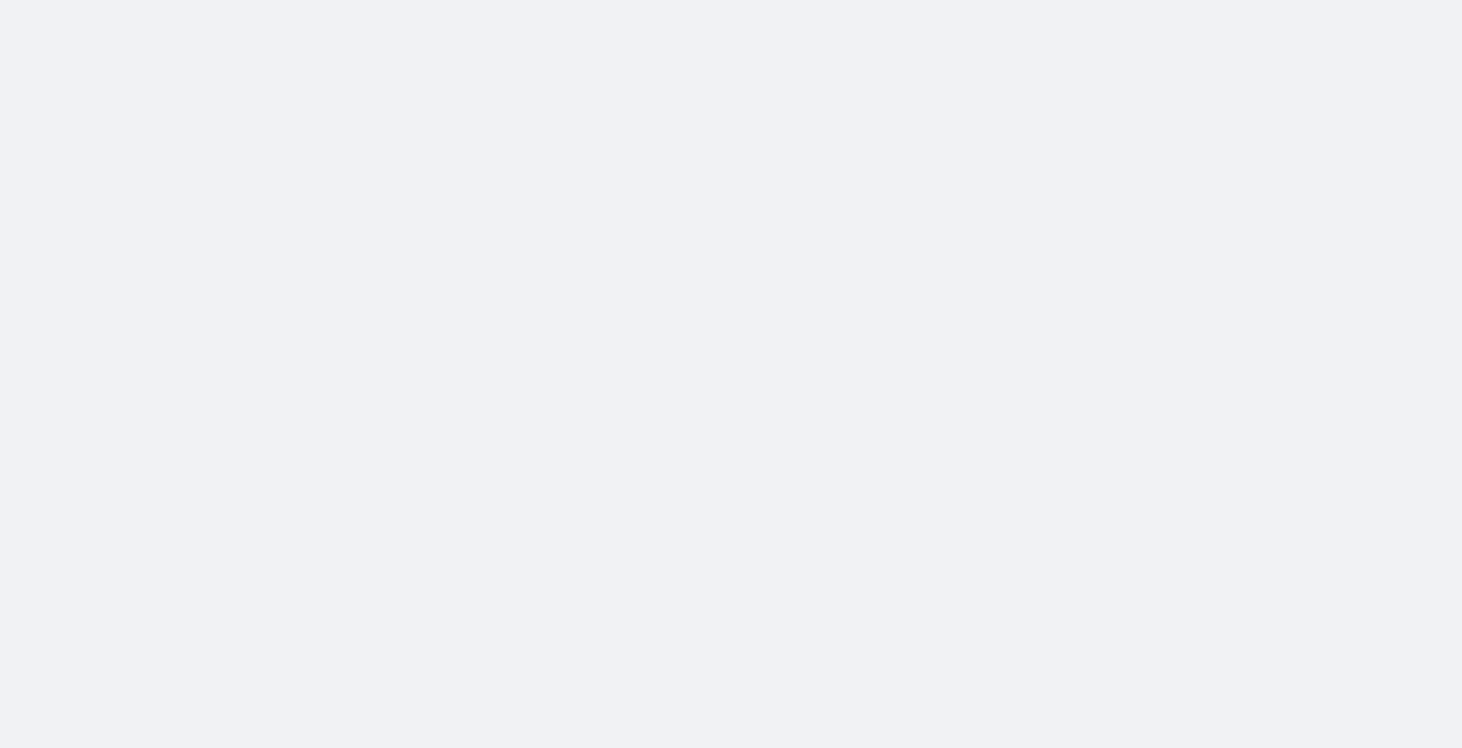 scroll, scrollTop: 0, scrollLeft: 0, axis: both 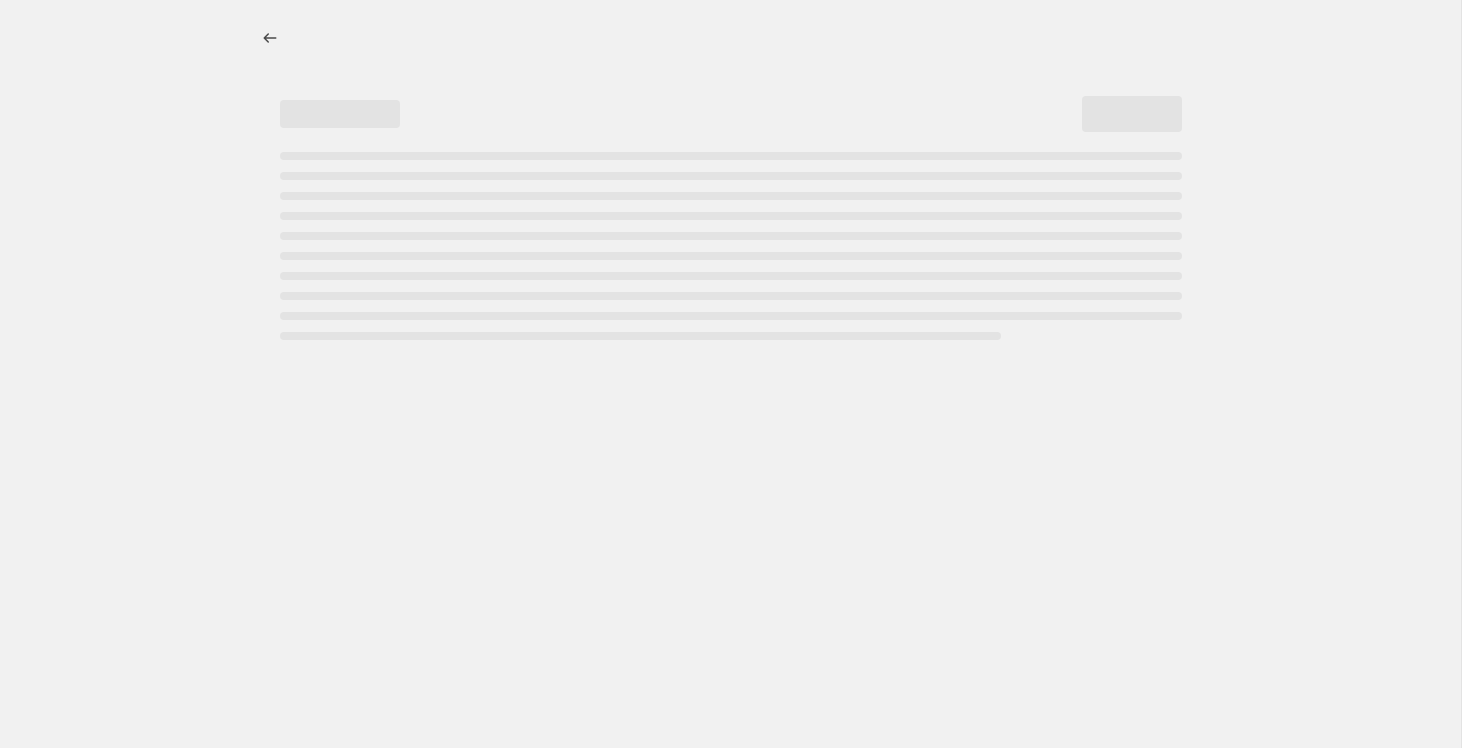 select on "margin" 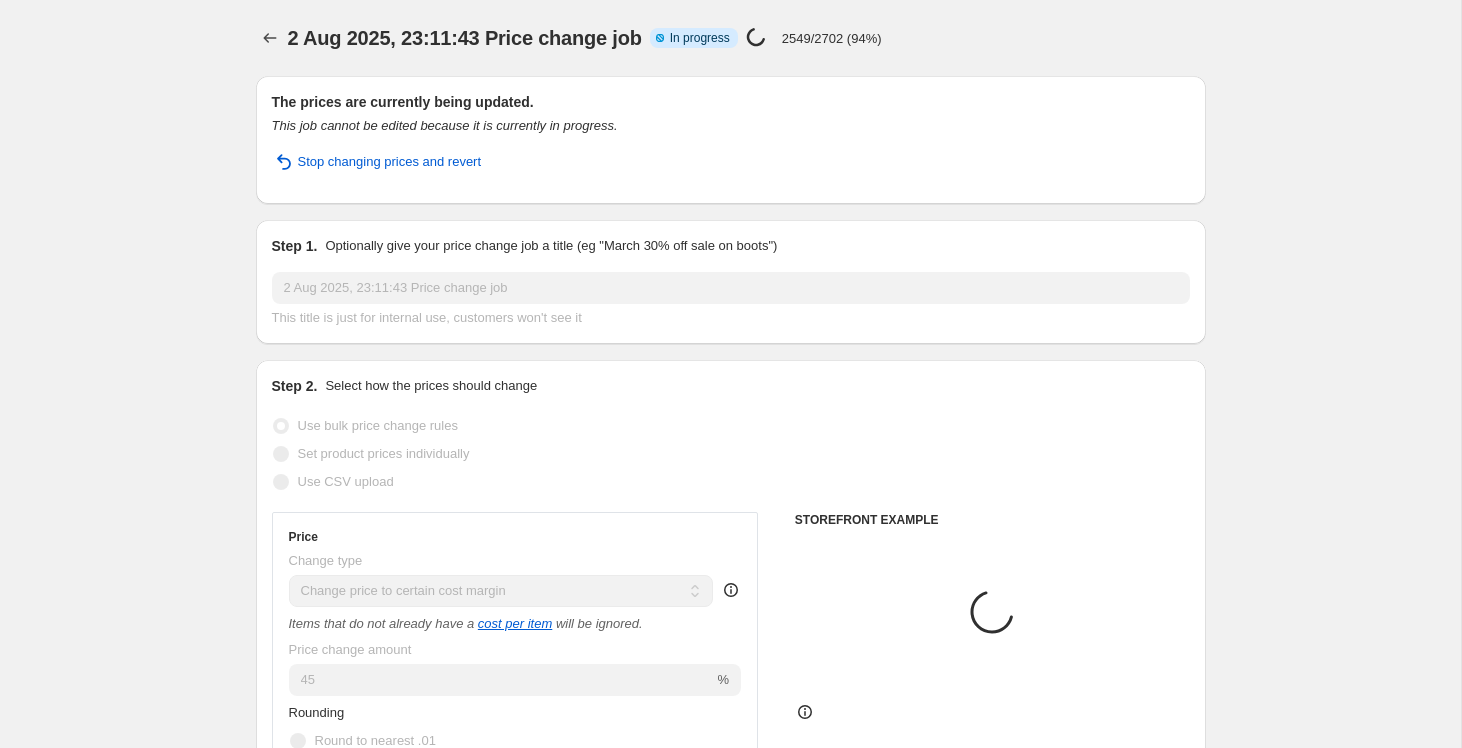 select on "collection" 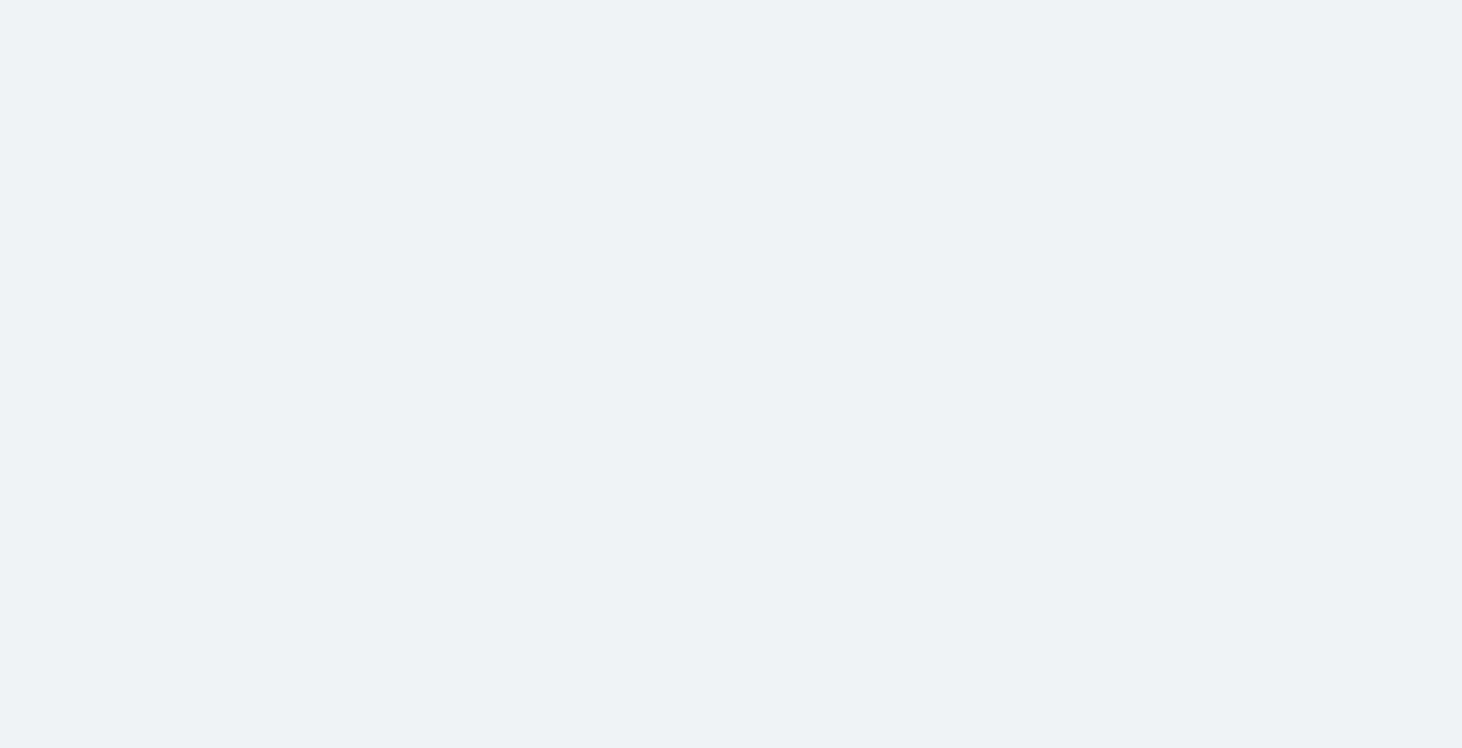 scroll, scrollTop: 0, scrollLeft: 0, axis: both 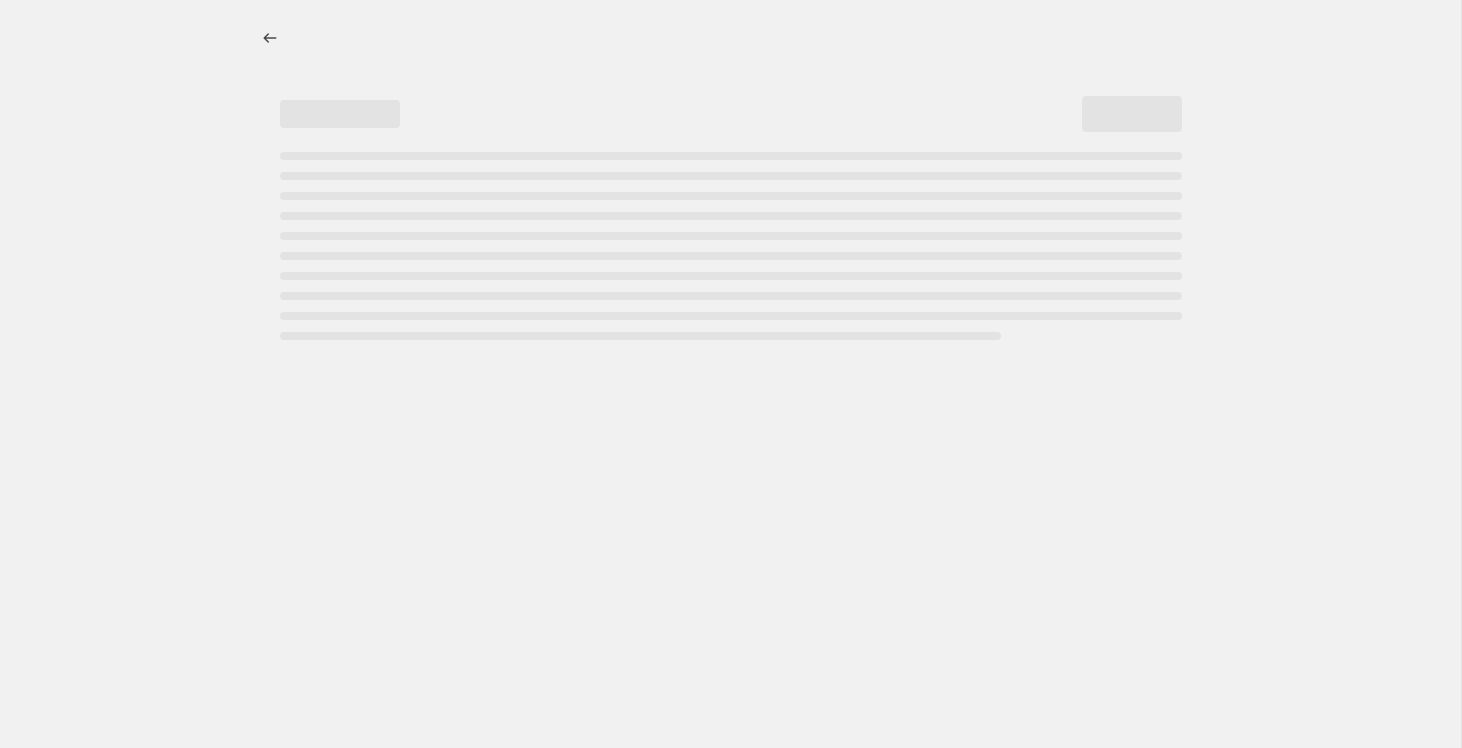 select on "margin" 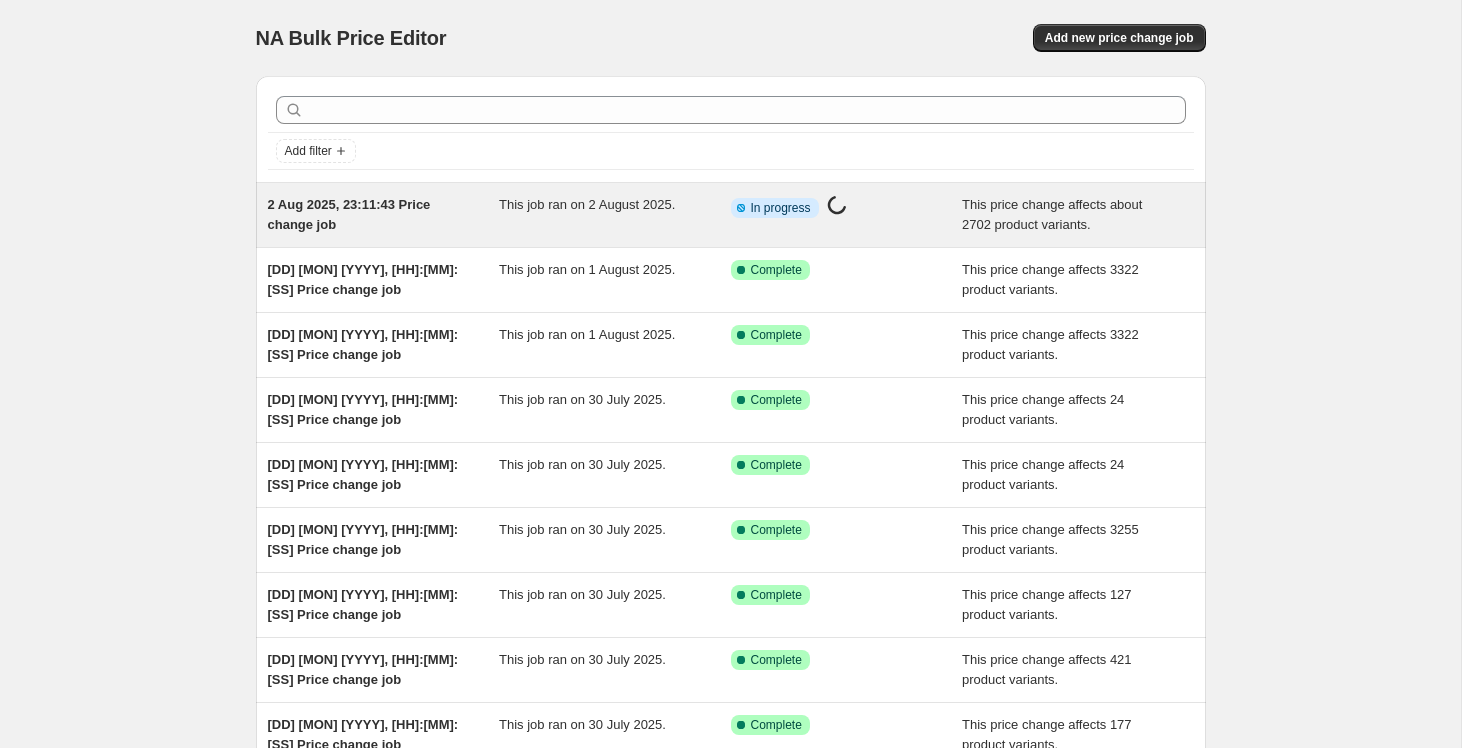click on "2 Aug 2025, 23:11:43 Price change job" at bounding box center (384, 215) 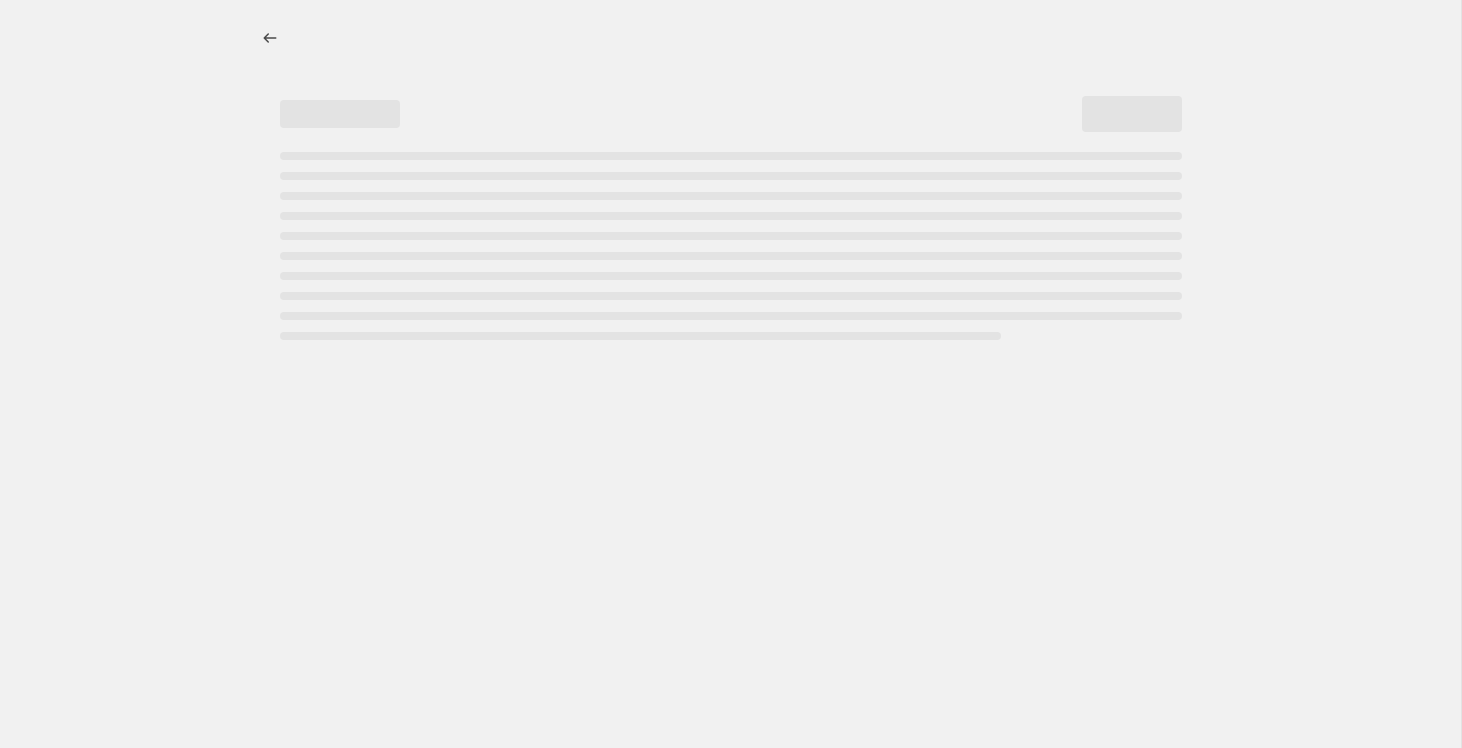 select on "margin" 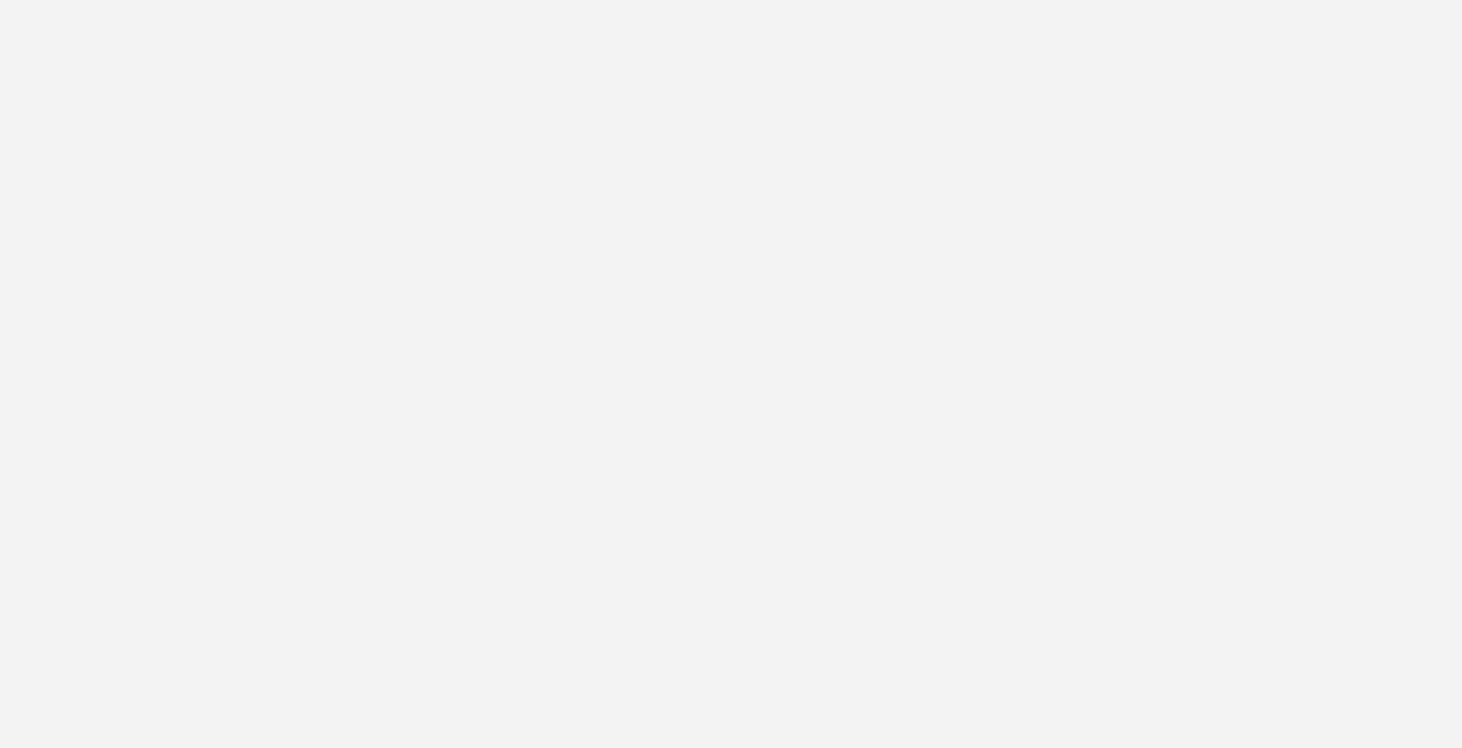 scroll, scrollTop: 0, scrollLeft: 0, axis: both 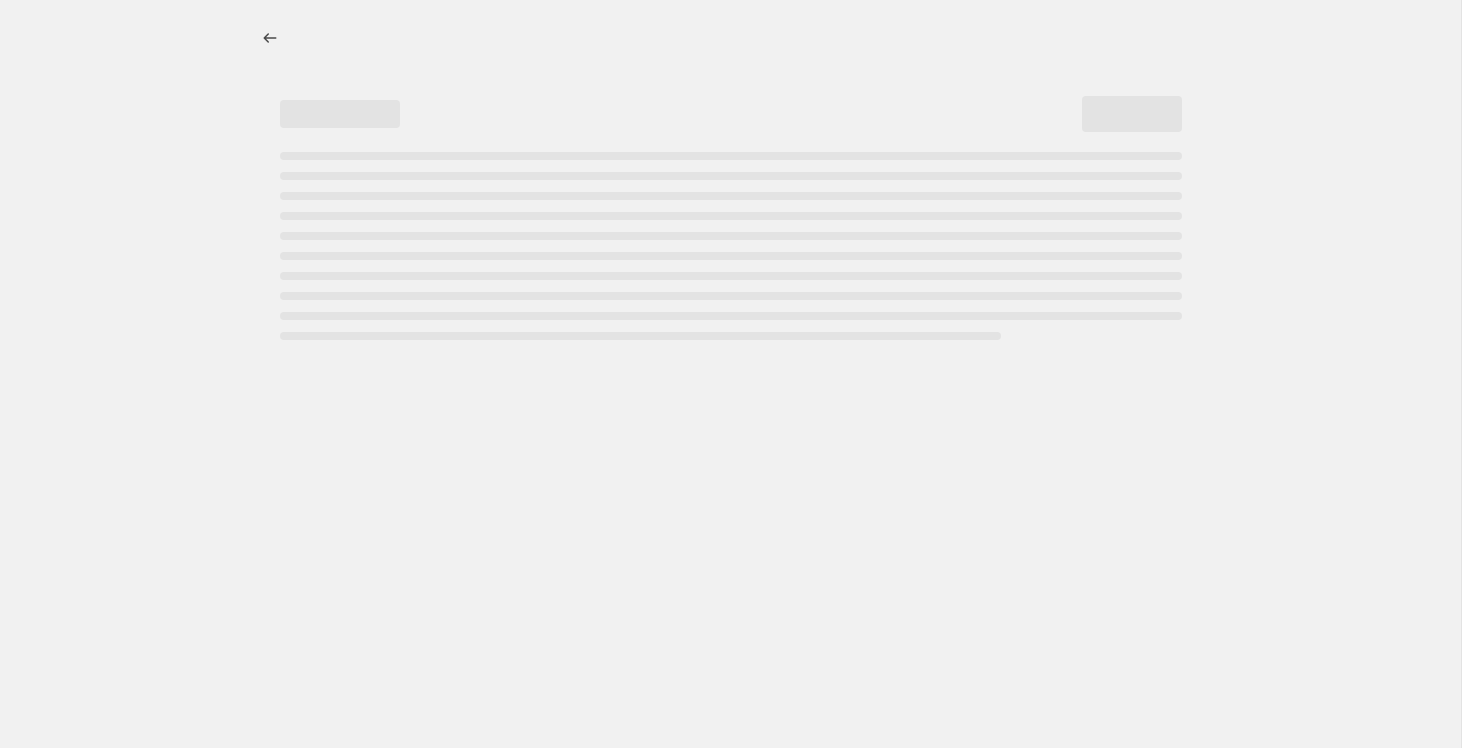 select on "margin" 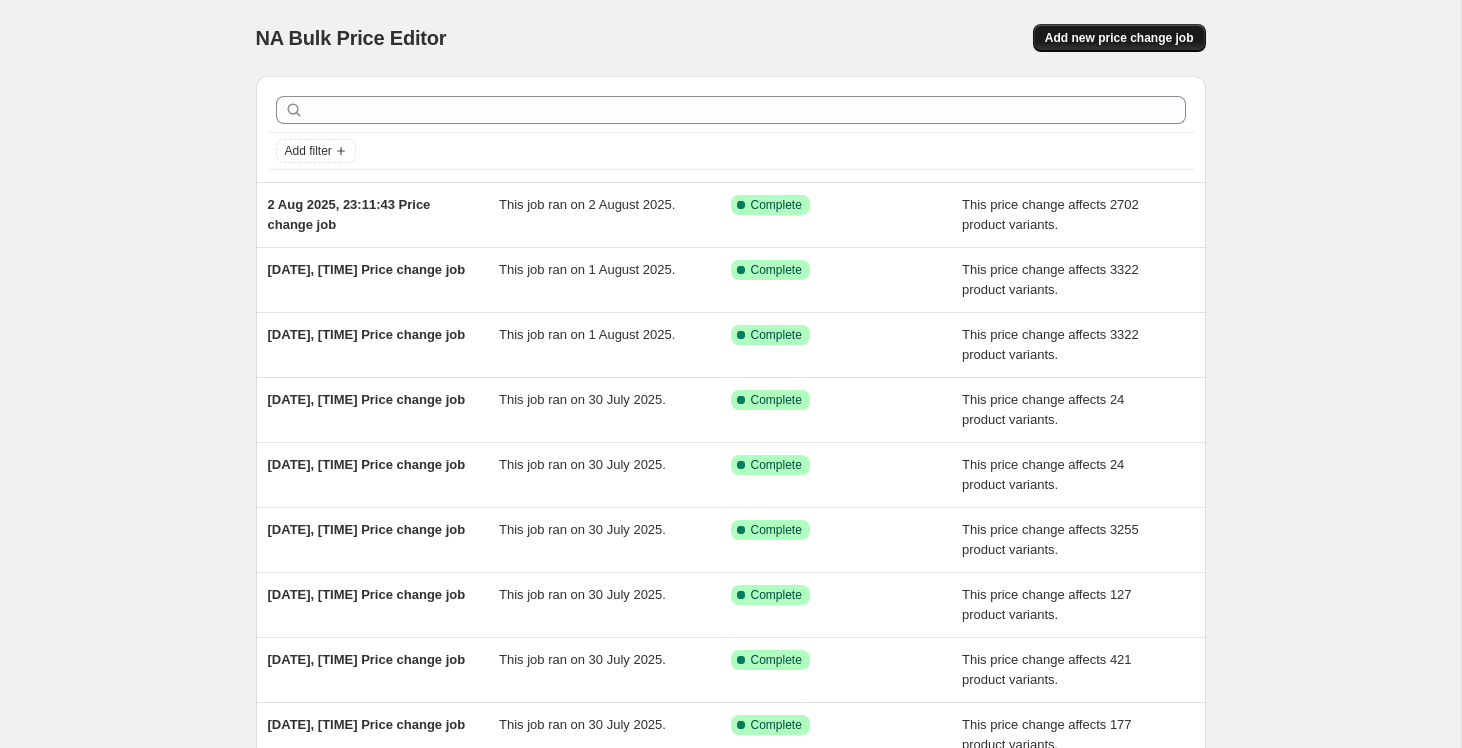 click on "Add new price change job" at bounding box center [1119, 38] 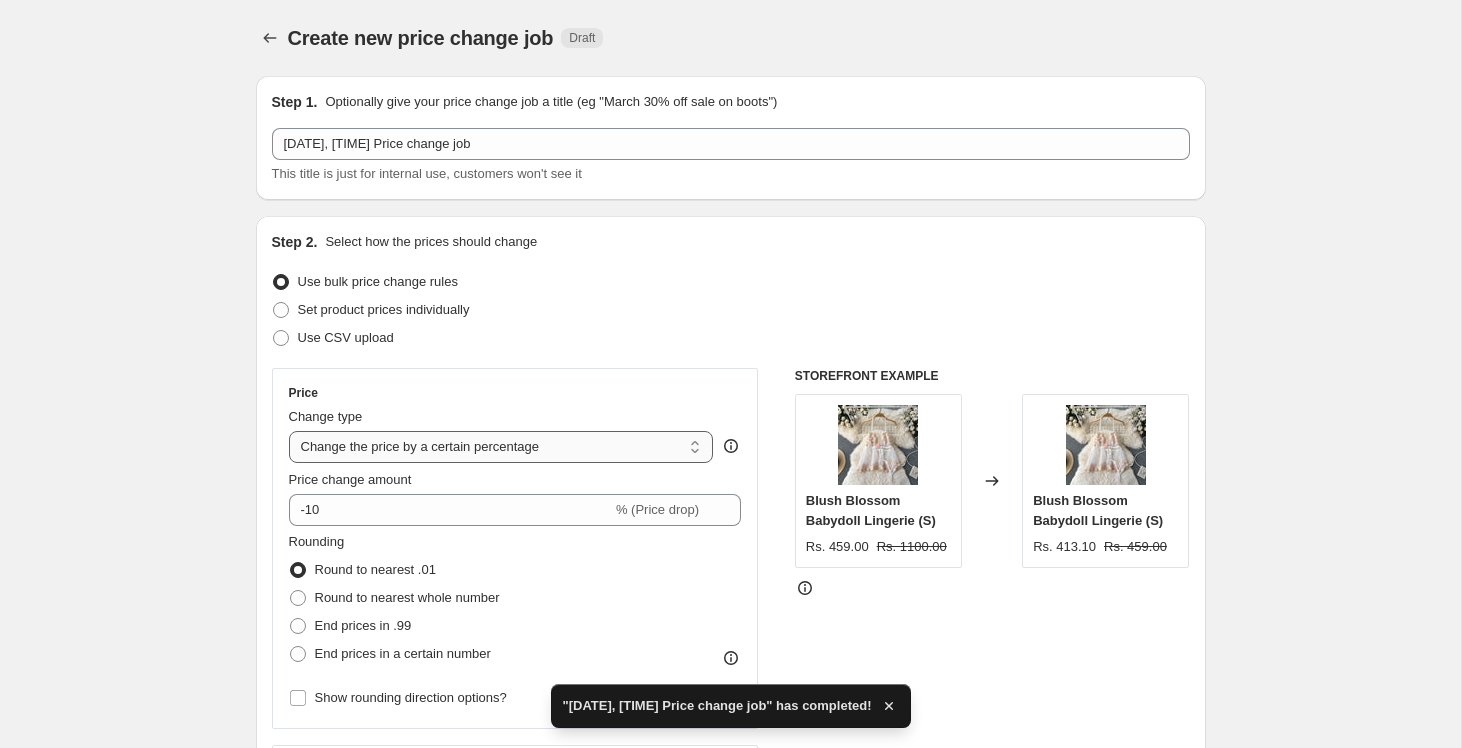 click on "Change the price to a certain amount Change the price by a certain amount Change the price by a certain percentage Change the price to the current compare at price (price before sale) Change the price by a certain amount relative to the compare at price Change the price by a certain percentage relative to the compare at price Don't change the price Change the price by a certain percentage relative to the cost per item Change price to certain cost margin" at bounding box center [501, 447] 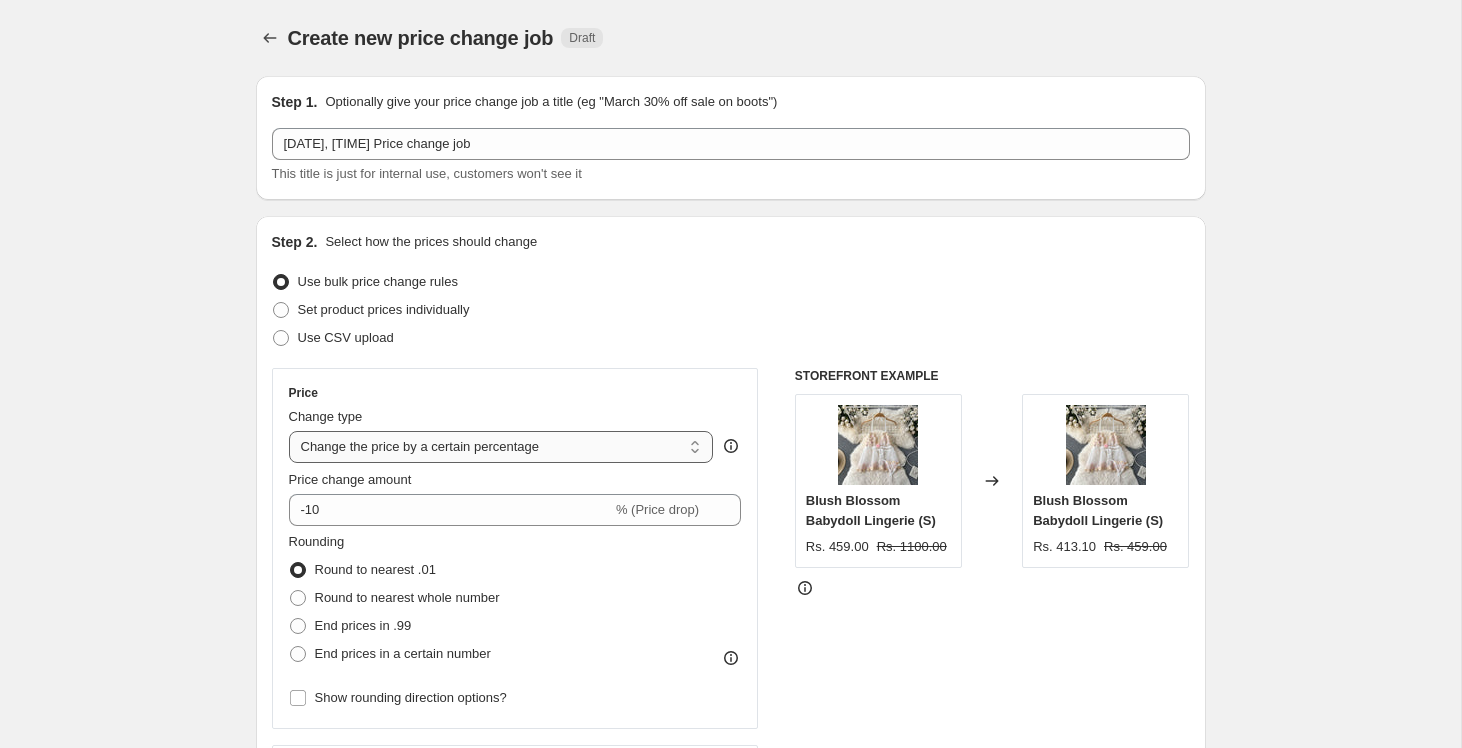 select on "margin" 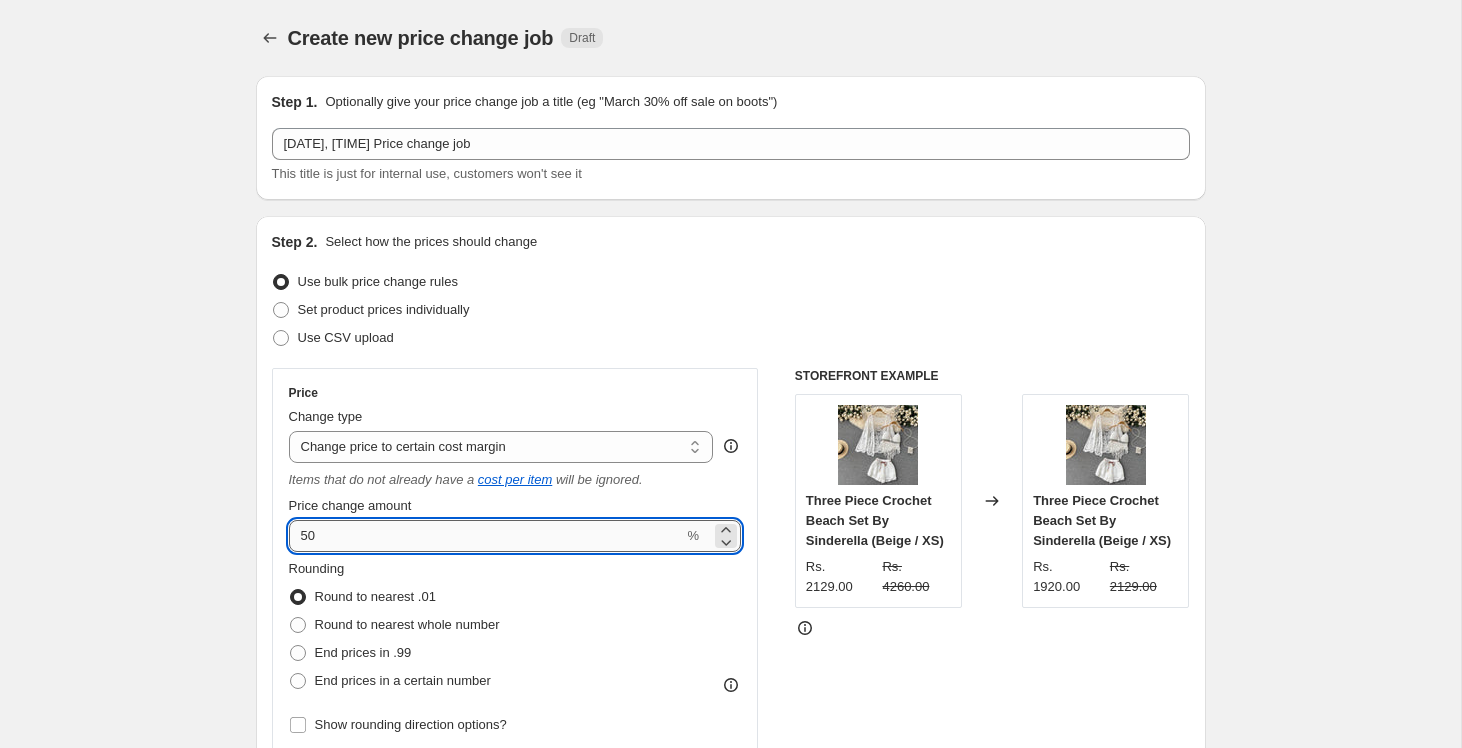 click on "50" at bounding box center (486, 536) 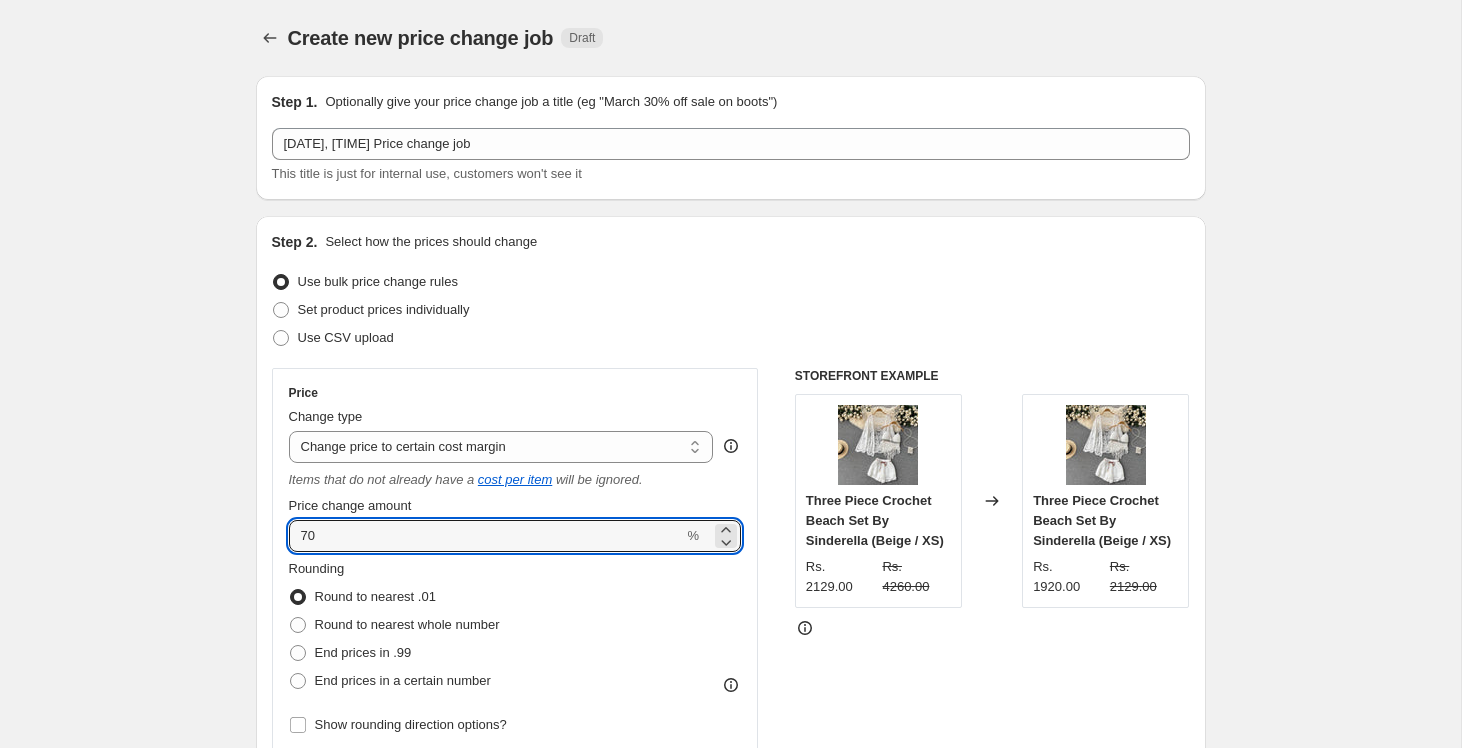 type on "70" 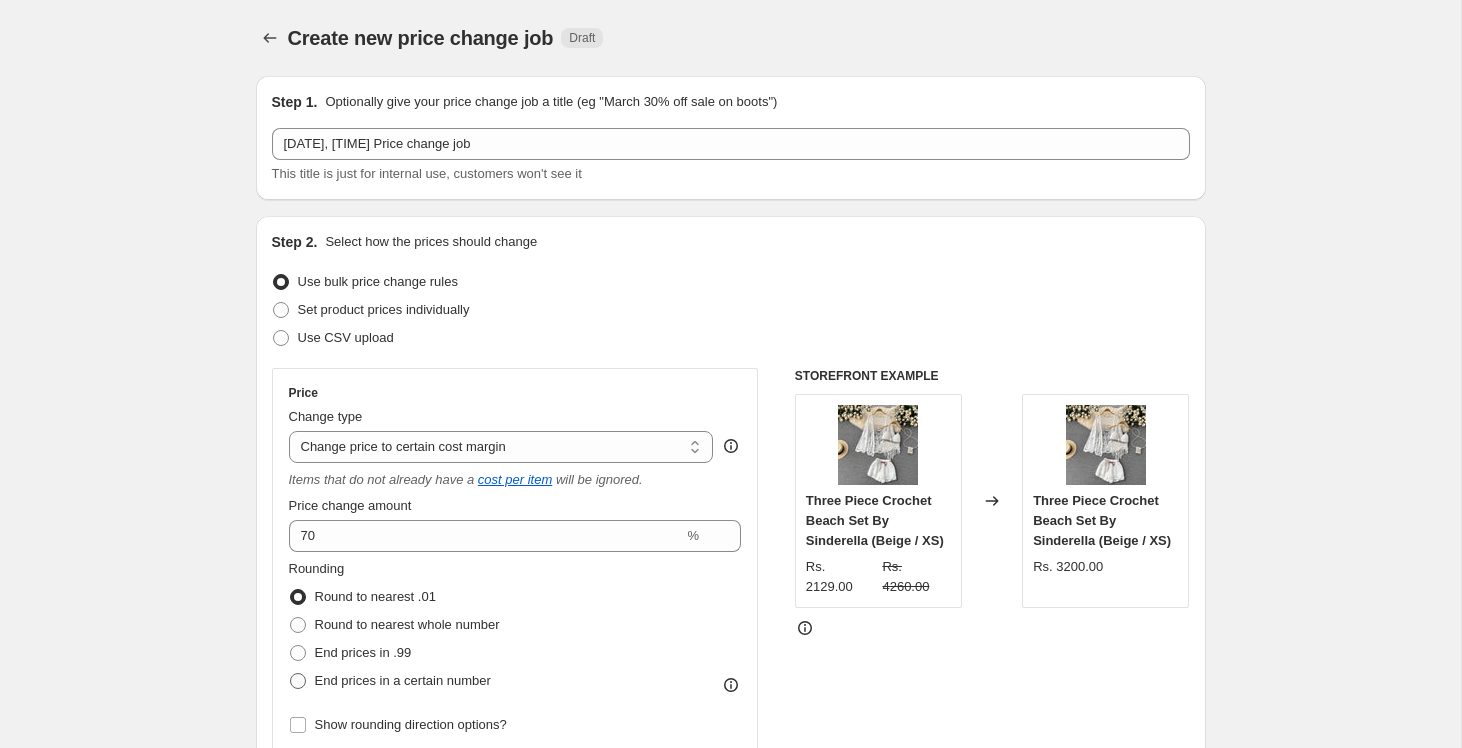 click at bounding box center (298, 681) 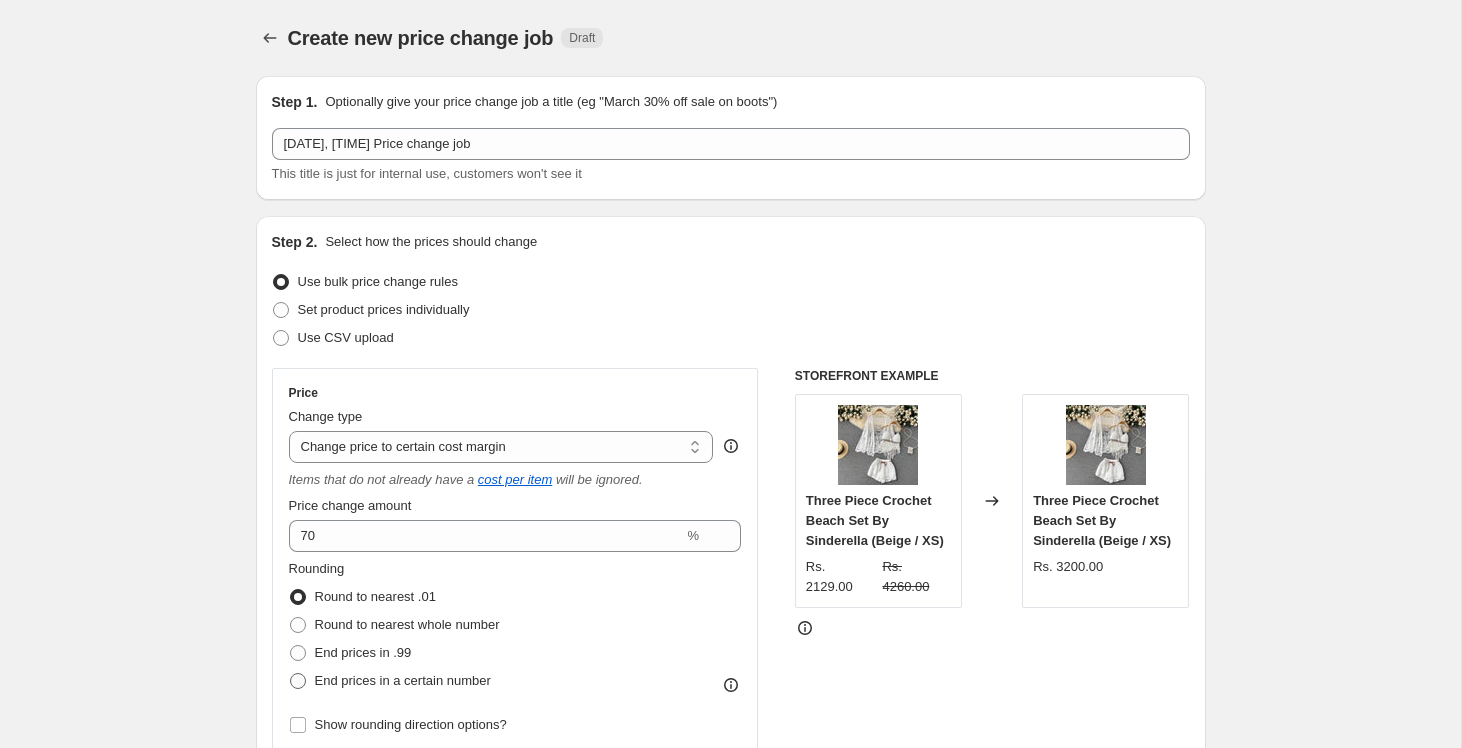 radio on "true" 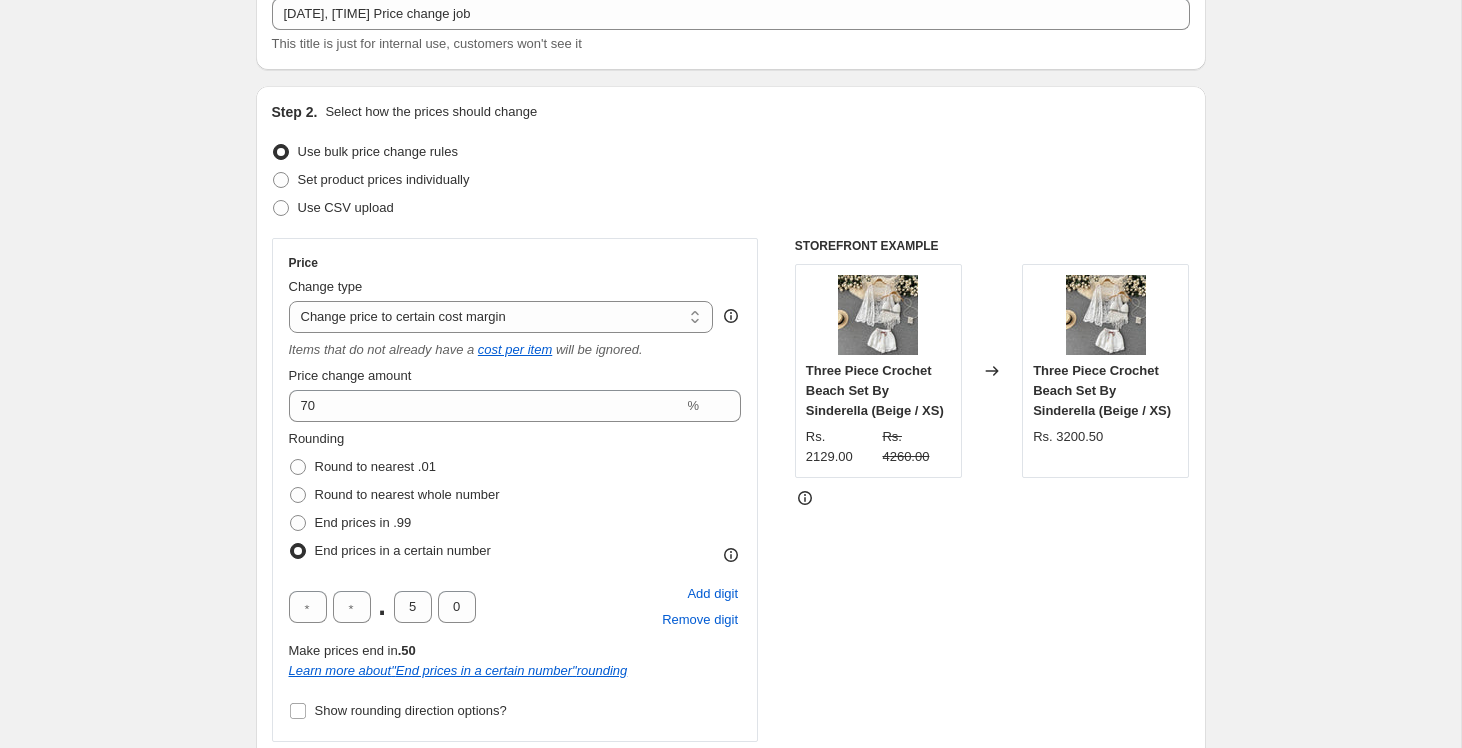 scroll, scrollTop: 184, scrollLeft: 0, axis: vertical 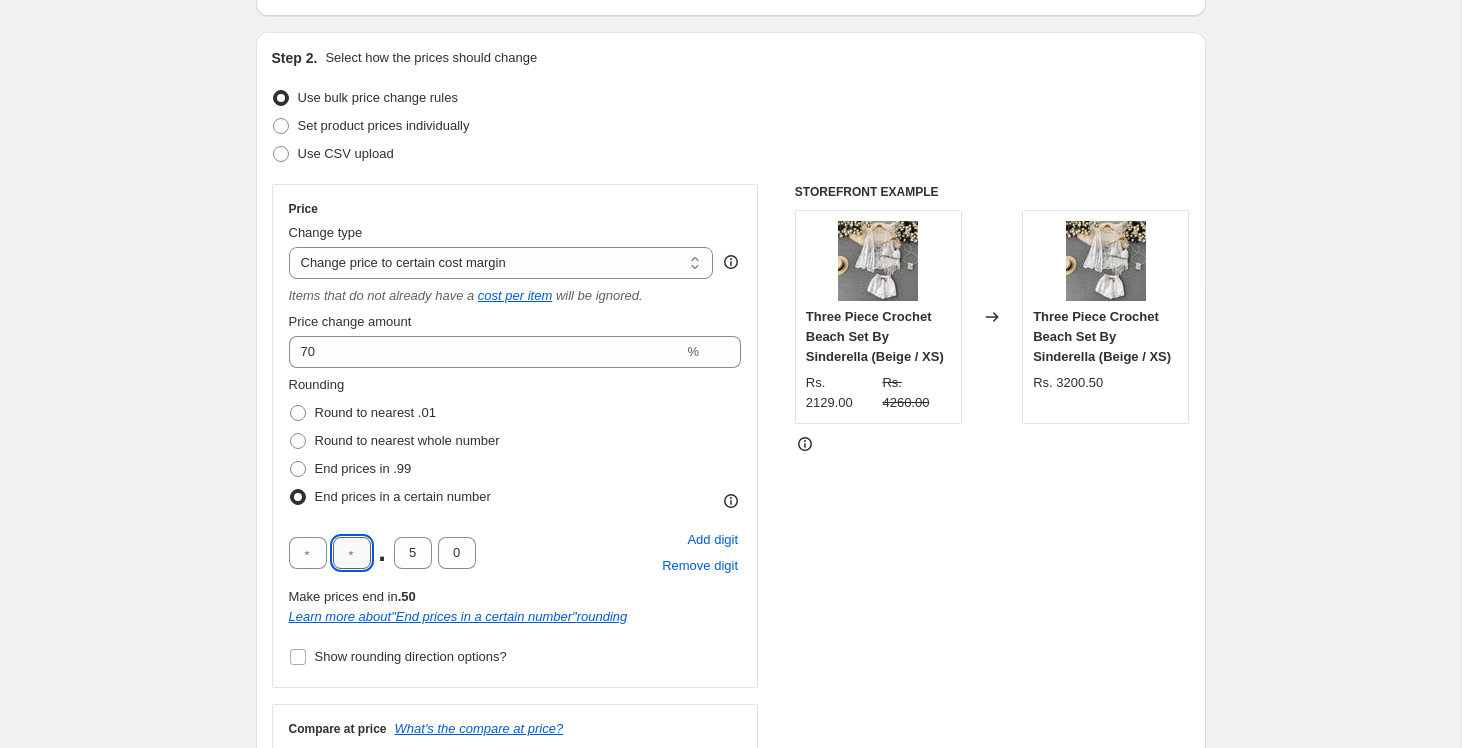 click at bounding box center [352, 553] 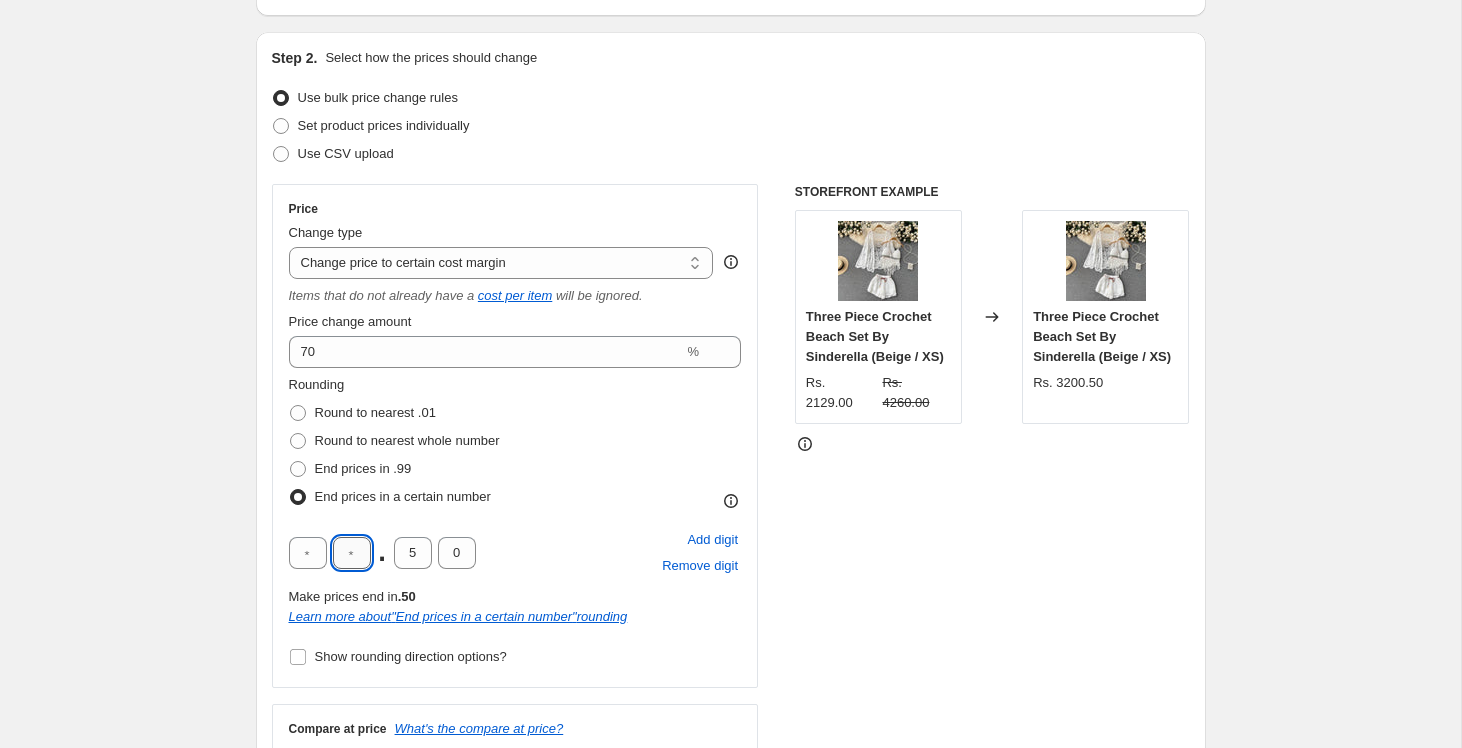 type on "9" 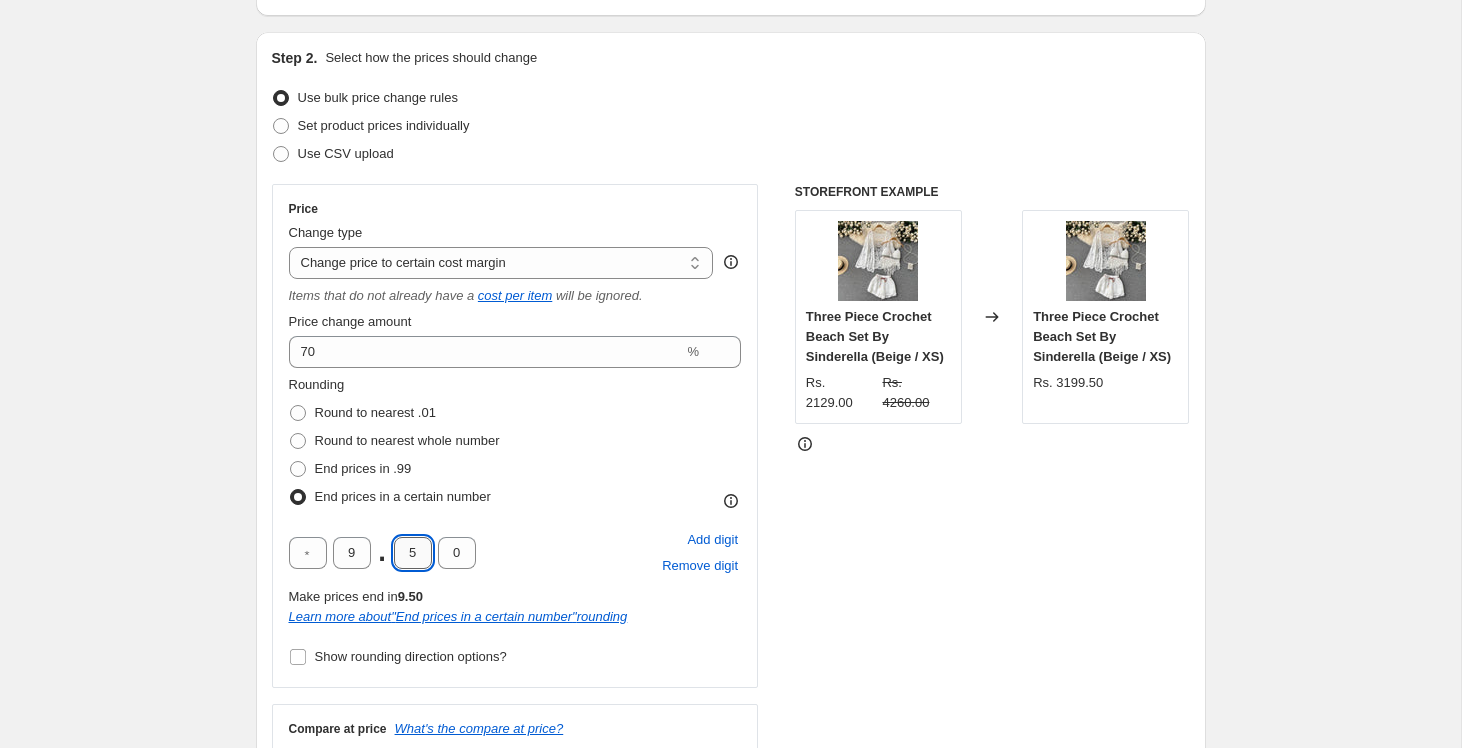 click on "5" at bounding box center [413, 553] 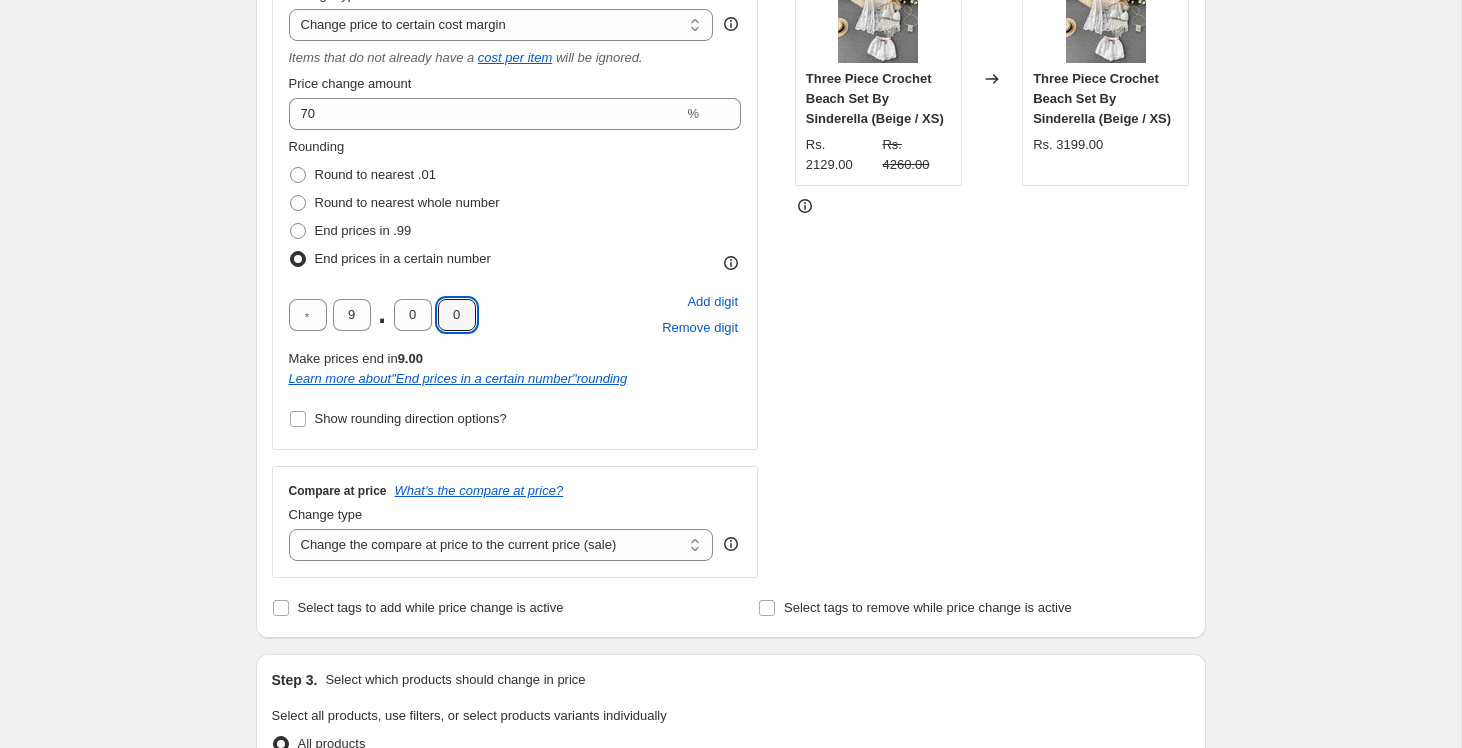scroll, scrollTop: 435, scrollLeft: 0, axis: vertical 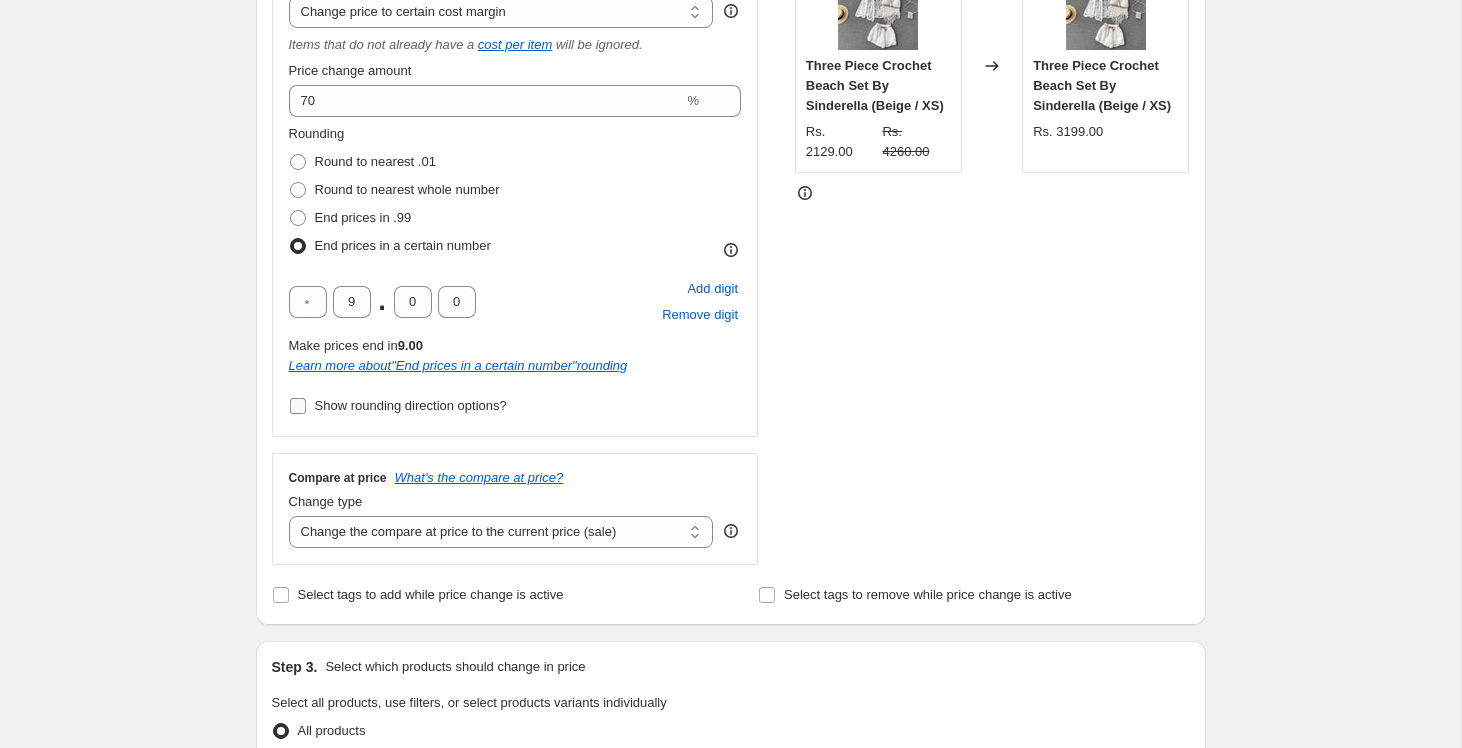 click on "Show rounding direction options?" at bounding box center (298, 406) 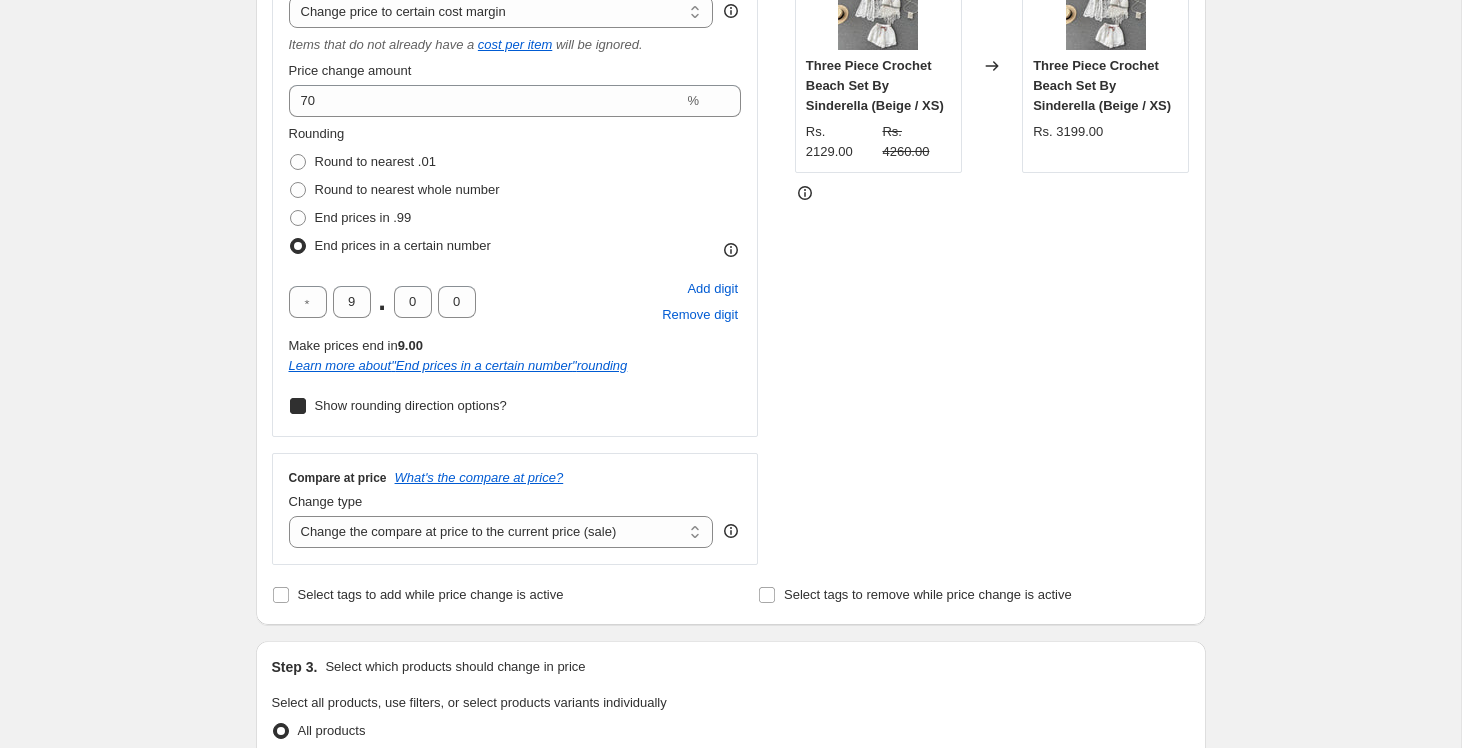 checkbox on "true" 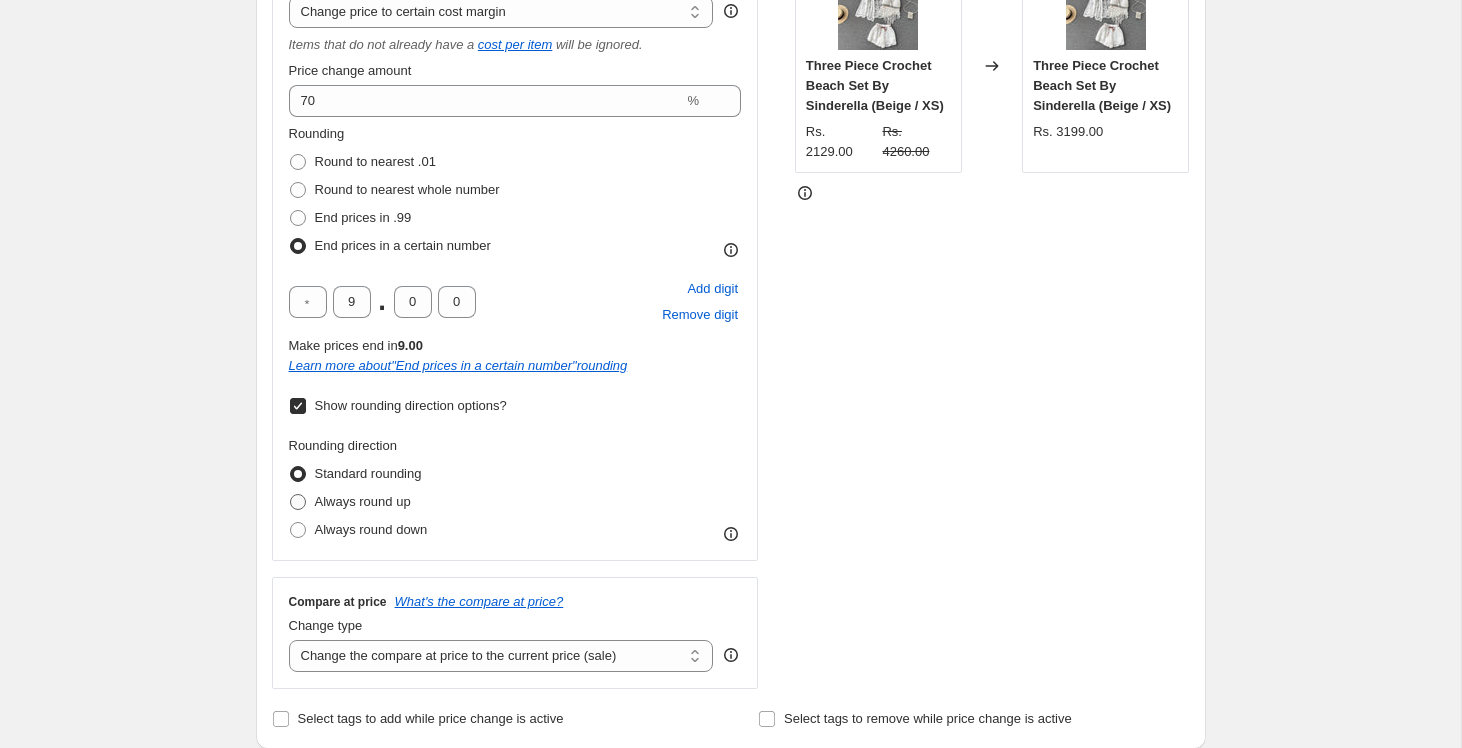 click at bounding box center [298, 502] 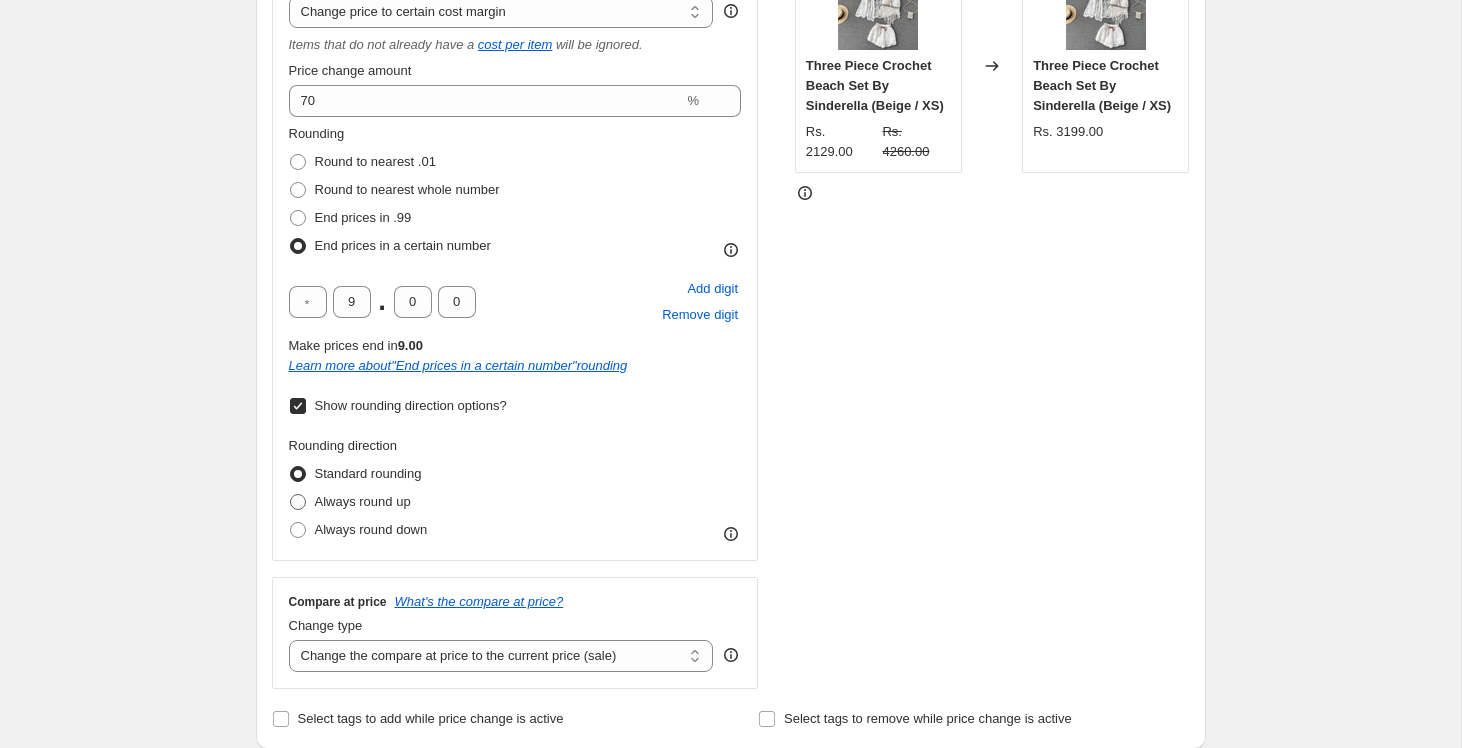 radio on "true" 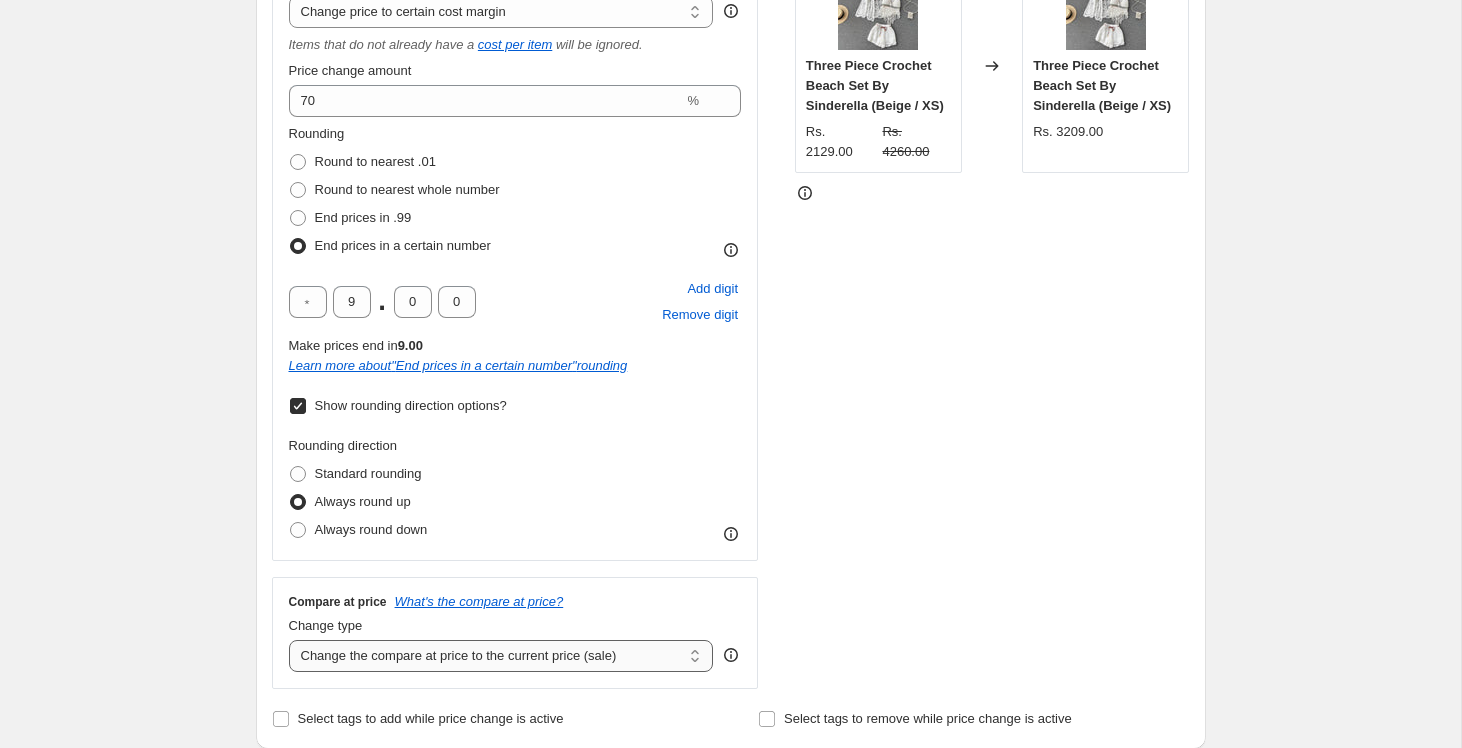 click on "Change the compare at price to the current price (sale) Change the compare at price to a certain amount Change the compare at price by a certain amount Change the compare at price by a certain percentage Change the compare at price by a certain amount relative to the actual price Change the compare at price by a certain percentage relative to the actual price Don't change the compare at price Remove the compare at price" at bounding box center [501, 656] 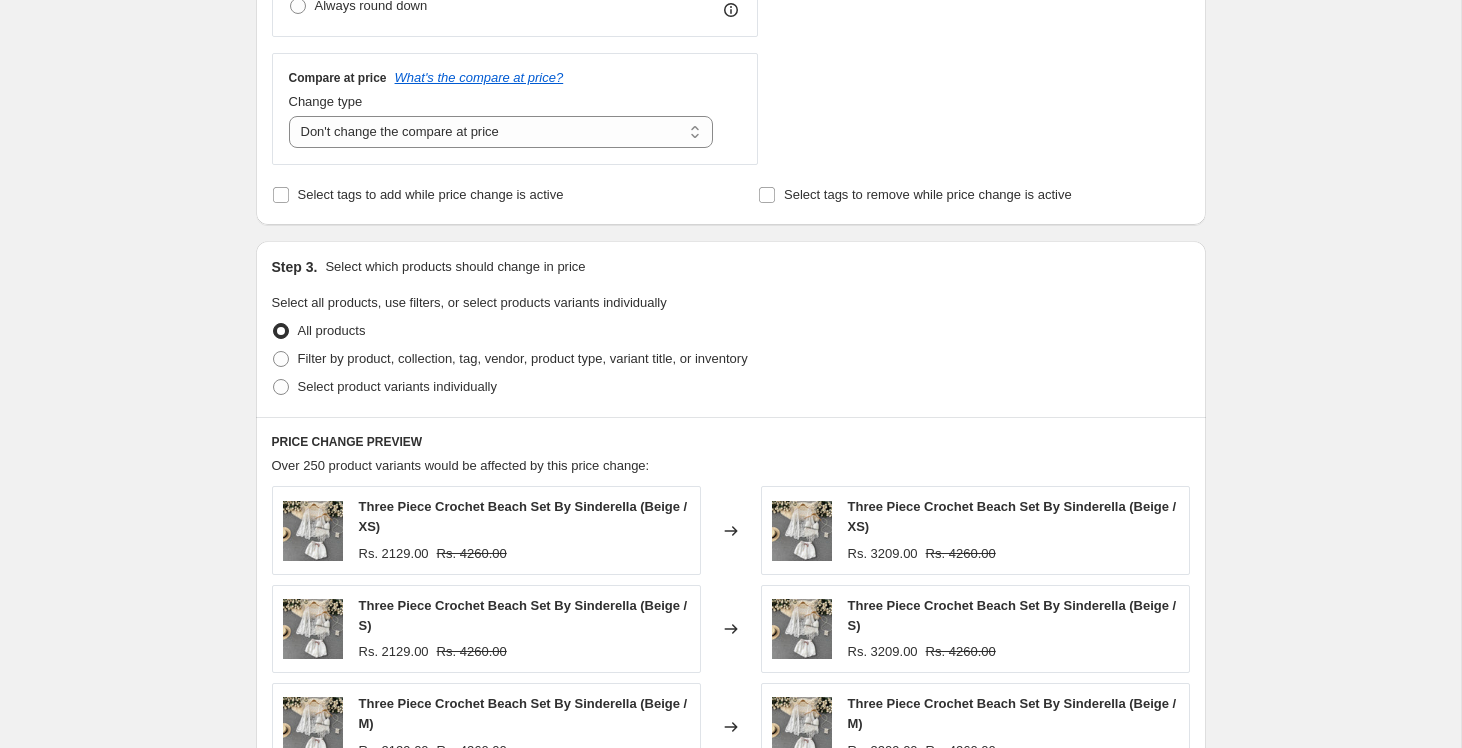 scroll, scrollTop: 961, scrollLeft: 0, axis: vertical 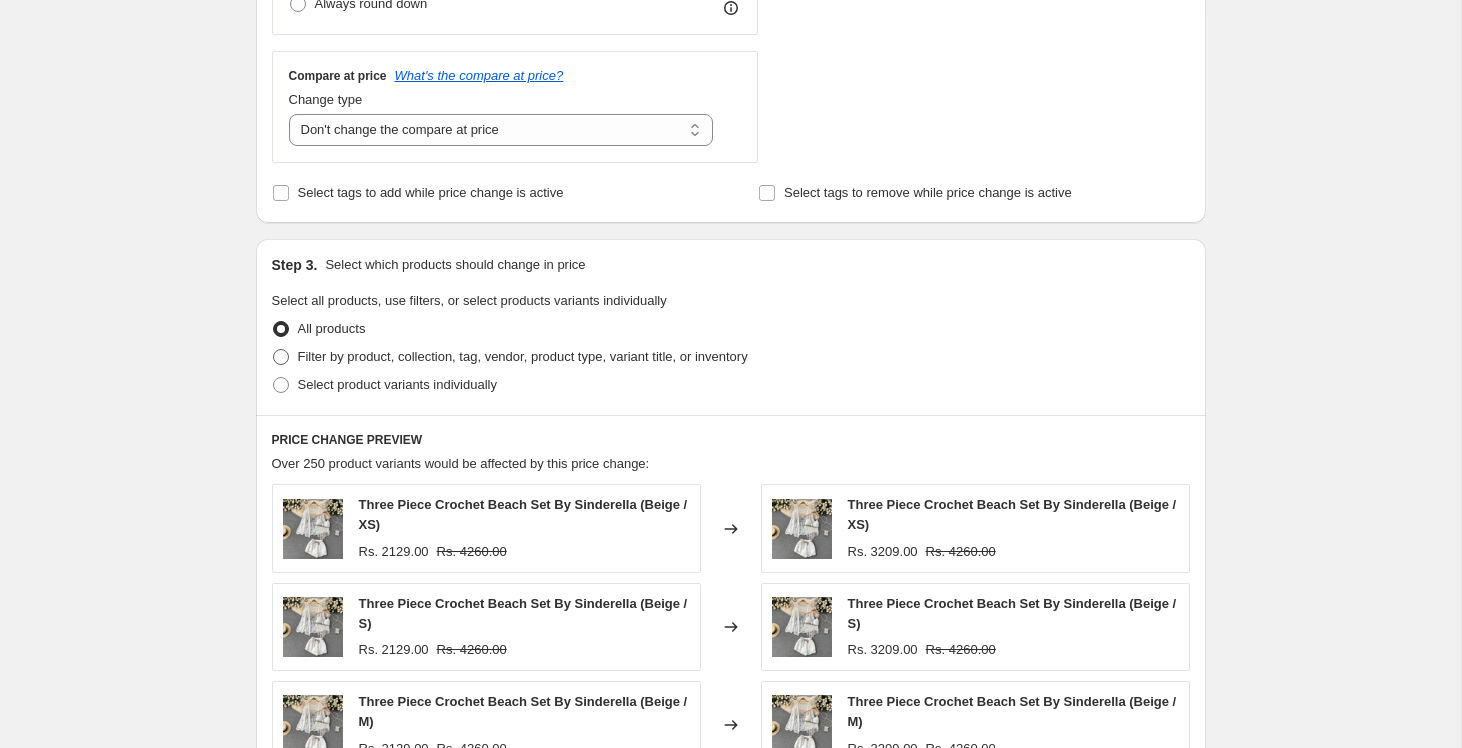 click on "Filter by product, collection, tag, vendor, product type, variant title, or inventory" at bounding box center (523, 356) 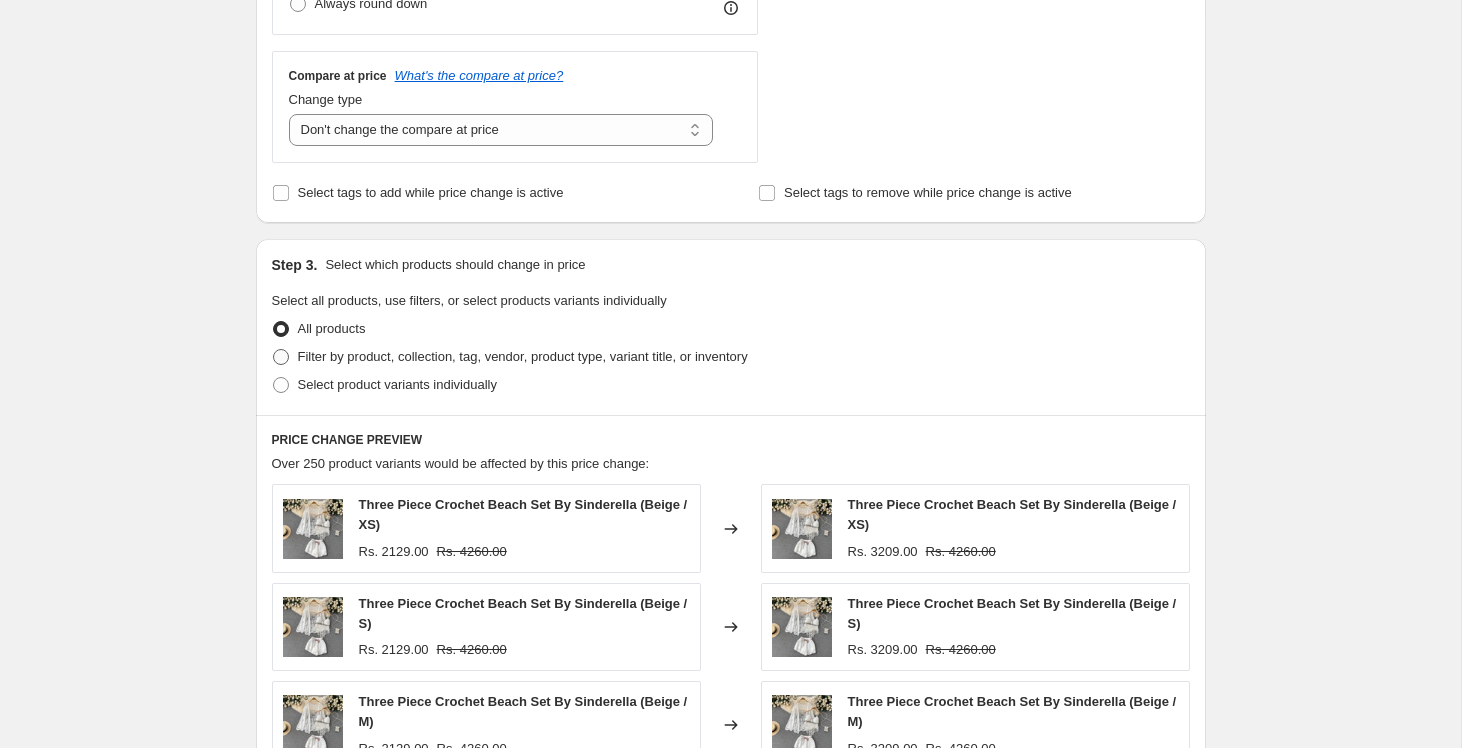 radio on "true" 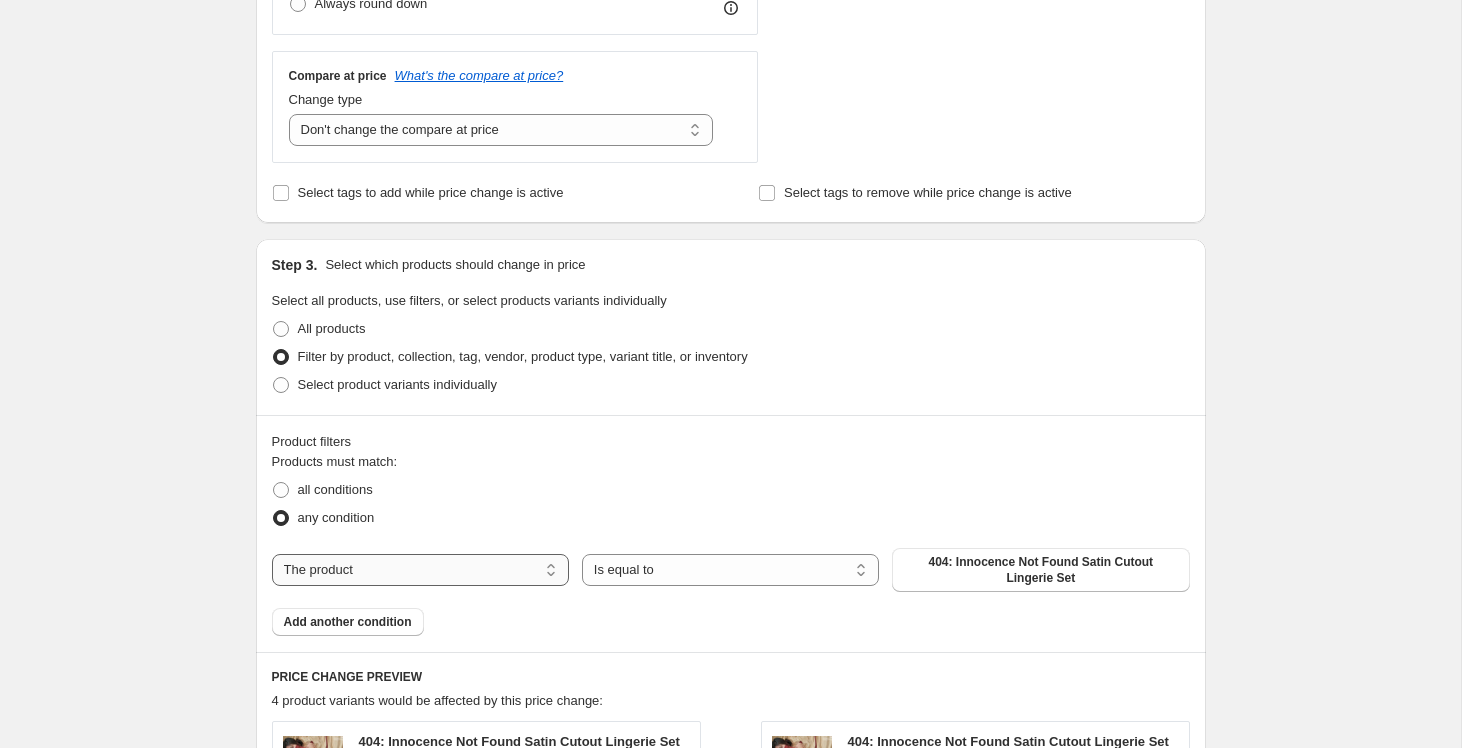 click on "The product The product's collection The product's tag The product's vendor The product's type The product's status The variant's title Inventory quantity" at bounding box center (420, 570) 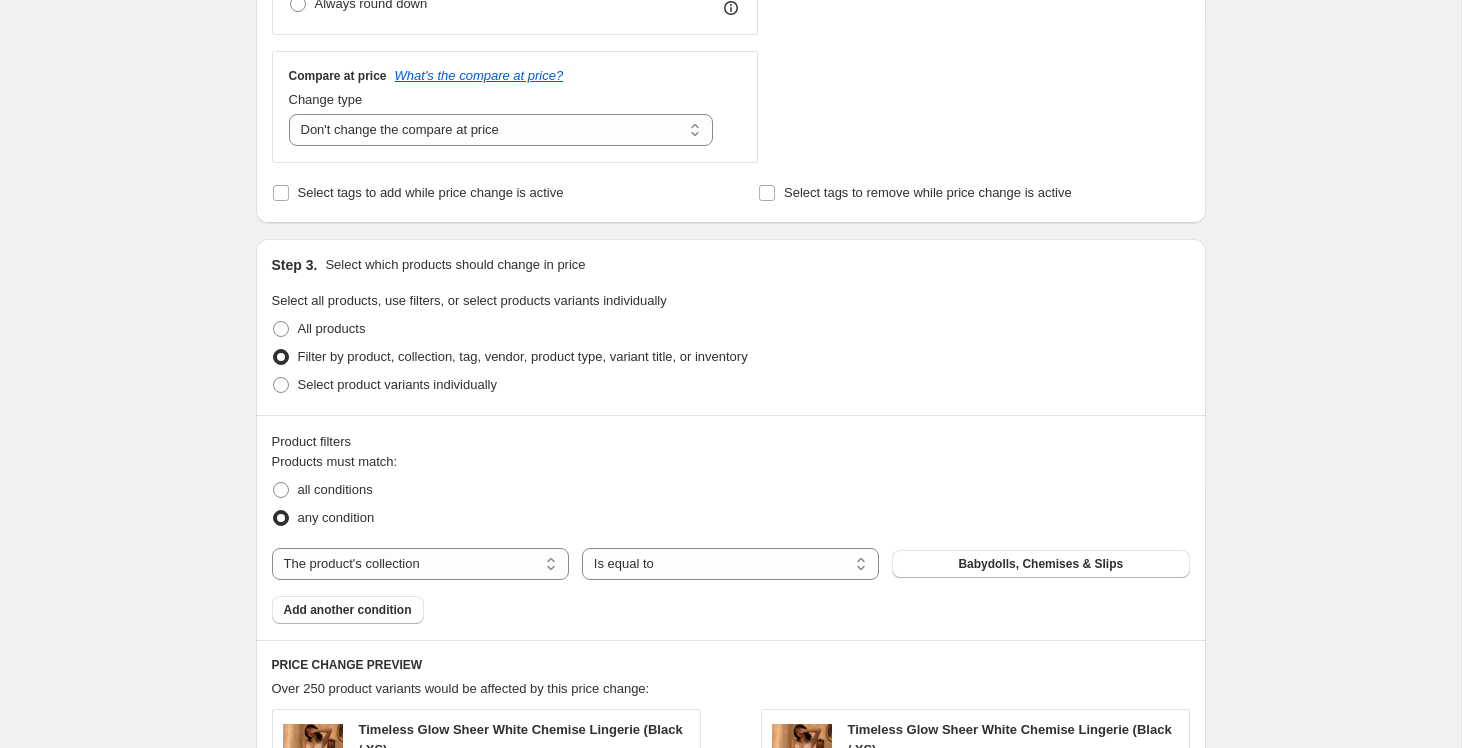 click on "Babydolls, Chemises & Slips" at bounding box center (1040, 564) 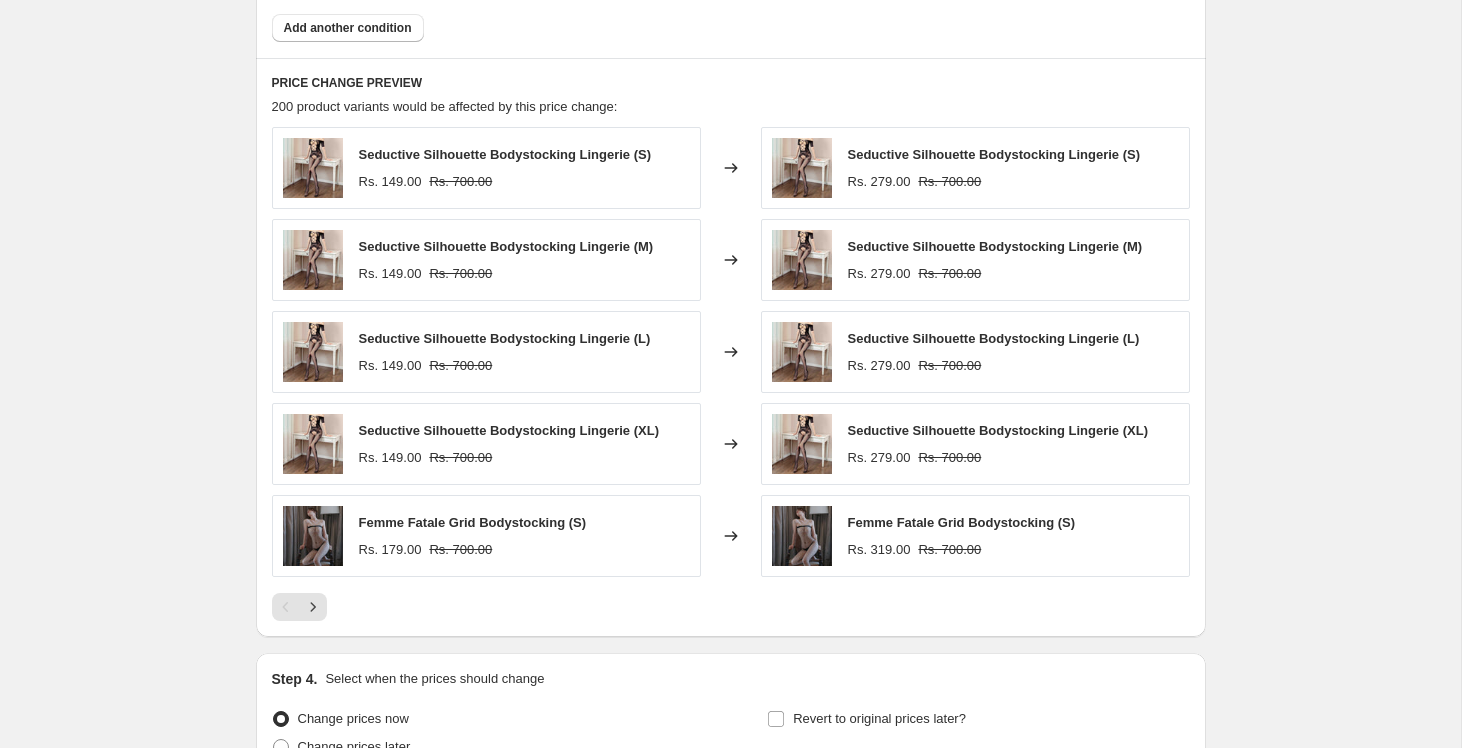 scroll, scrollTop: 1742, scrollLeft: 0, axis: vertical 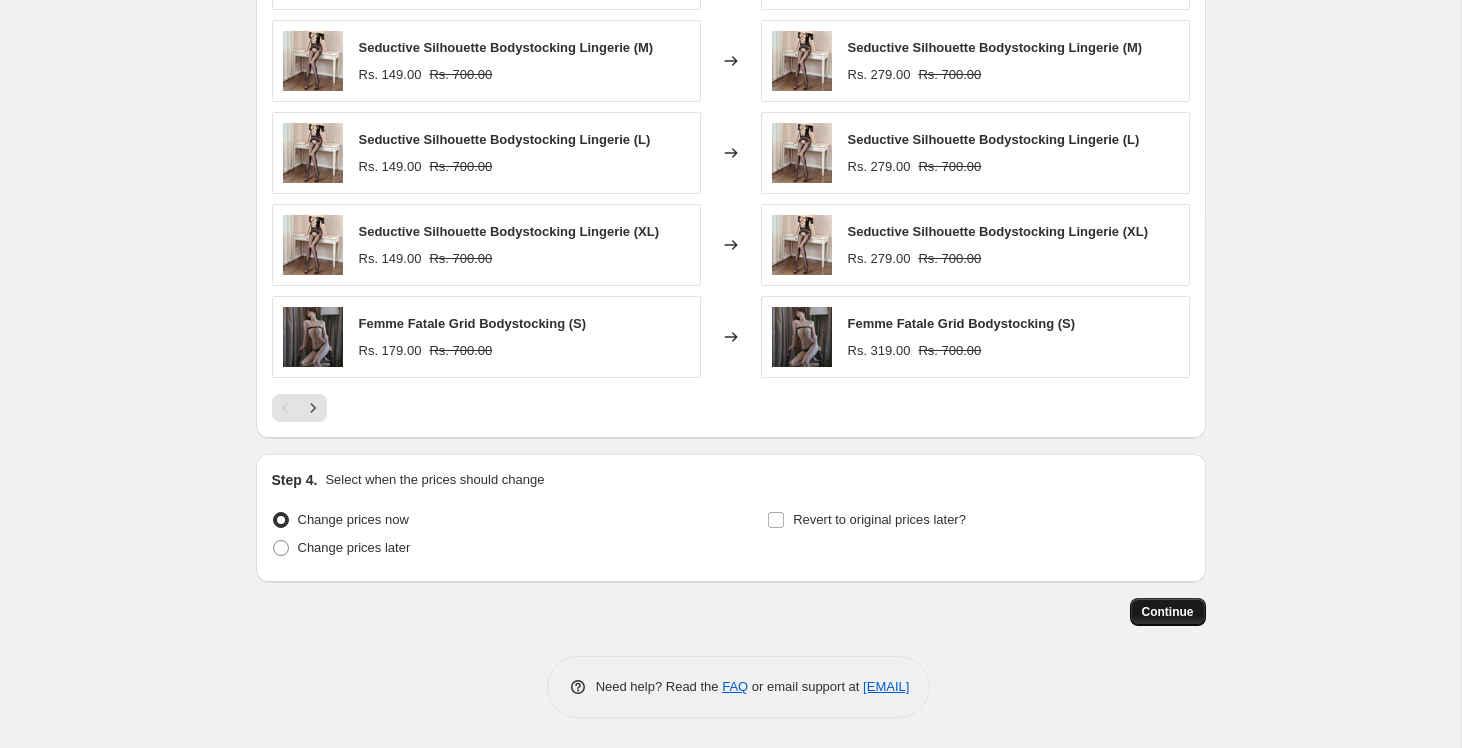 click on "Continue" at bounding box center (1168, 612) 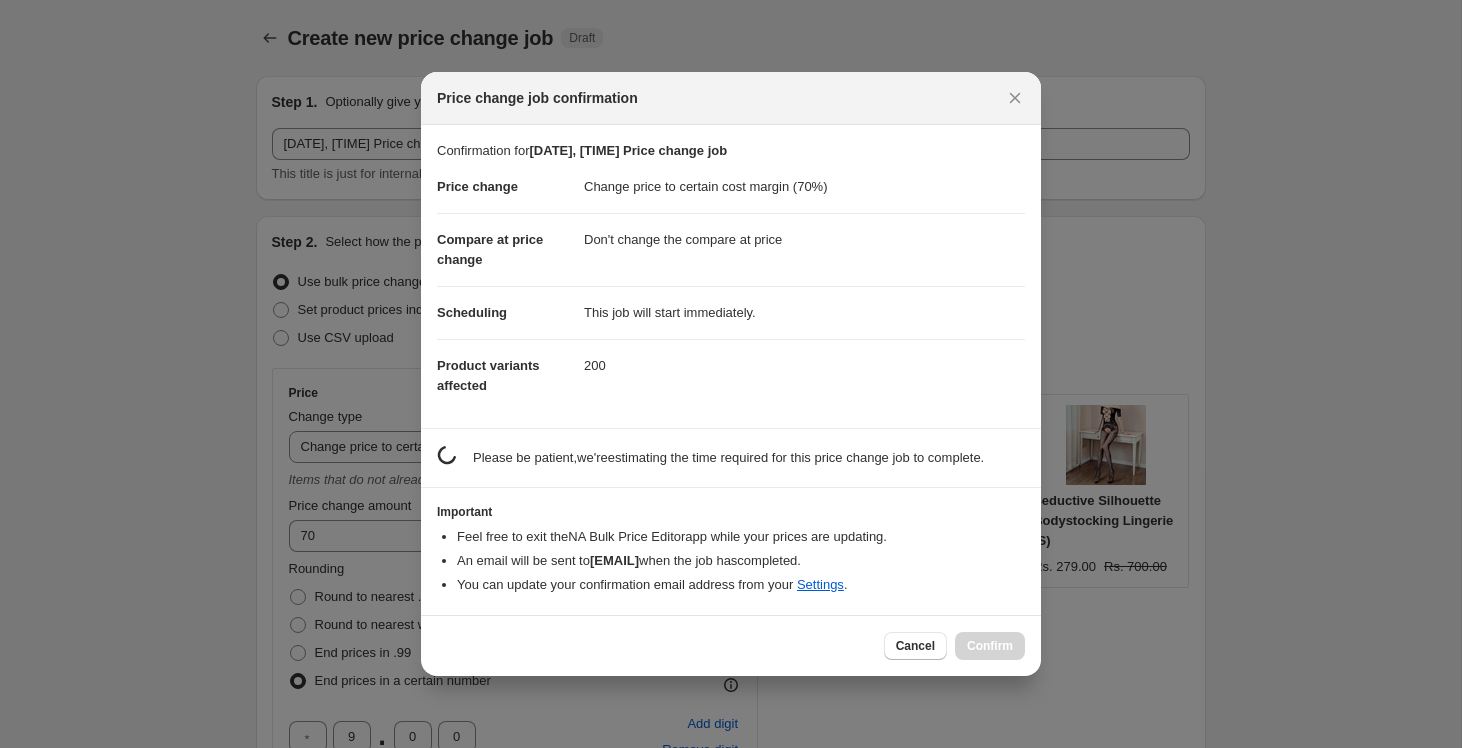 scroll, scrollTop: 0, scrollLeft: 0, axis: both 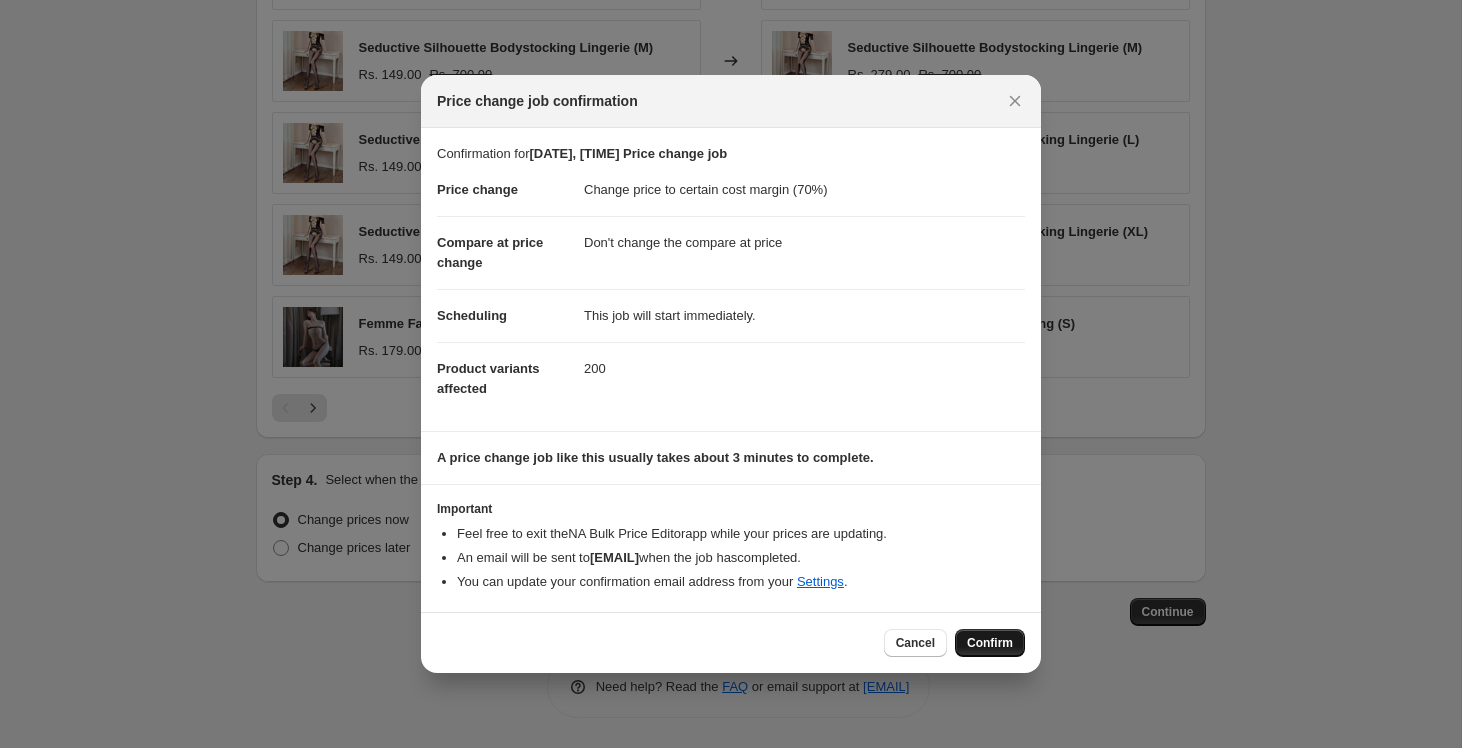 click on "Confirm" at bounding box center [990, 643] 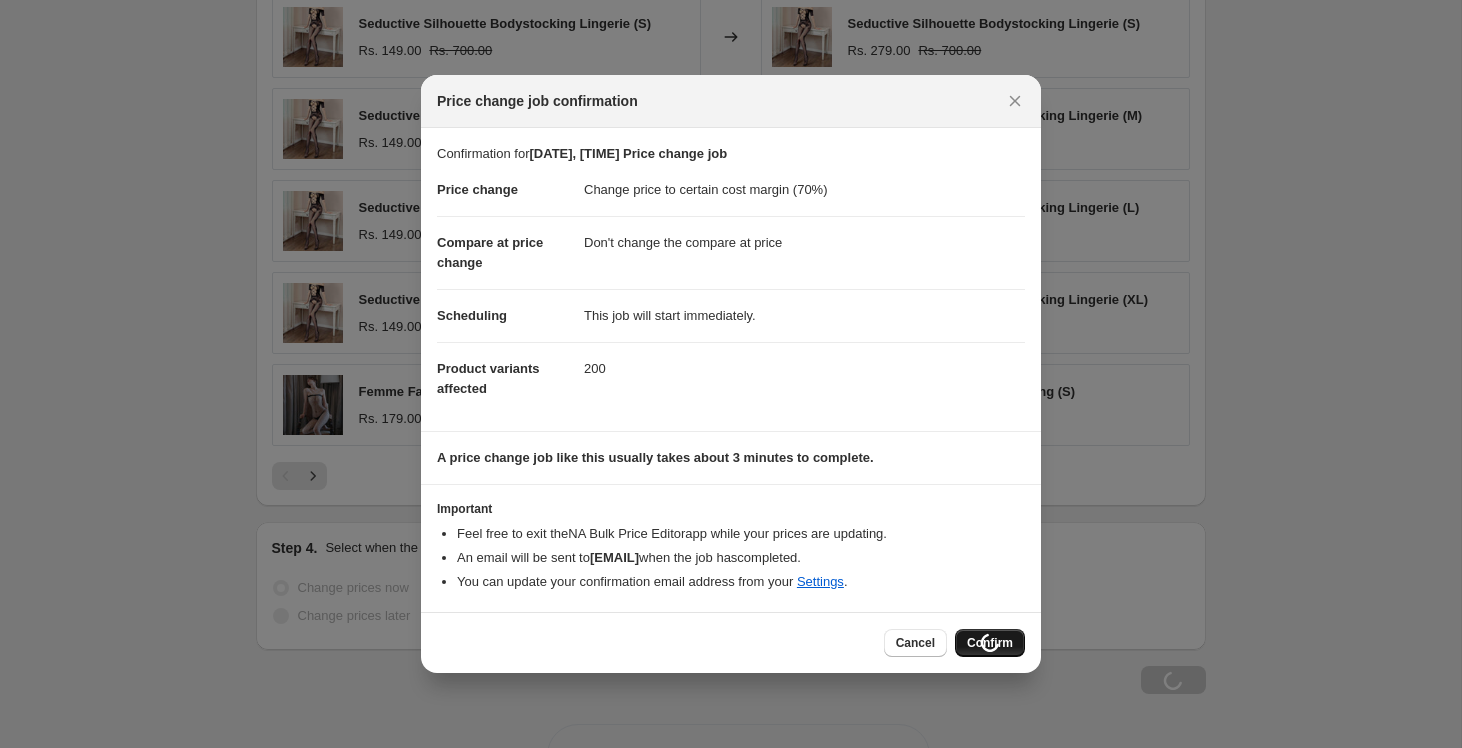 scroll, scrollTop: 1810, scrollLeft: 0, axis: vertical 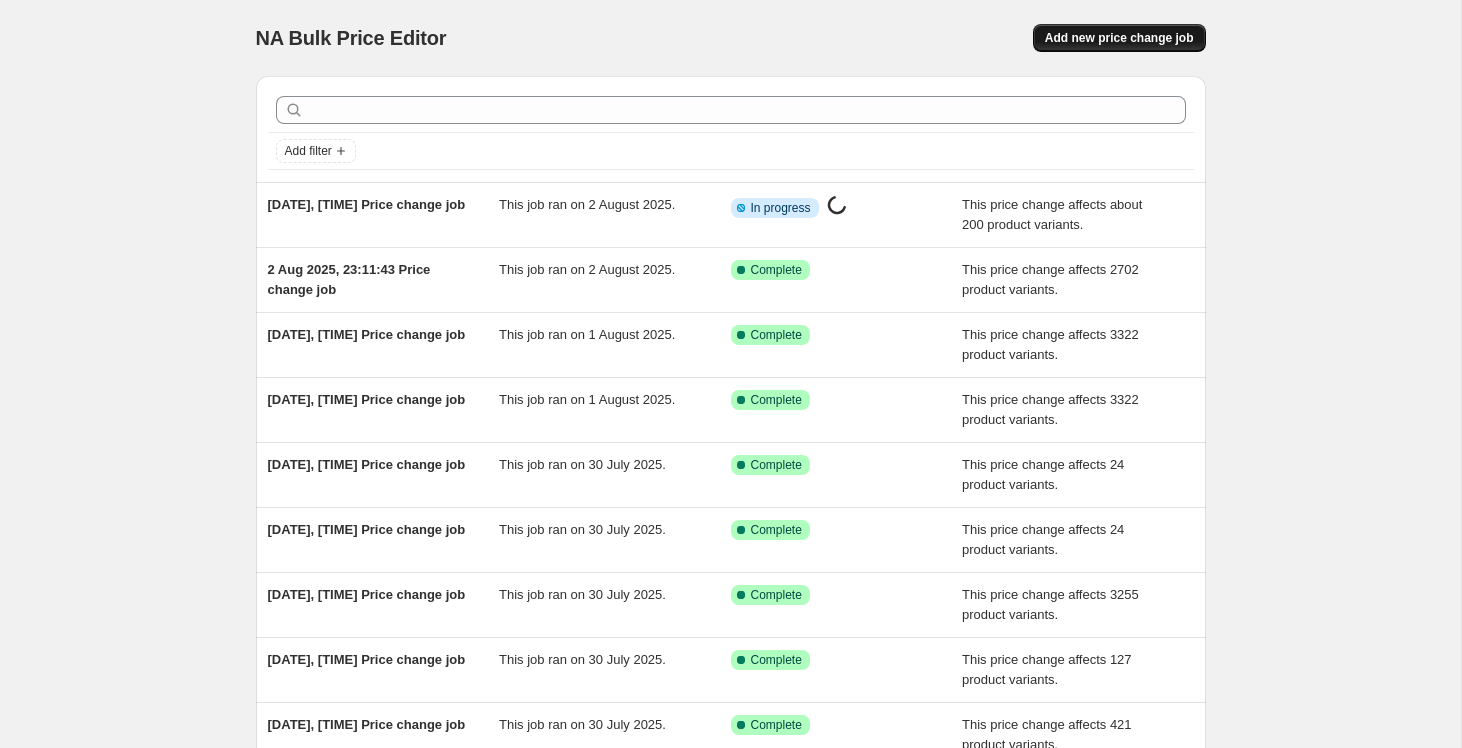 click on "Add new price change job" at bounding box center (1119, 38) 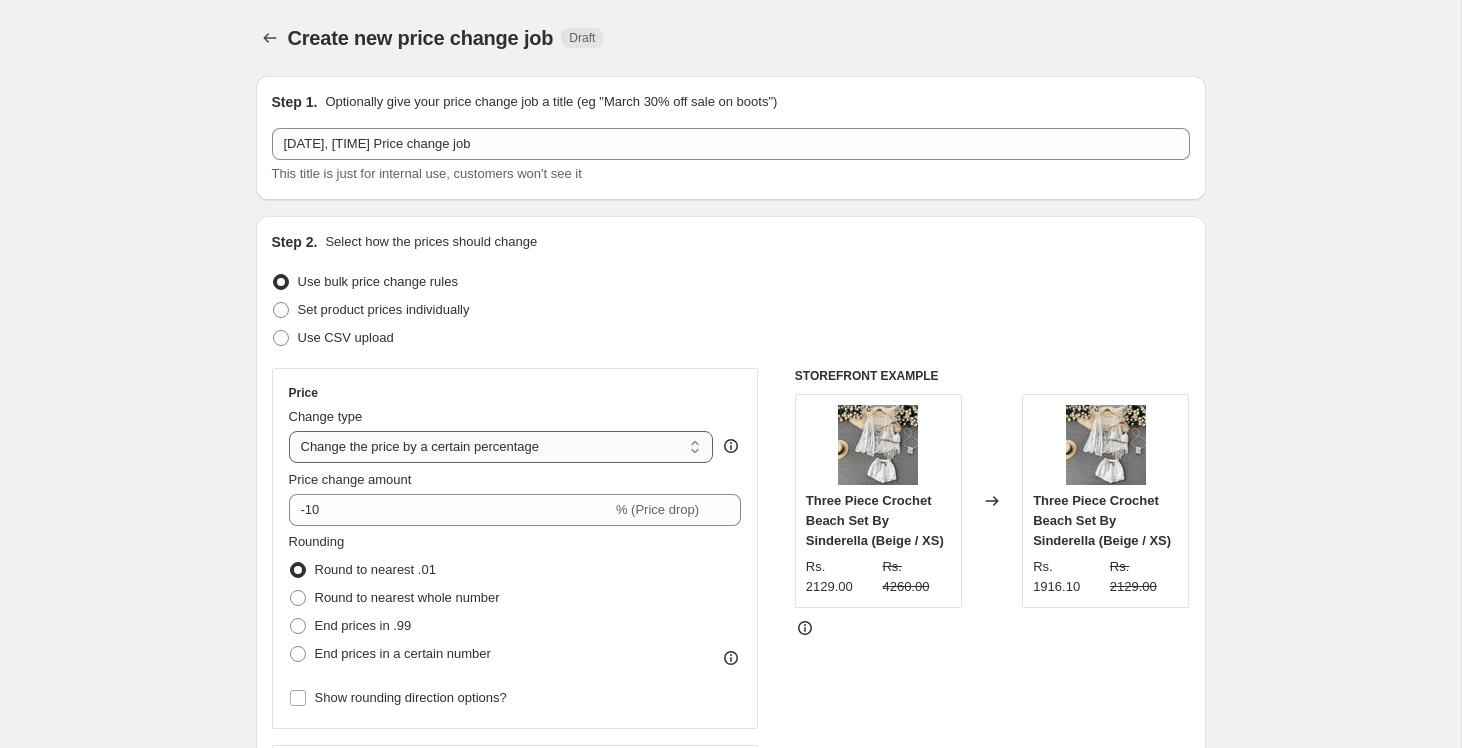 click on "Change the price to a certain amount Change the price by a certain amount Change the price by a certain percentage Change the price to the current compare at price (price before sale) Change the price by a certain amount relative to the compare at price Change the price by a certain percentage relative to the compare at price Don't change the price Change the price by a certain percentage relative to the cost per item Change price to certain cost margin" at bounding box center (501, 447) 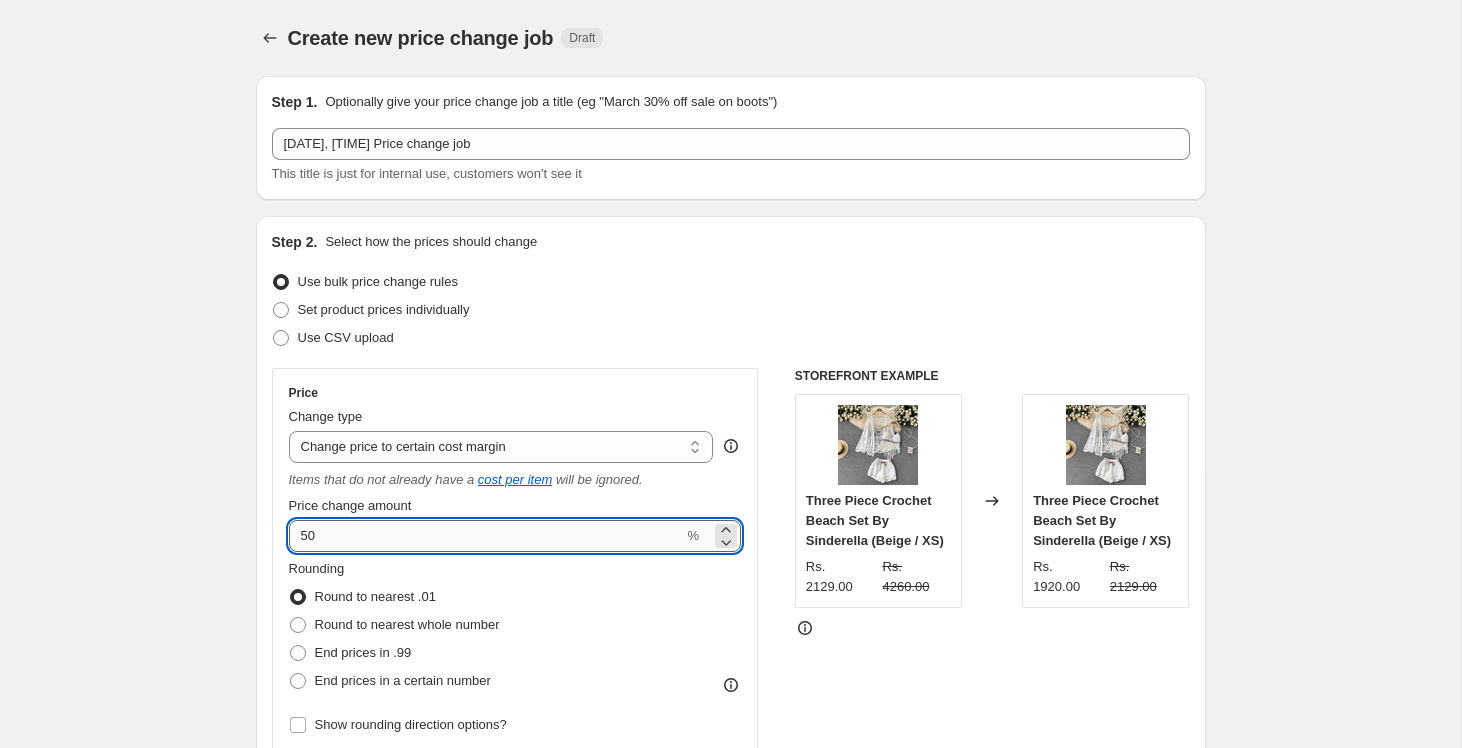 click on "50" at bounding box center [486, 536] 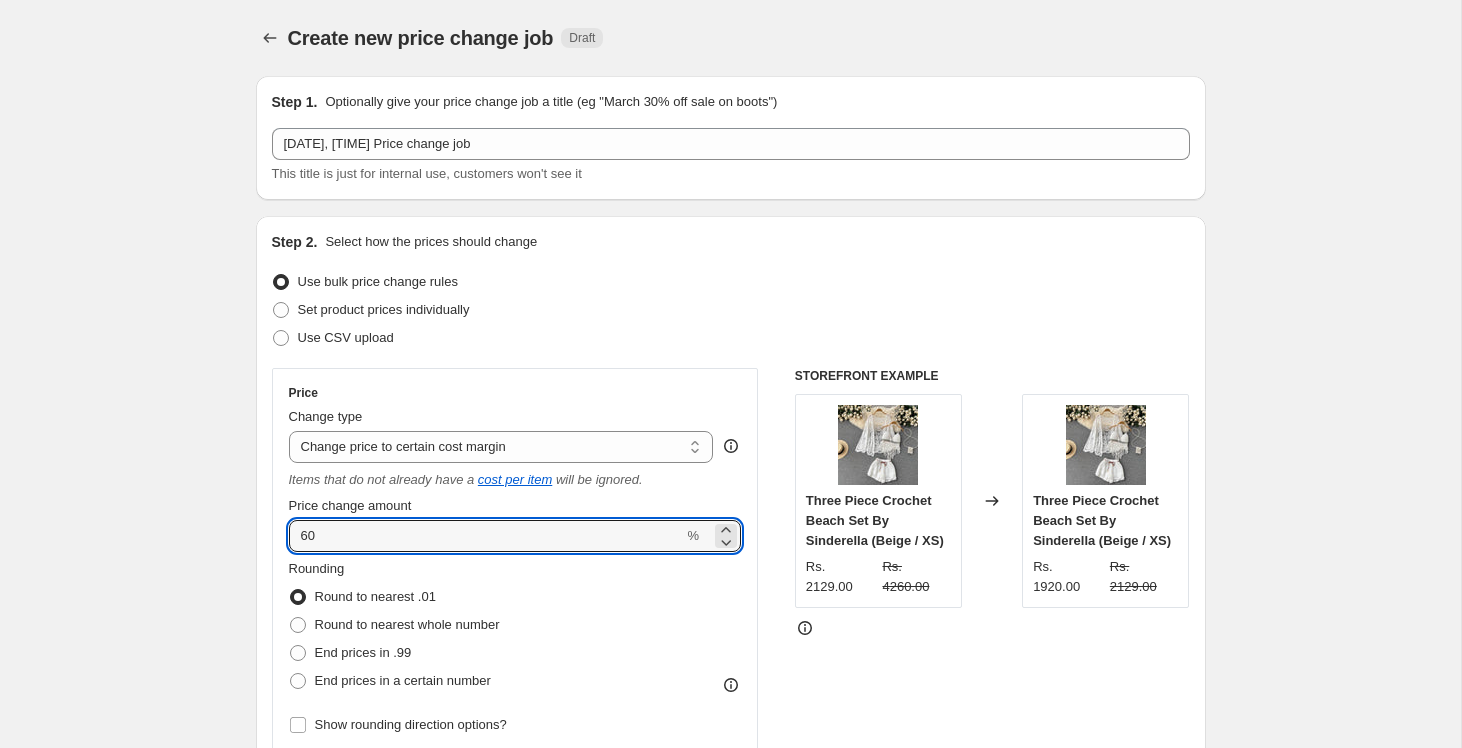 type on "60" 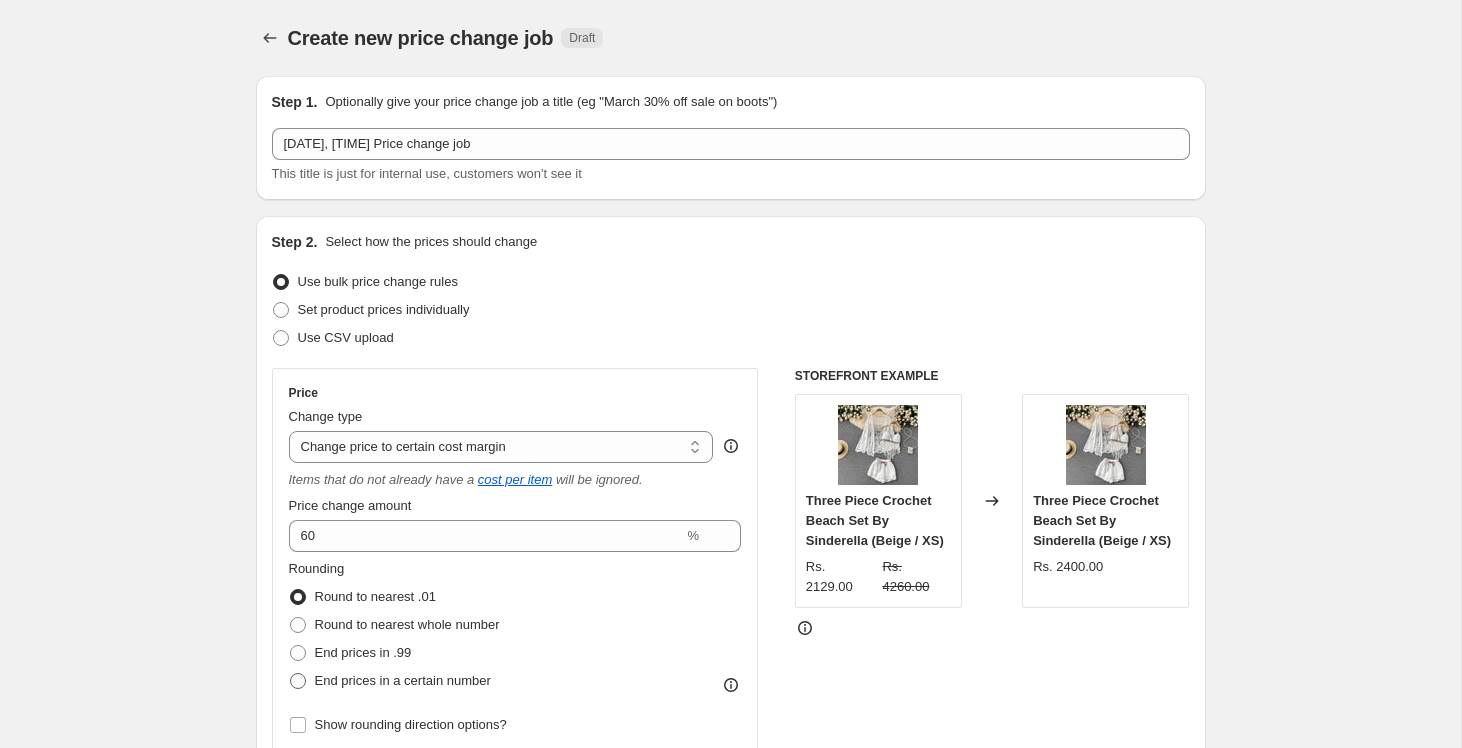 click at bounding box center (298, 681) 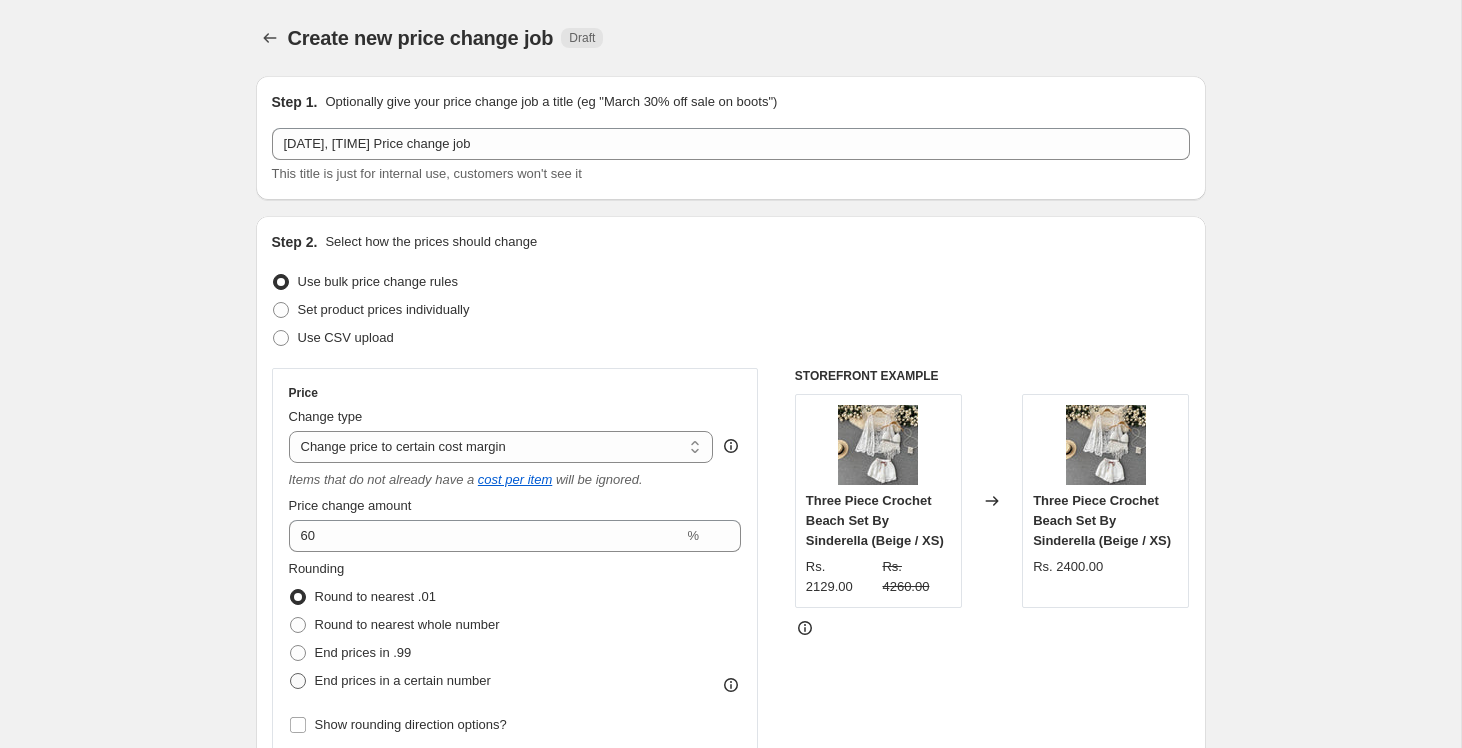radio on "true" 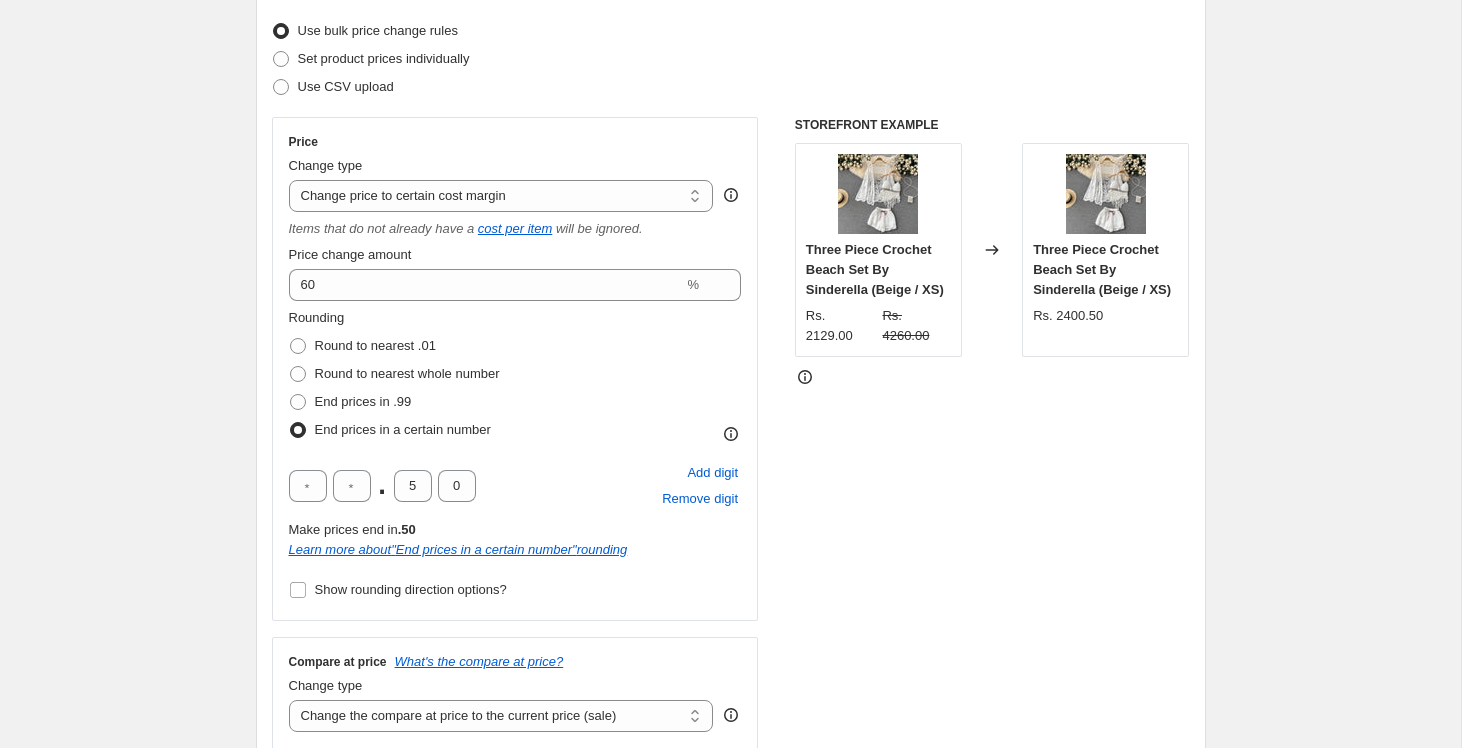 scroll, scrollTop: 257, scrollLeft: 0, axis: vertical 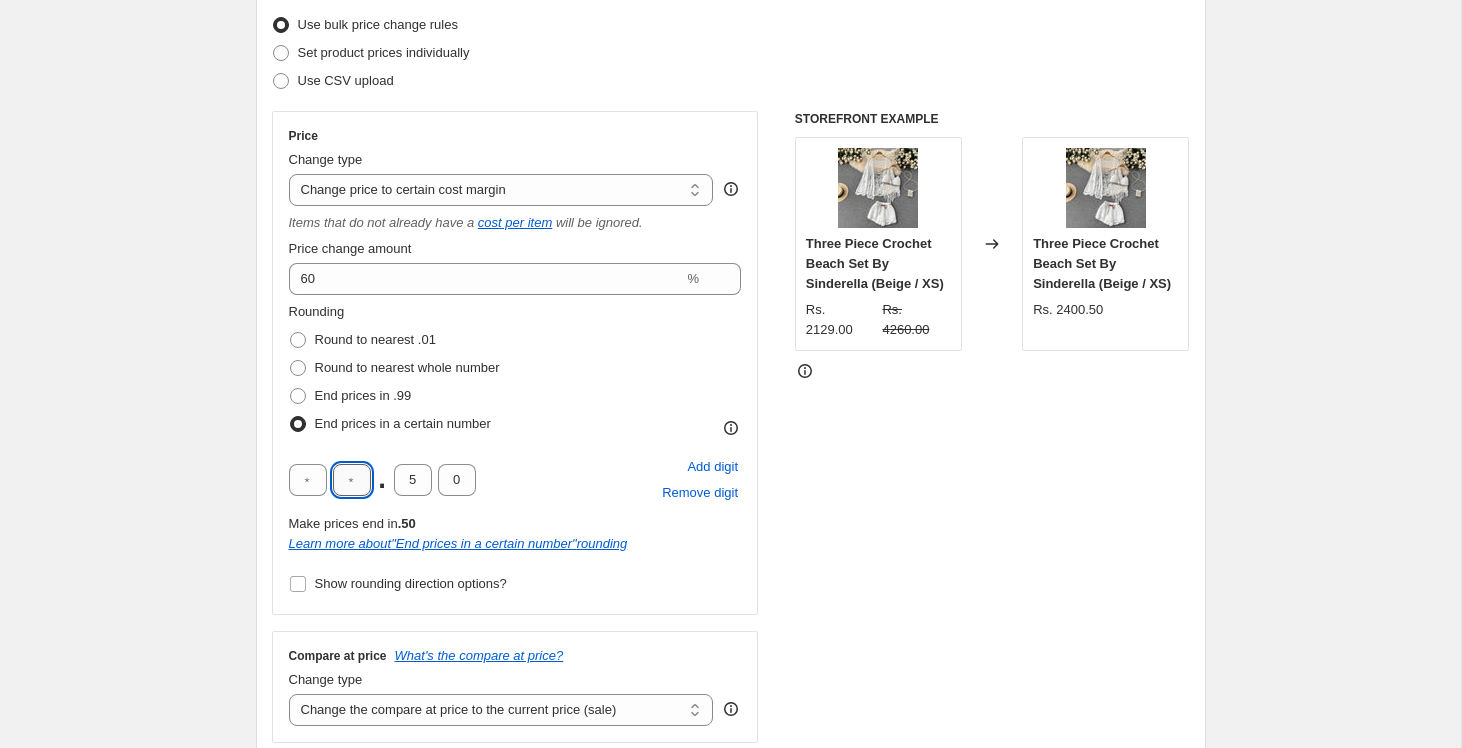 click at bounding box center [352, 480] 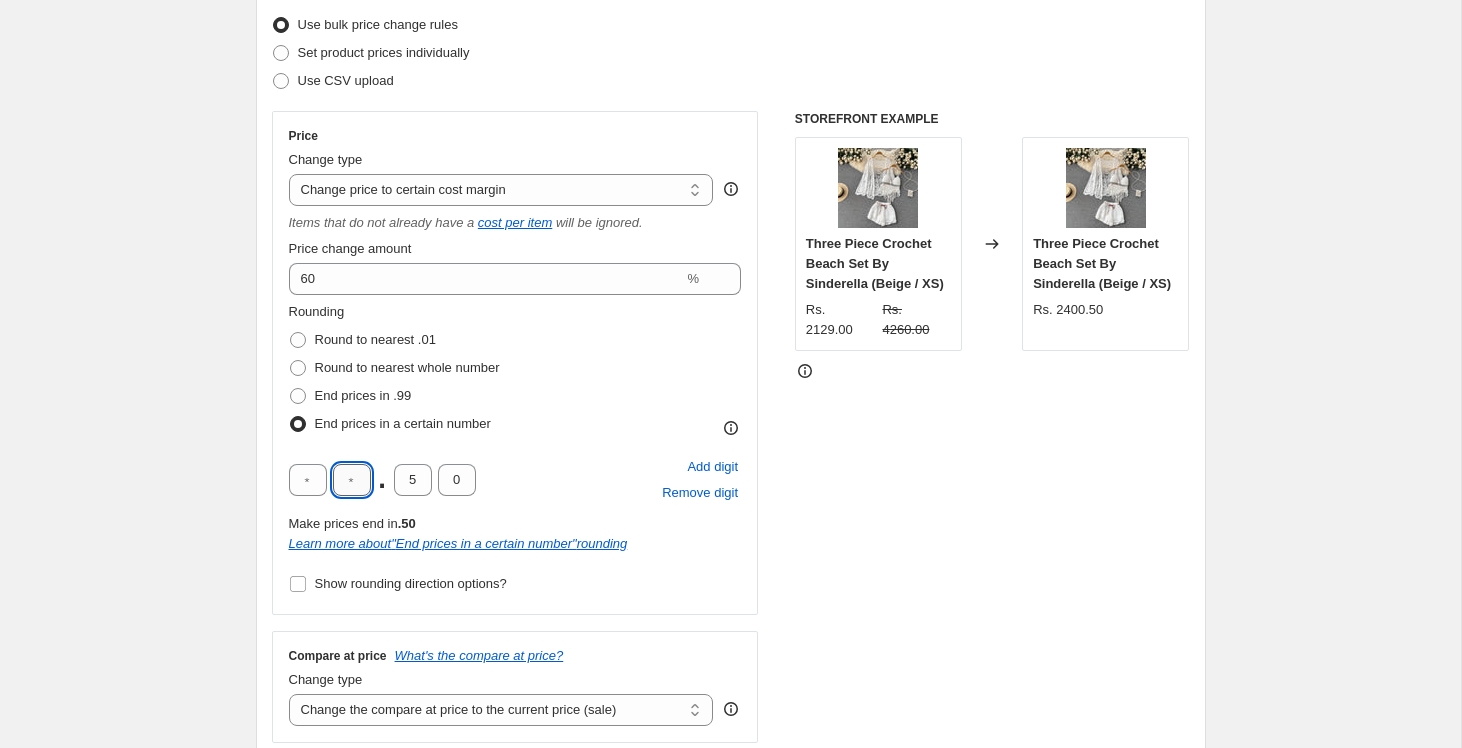 type on "9" 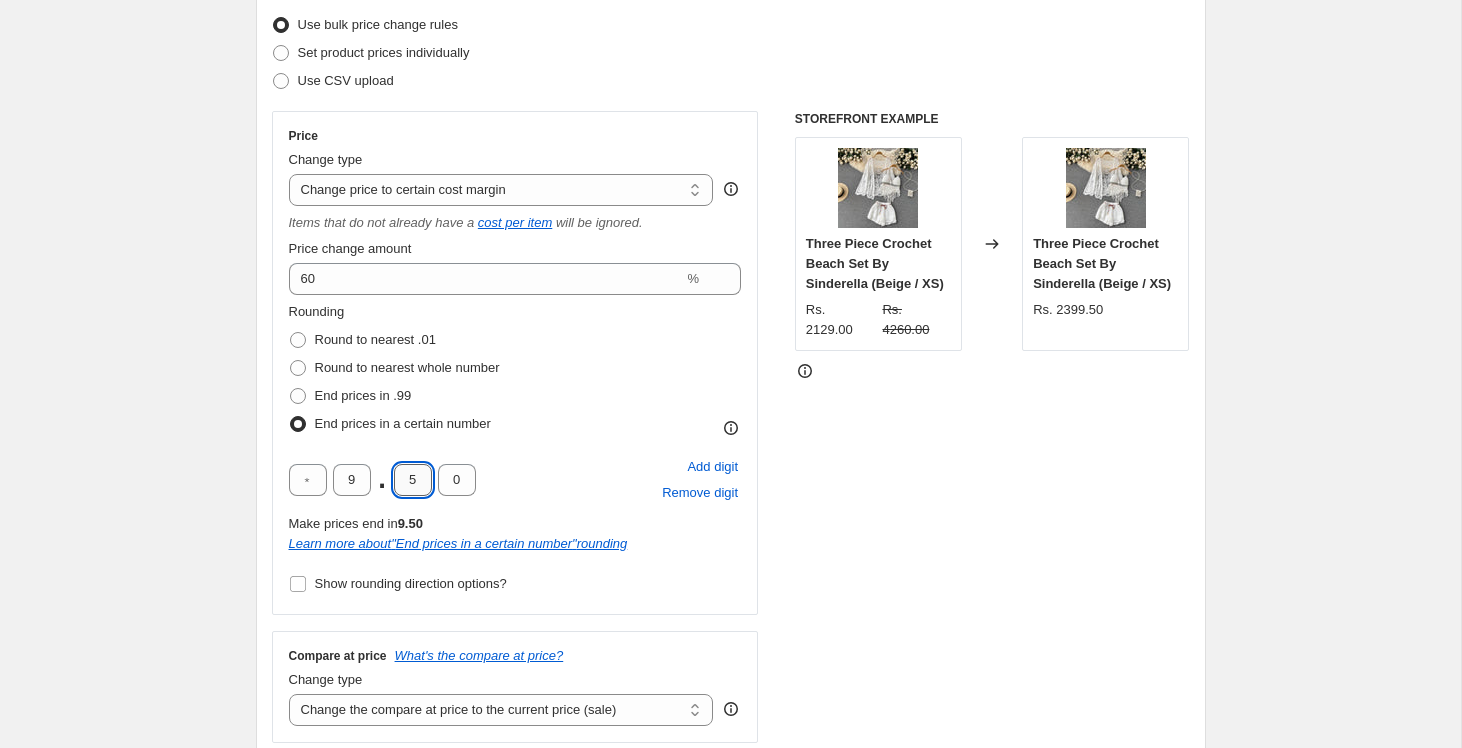 click on "5" at bounding box center (413, 480) 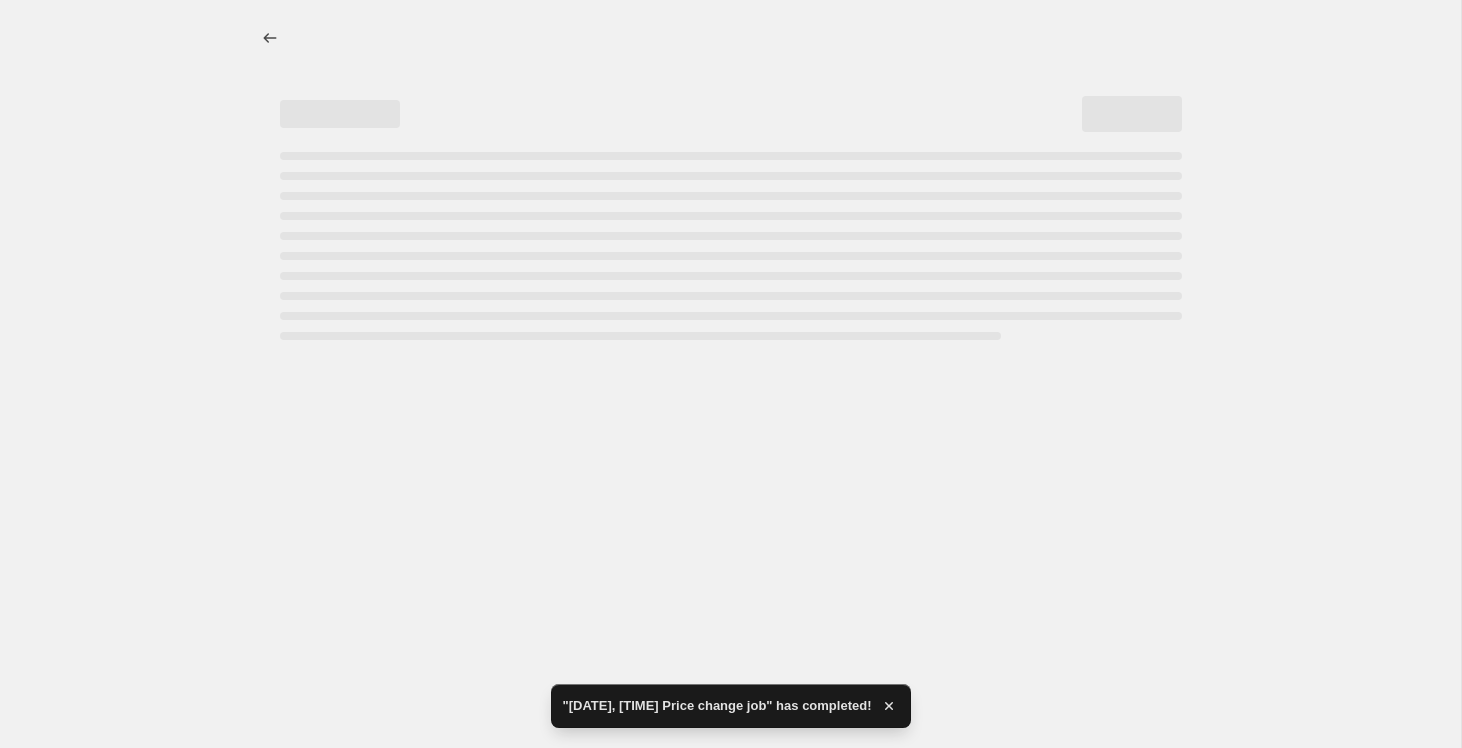 select on "margin" 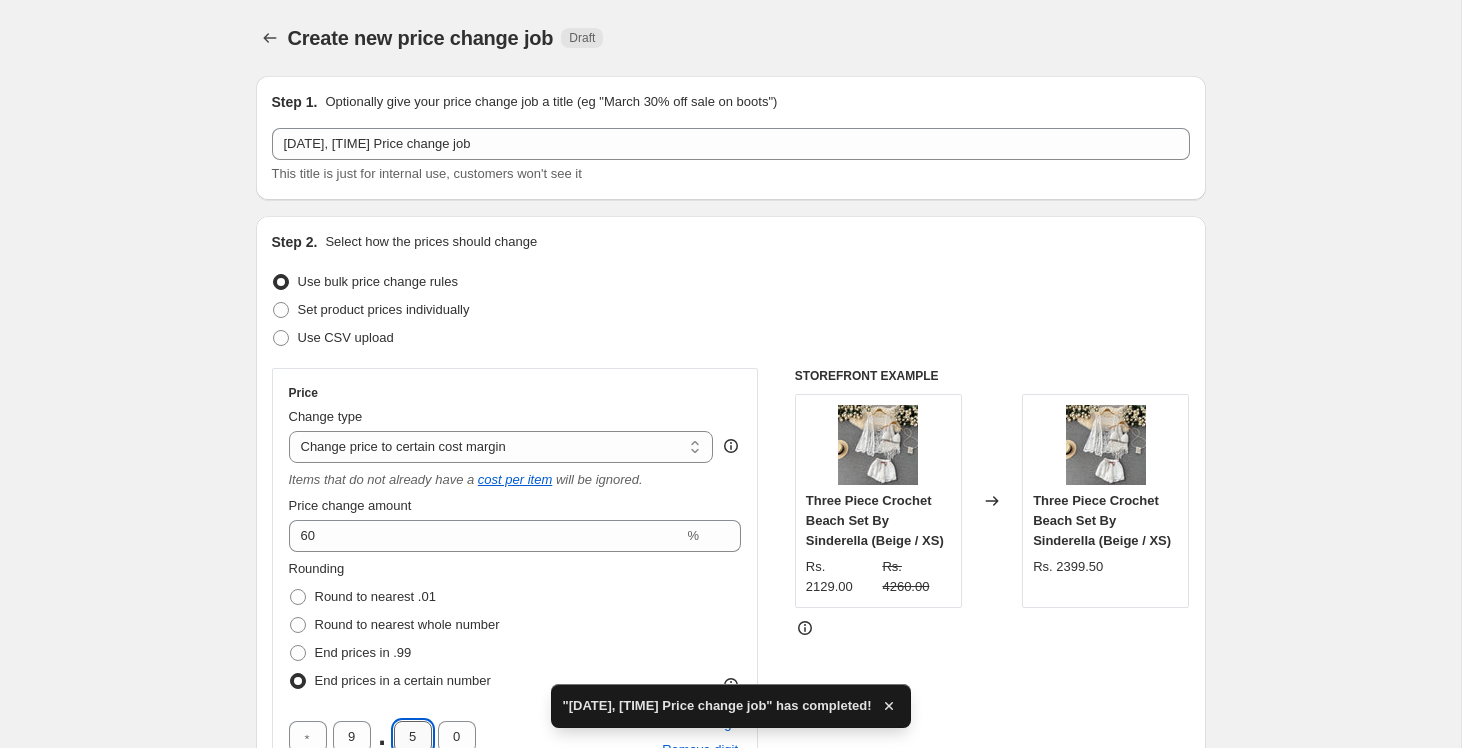 click on "5" at bounding box center [413, 737] 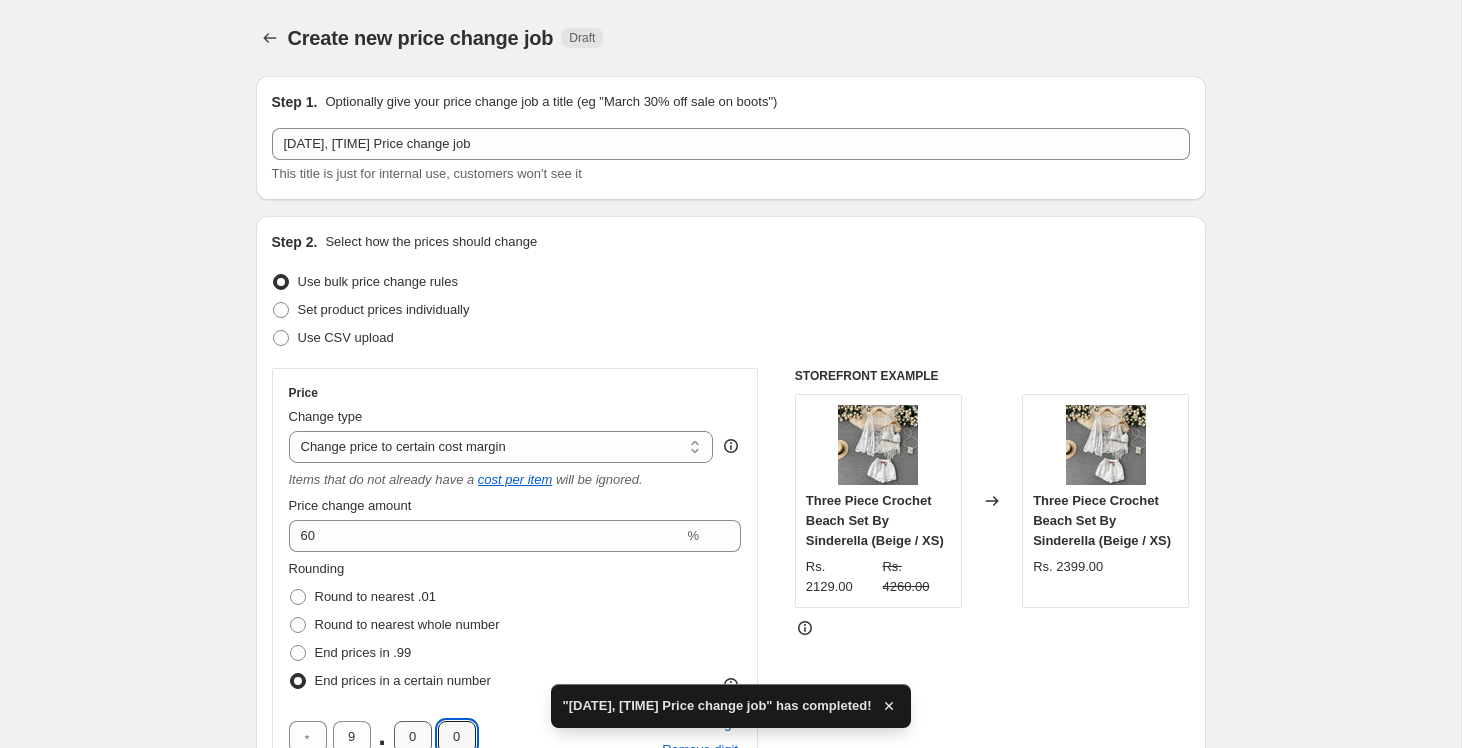 scroll, scrollTop: 4, scrollLeft: 0, axis: vertical 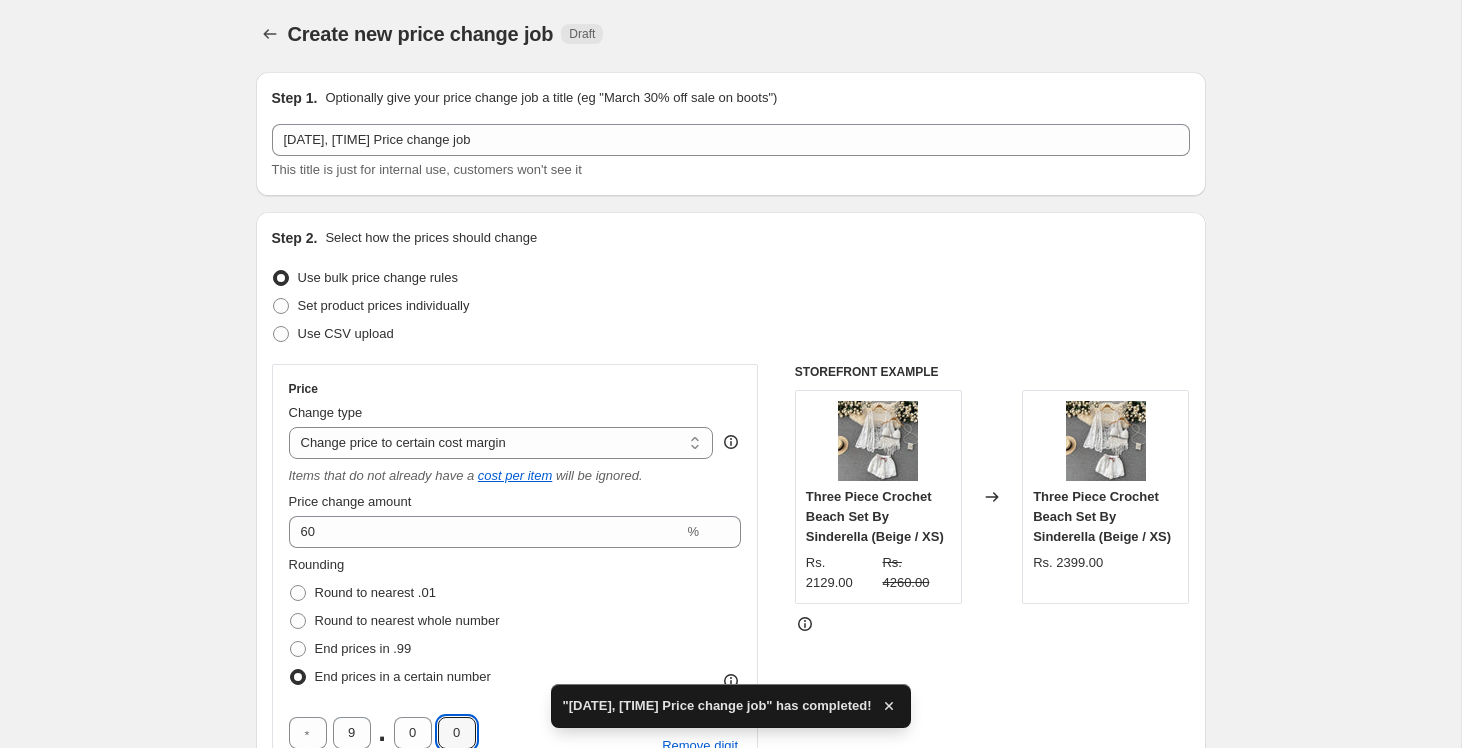 click on "Create new price change job. This page is ready Create new price change job Draft Step 1. Optionally give your price change job a title (eg "[MONTH] [NUMBER]% off sale on boots") [DATE], [TIME] Price change job This title is just for internal use, customers won't see it Step 2. Select how the prices should change Use bulk price change rules Set product prices individually Use CSV upload Price Change type Change the price to a certain amount Change the price by a certain amount Change the price by a certain percentage Change the price to the current compare at price (price before sale) Change the price by a certain amount relative to the compare at price Change the price by a certain percentage relative to the compare at price Don't change the price Change the price by a certain percentage relative to the cost per item Change price to certain cost margin Change price to certain cost margin Items that do not already have a   cost per item   will be ignored. Price change amount [NUMBER] % Rounding Round to nearest .01 [NUMBER]" at bounding box center (730, 1082) 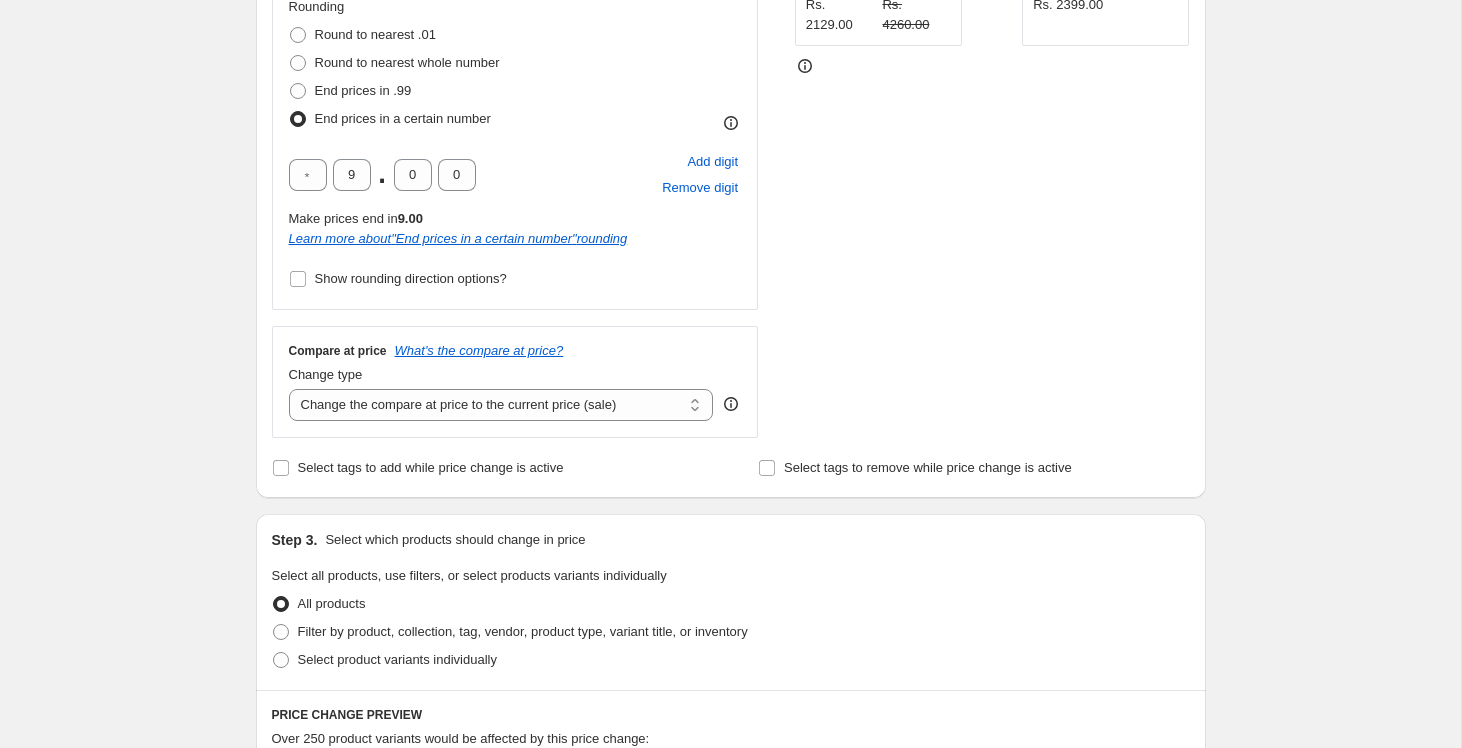 scroll, scrollTop: 565, scrollLeft: 0, axis: vertical 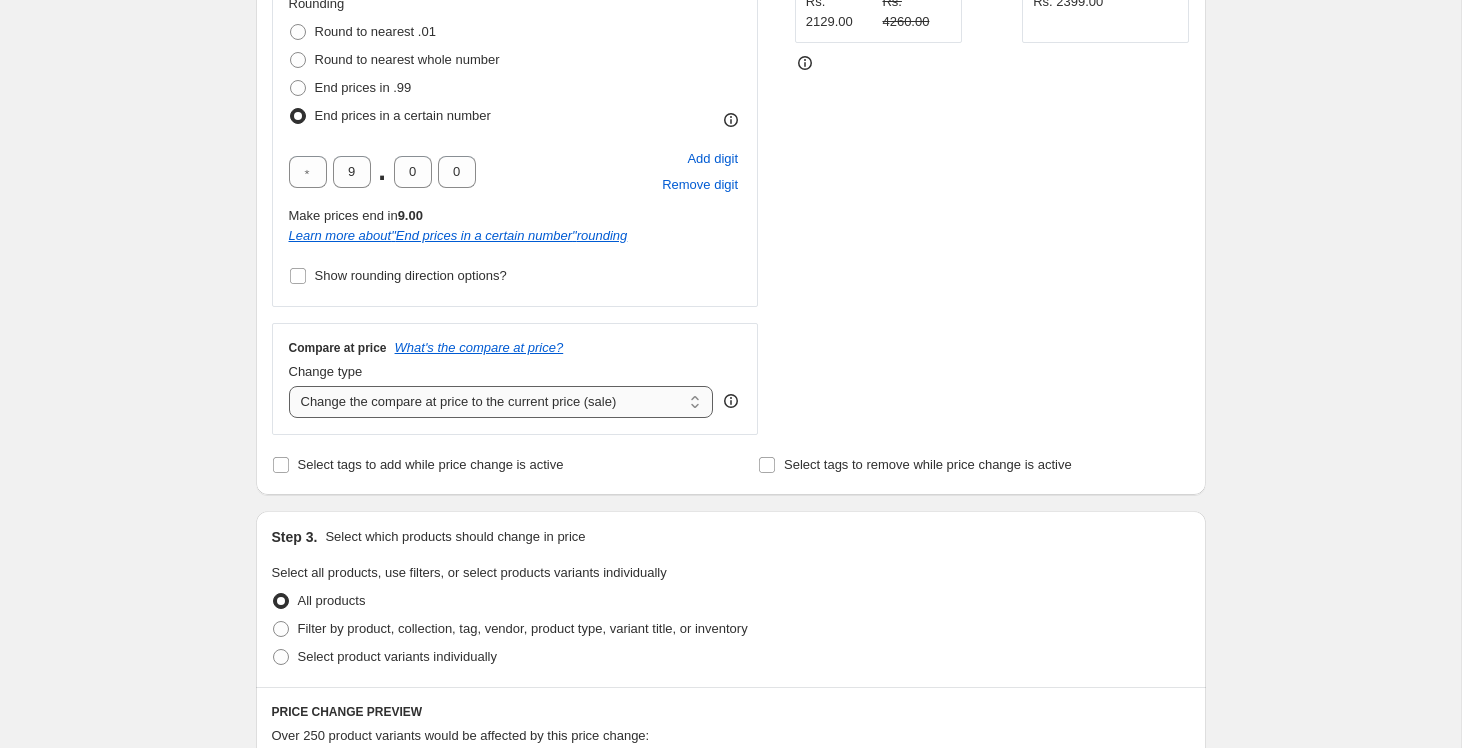 click on "Change the compare at price to the current price (sale) Change the compare at price to a certain amount Change the compare at price by a certain amount Change the compare at price by a certain percentage Change the compare at price by a certain amount relative to the actual price Change the compare at price by a certain percentage relative to the actual price Don't change the compare at price Remove the compare at price" at bounding box center [501, 402] 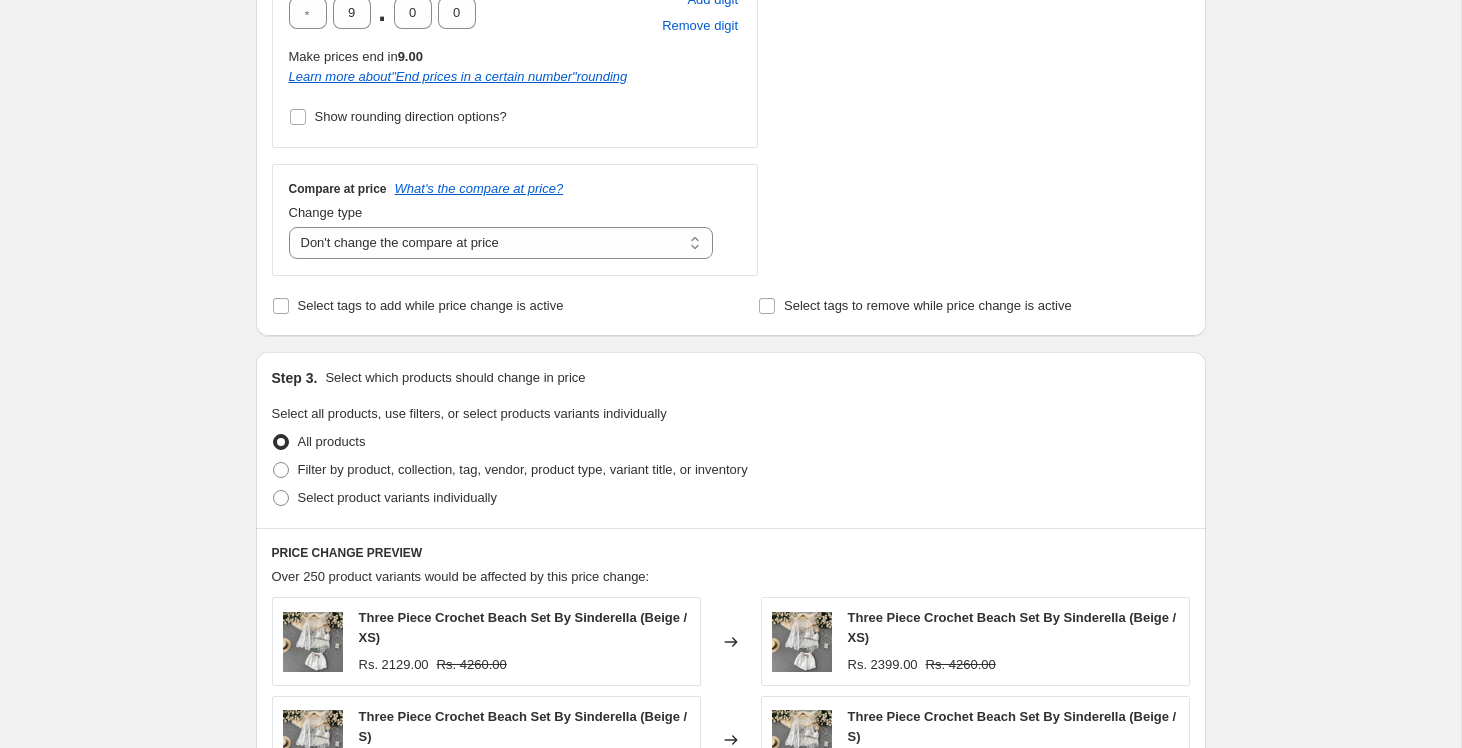 scroll, scrollTop: 726, scrollLeft: 0, axis: vertical 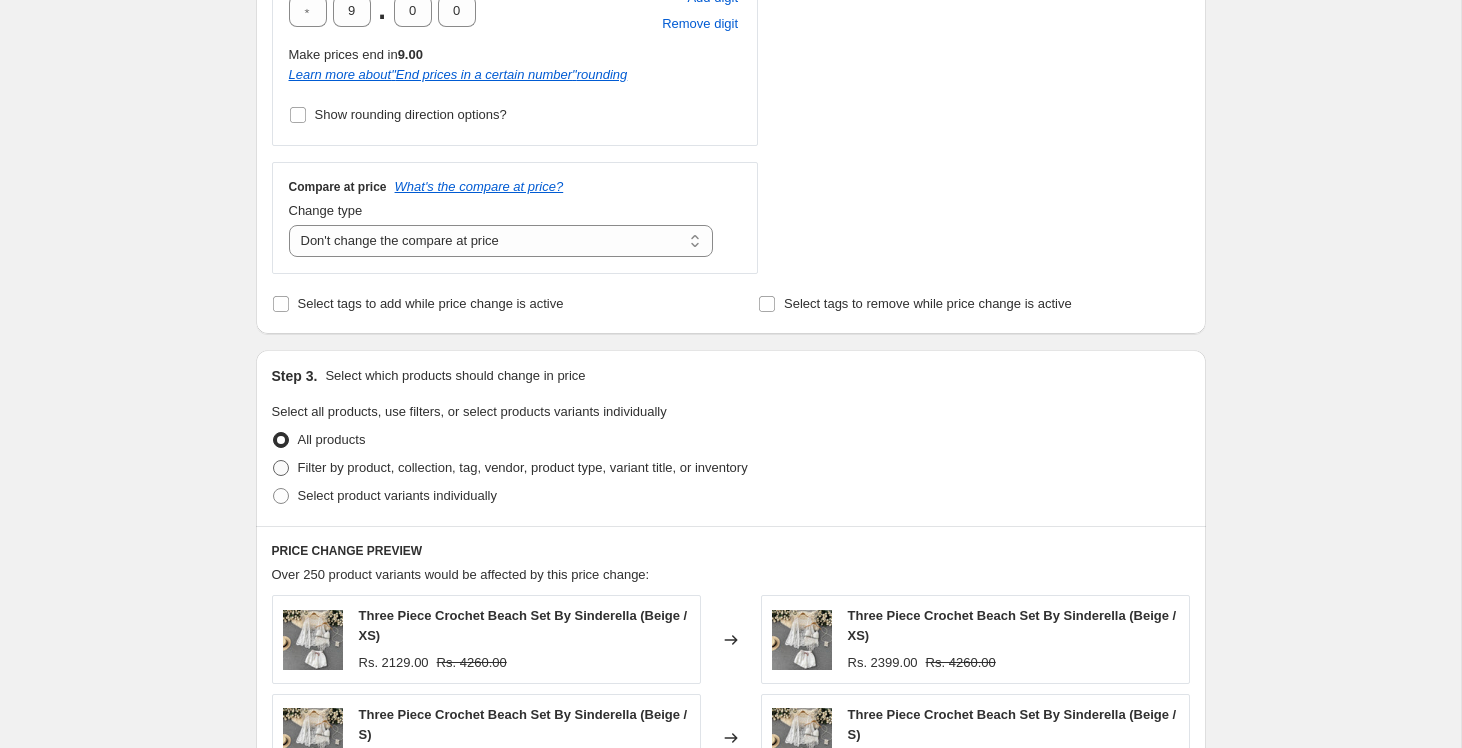 click at bounding box center [281, 468] 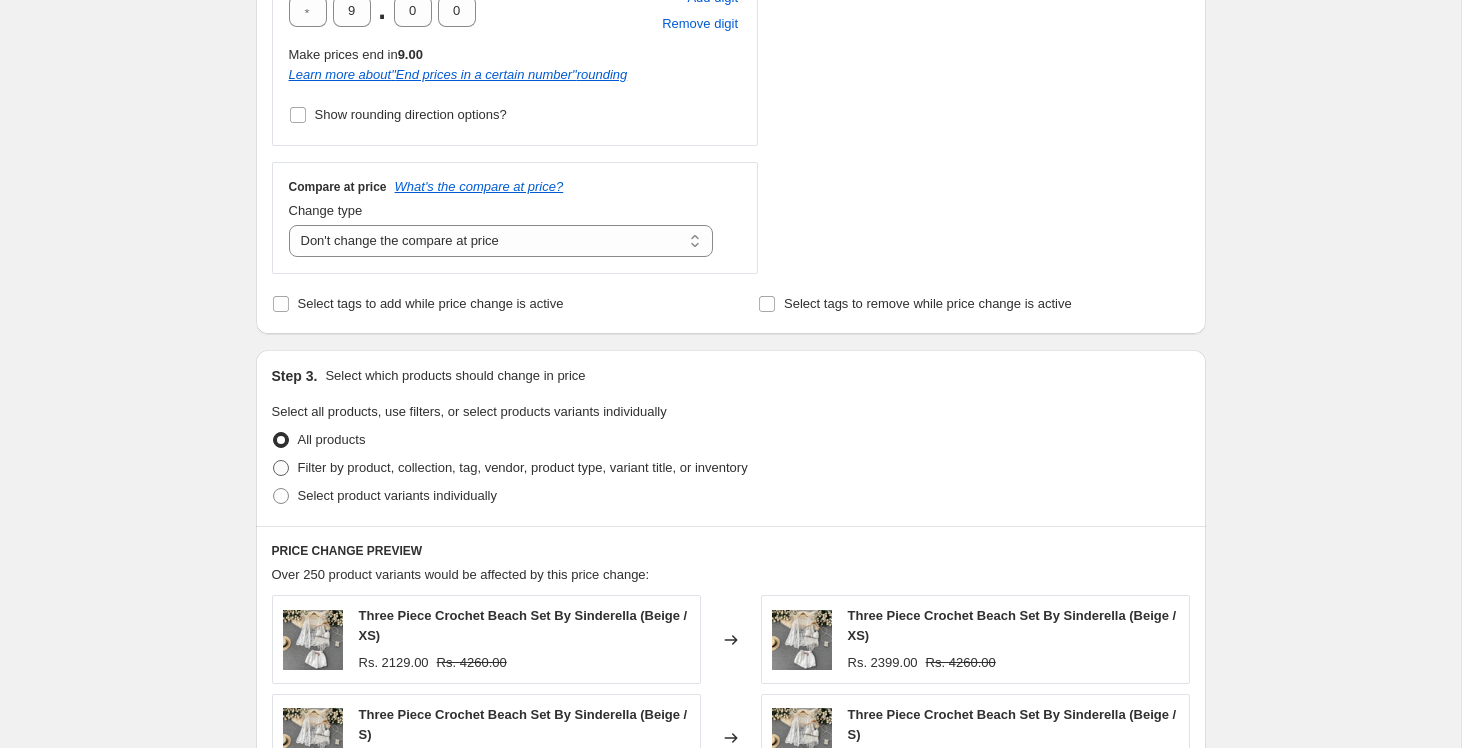 radio on "true" 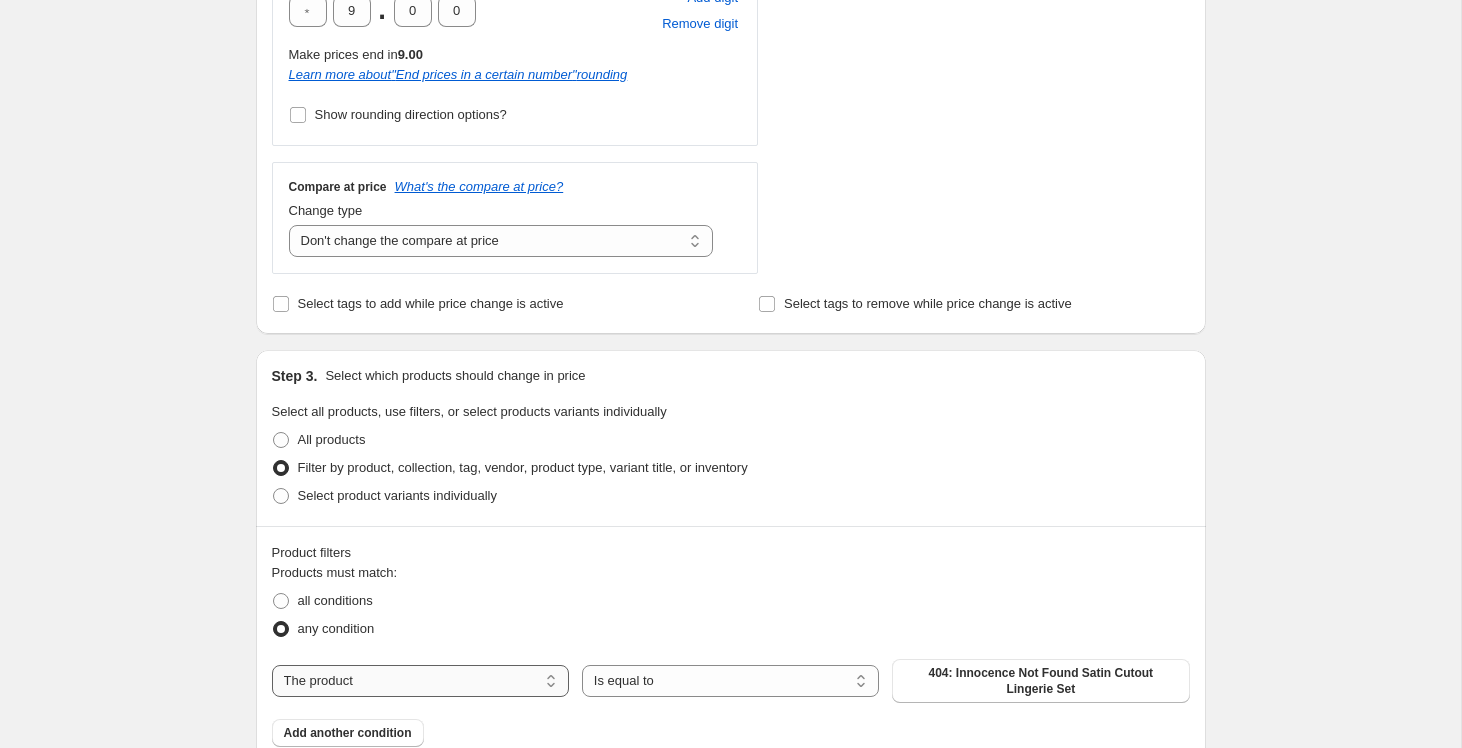 click on "The product The product's collection The product's tag The product's vendor The product's type The product's status The variant's title Inventory quantity" at bounding box center [420, 681] 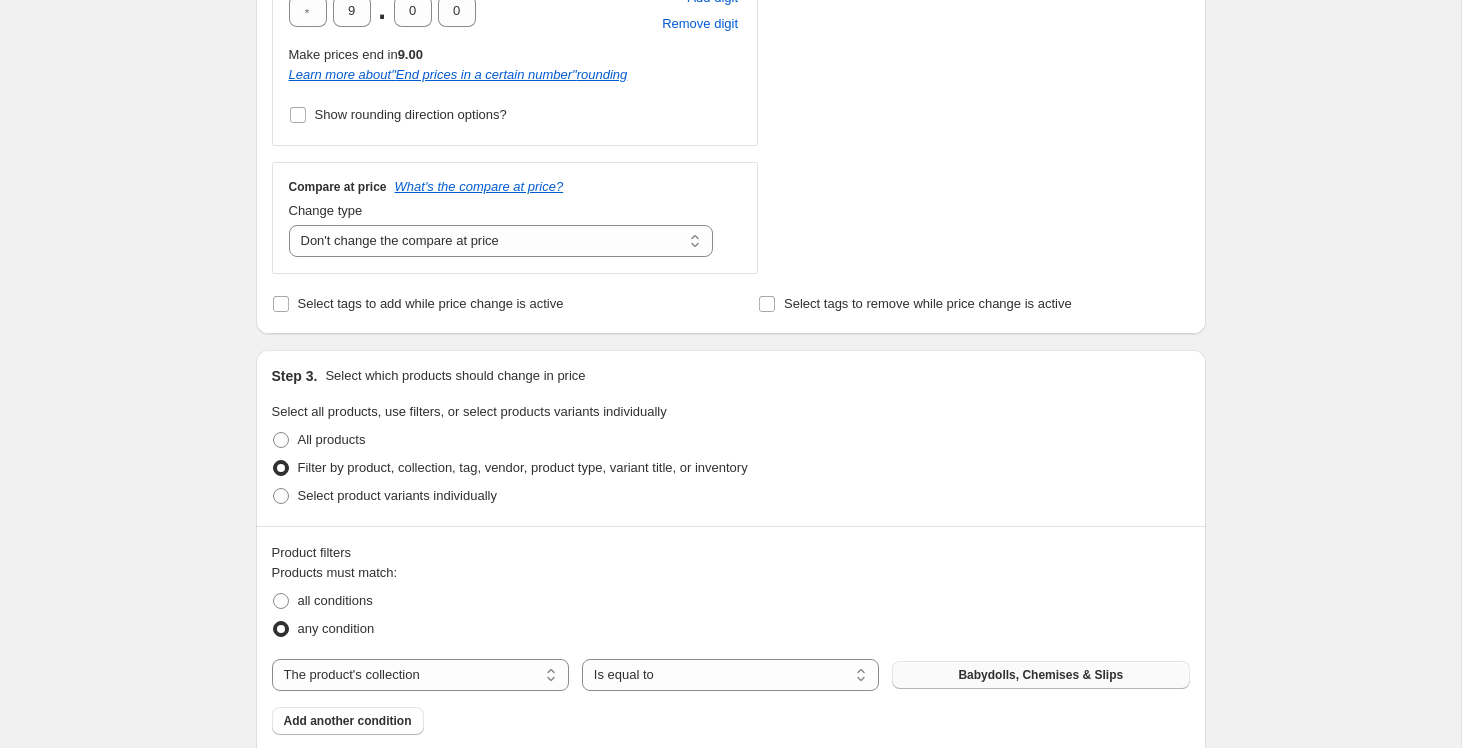 click on "Babydolls, Chemises & Slips" at bounding box center (1040, 675) 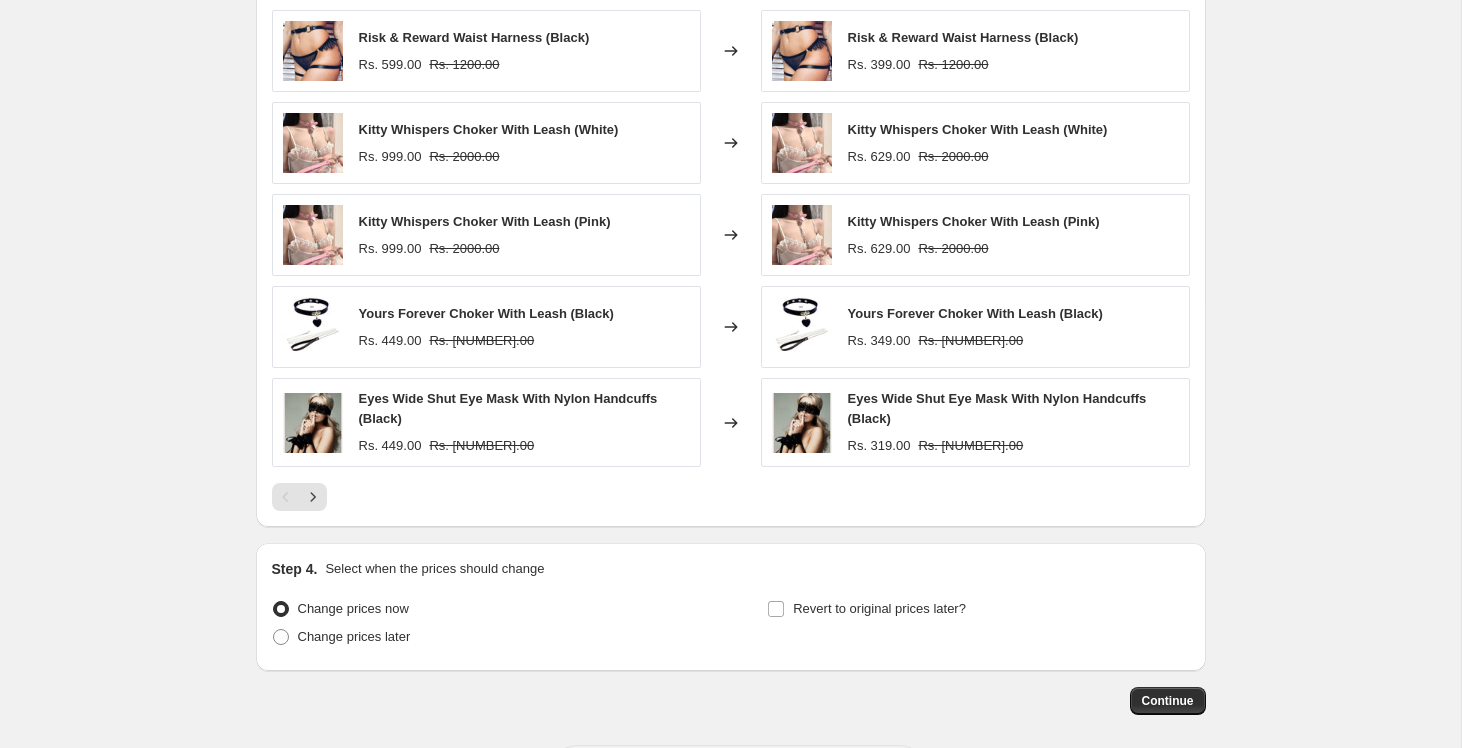 scroll, scrollTop: 1625, scrollLeft: 0, axis: vertical 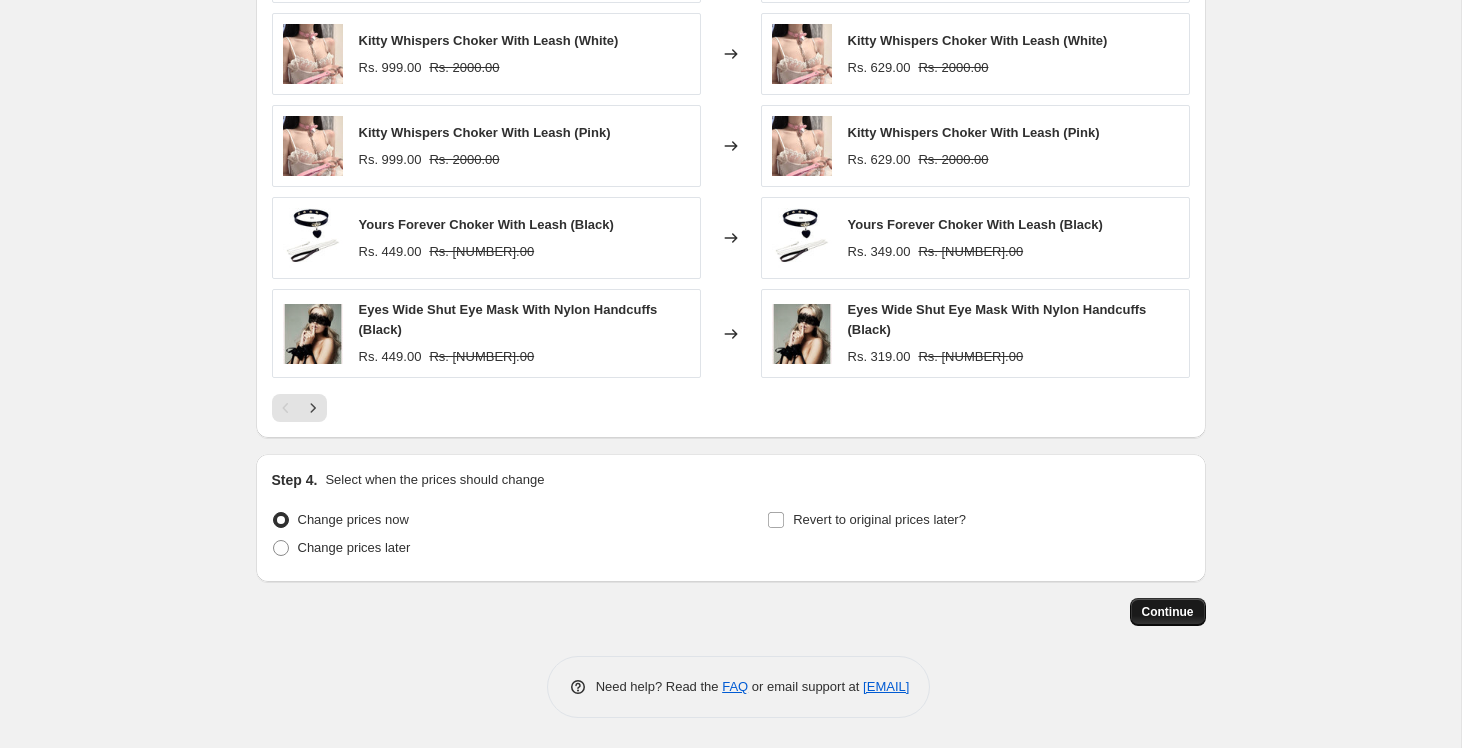 click on "Continue" at bounding box center (1168, 612) 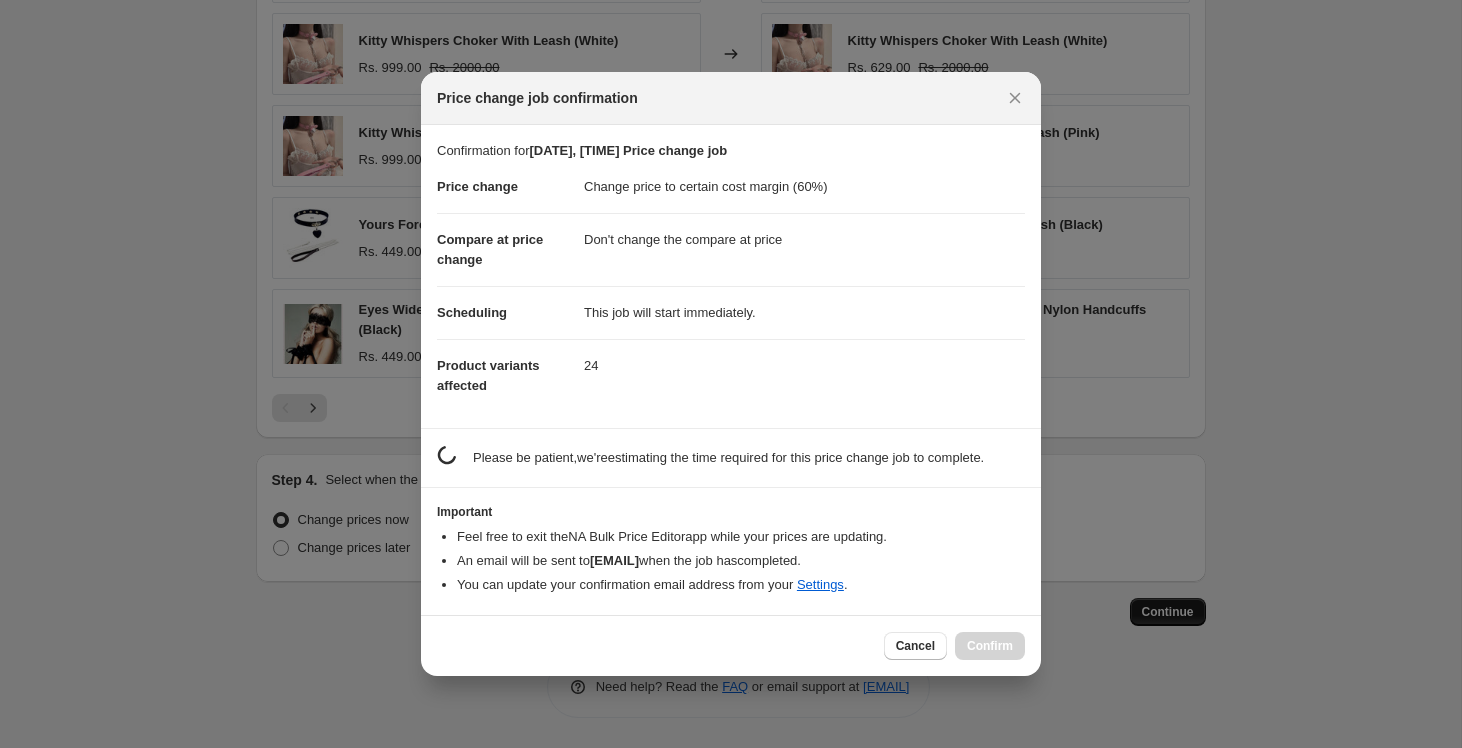 scroll, scrollTop: 0, scrollLeft: 0, axis: both 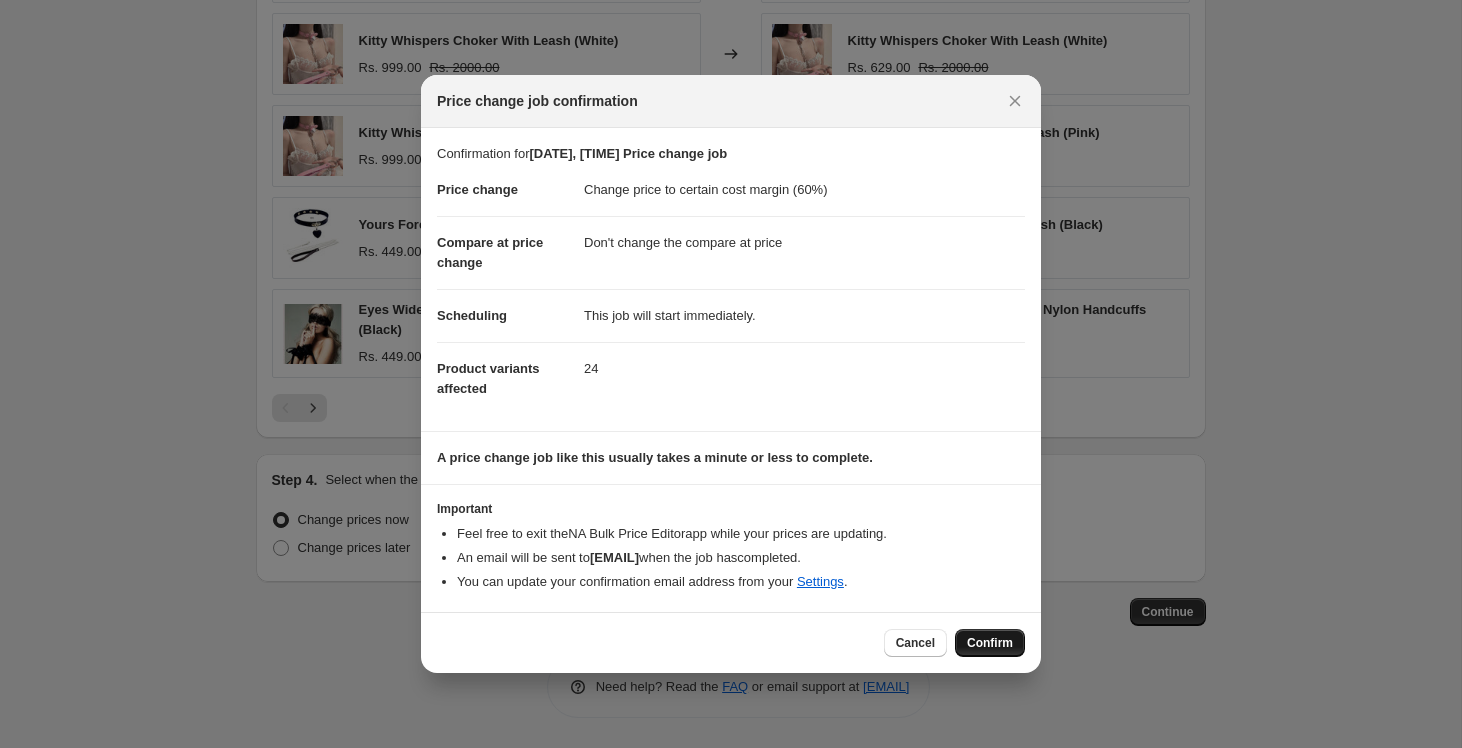 click on "Confirm" at bounding box center (990, 643) 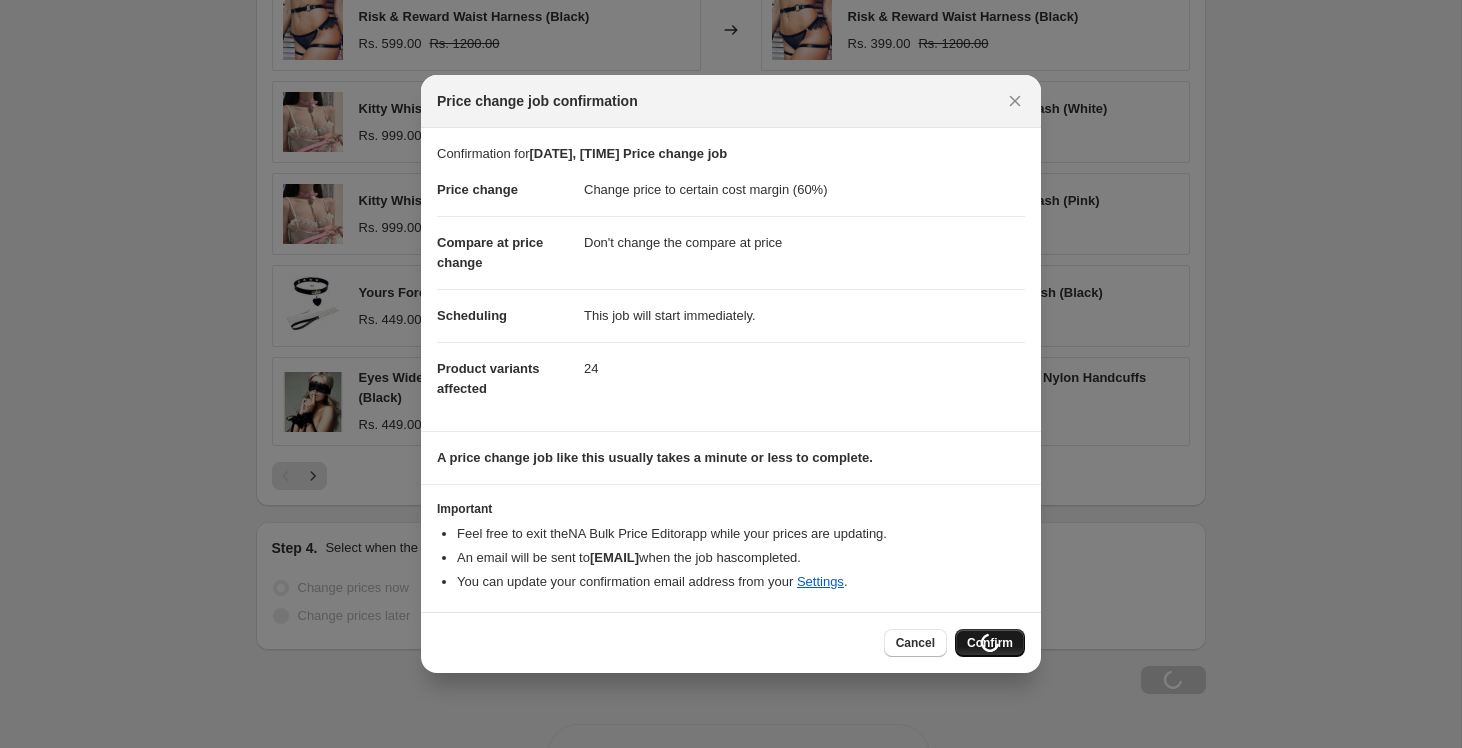 scroll, scrollTop: 1693, scrollLeft: 0, axis: vertical 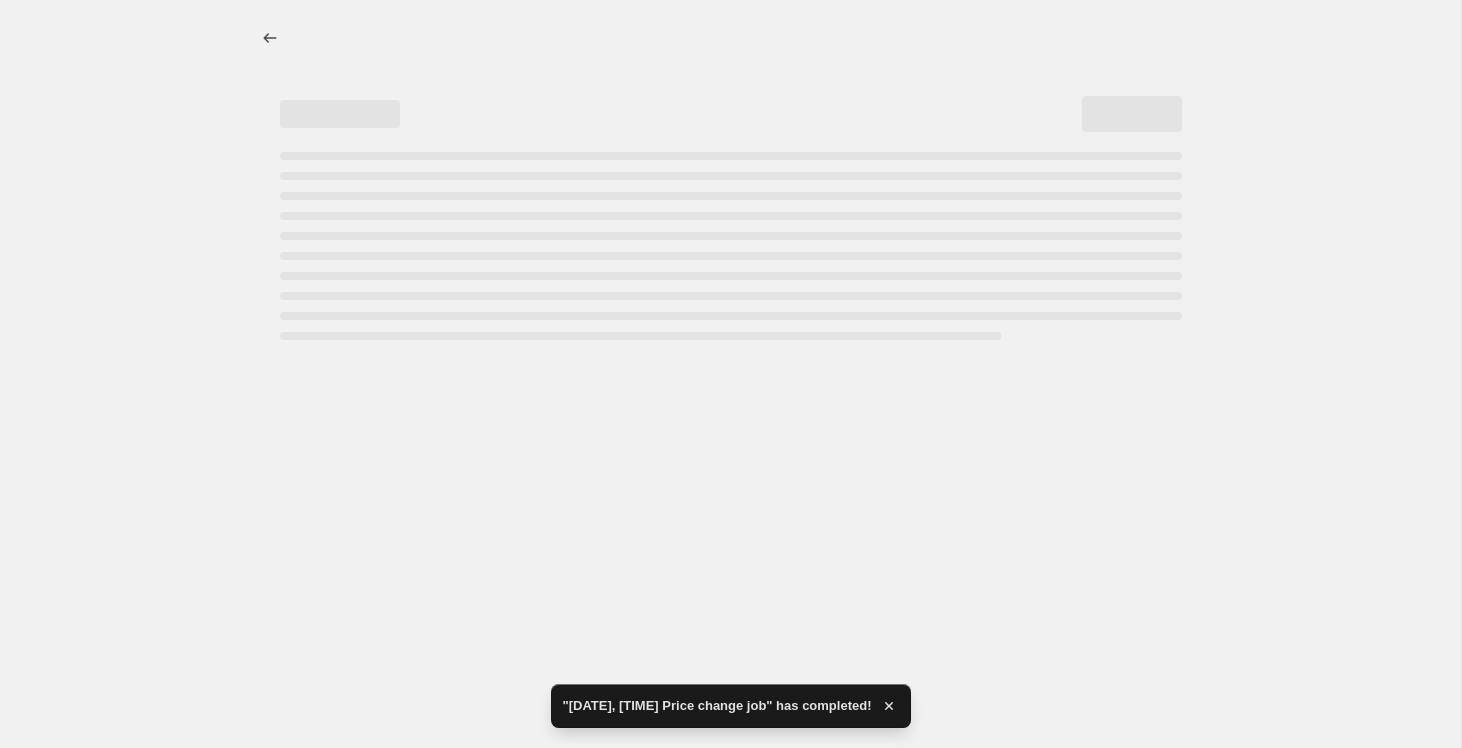 select on "margin" 